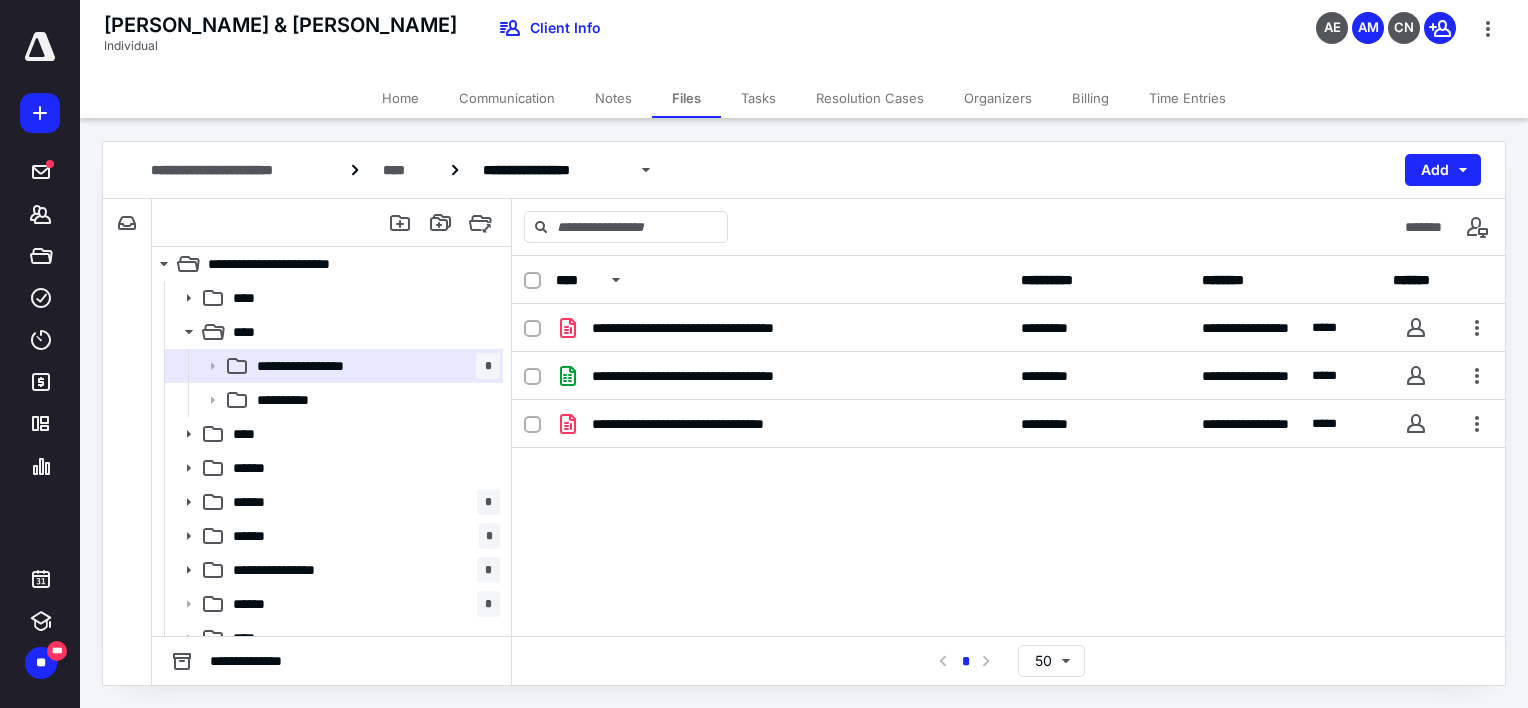 scroll, scrollTop: 0, scrollLeft: 0, axis: both 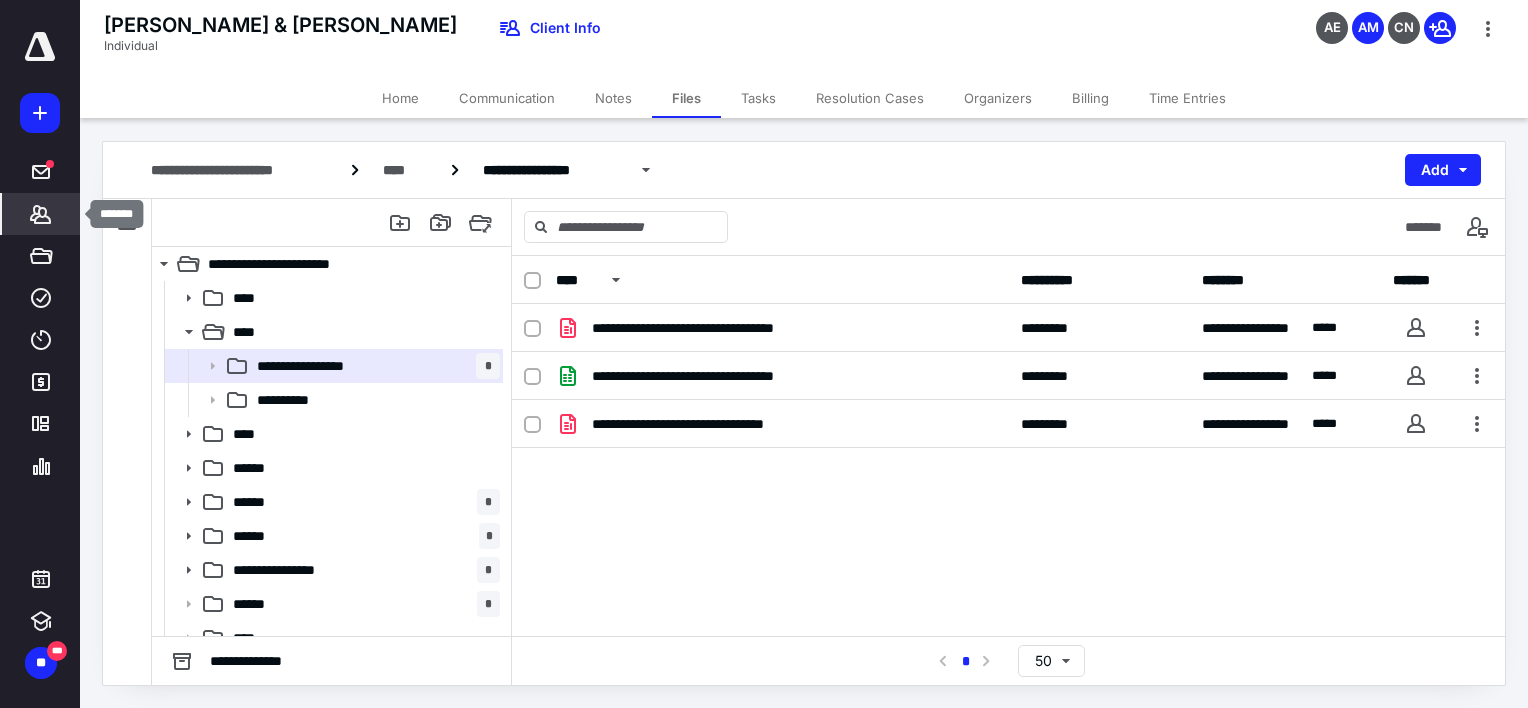 click 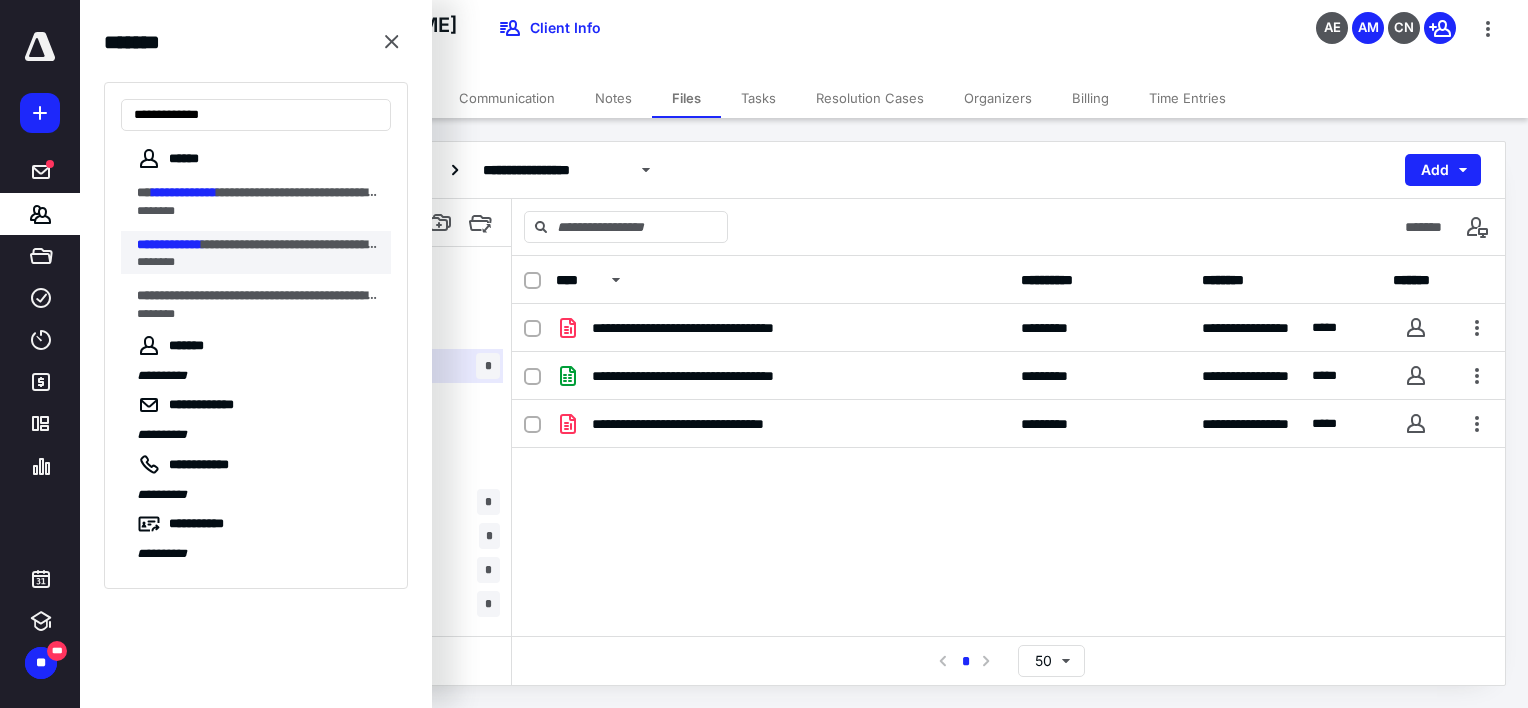 type on "**********" 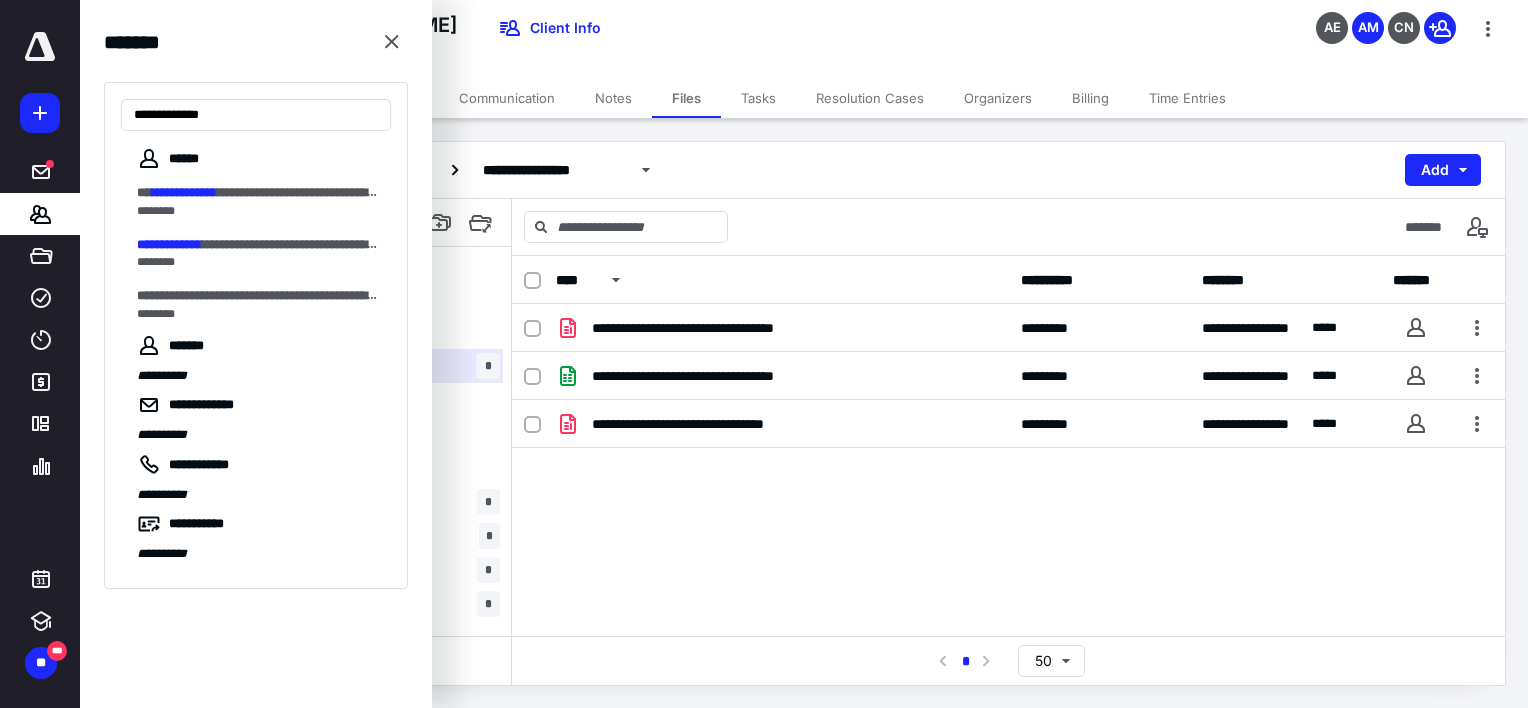click on "**********" at bounding box center (264, 253) 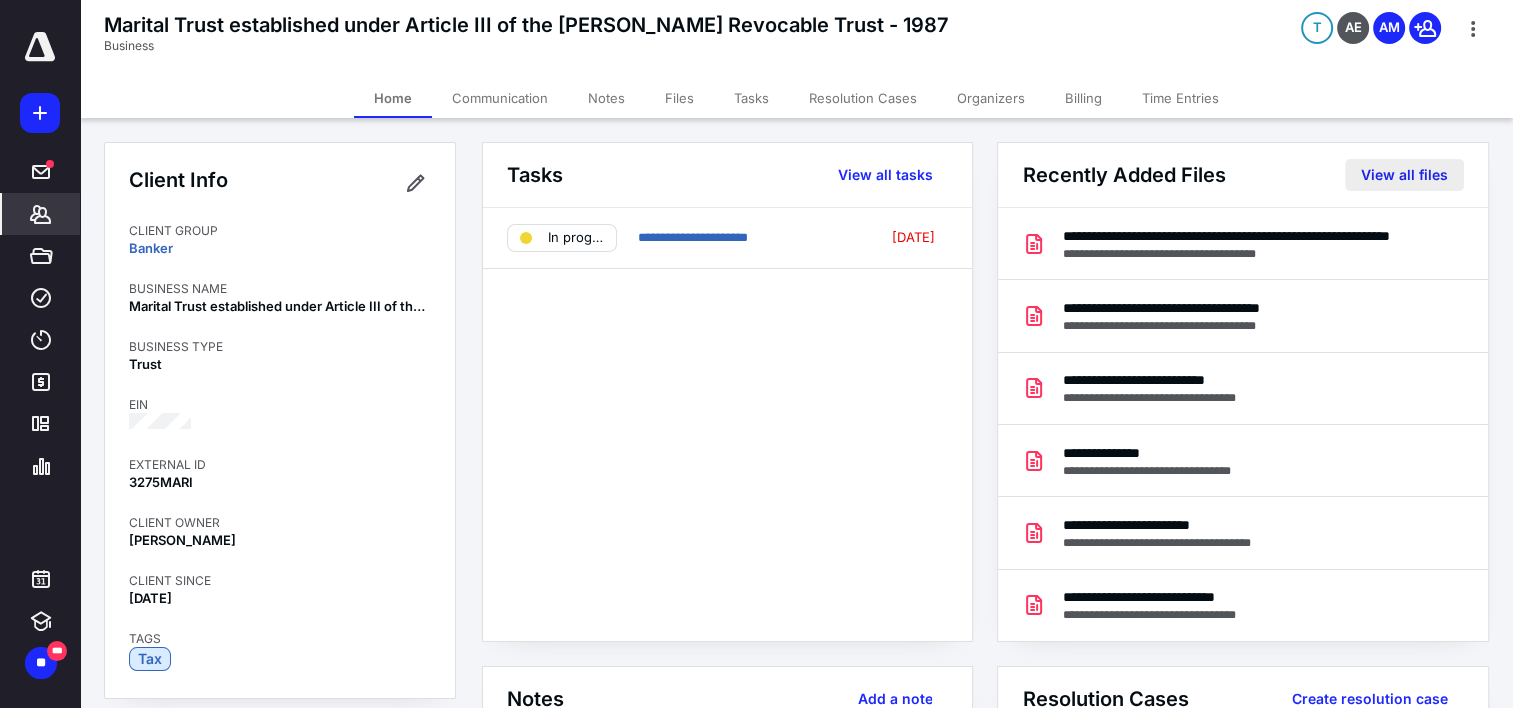 click on "View all files" at bounding box center [1404, 175] 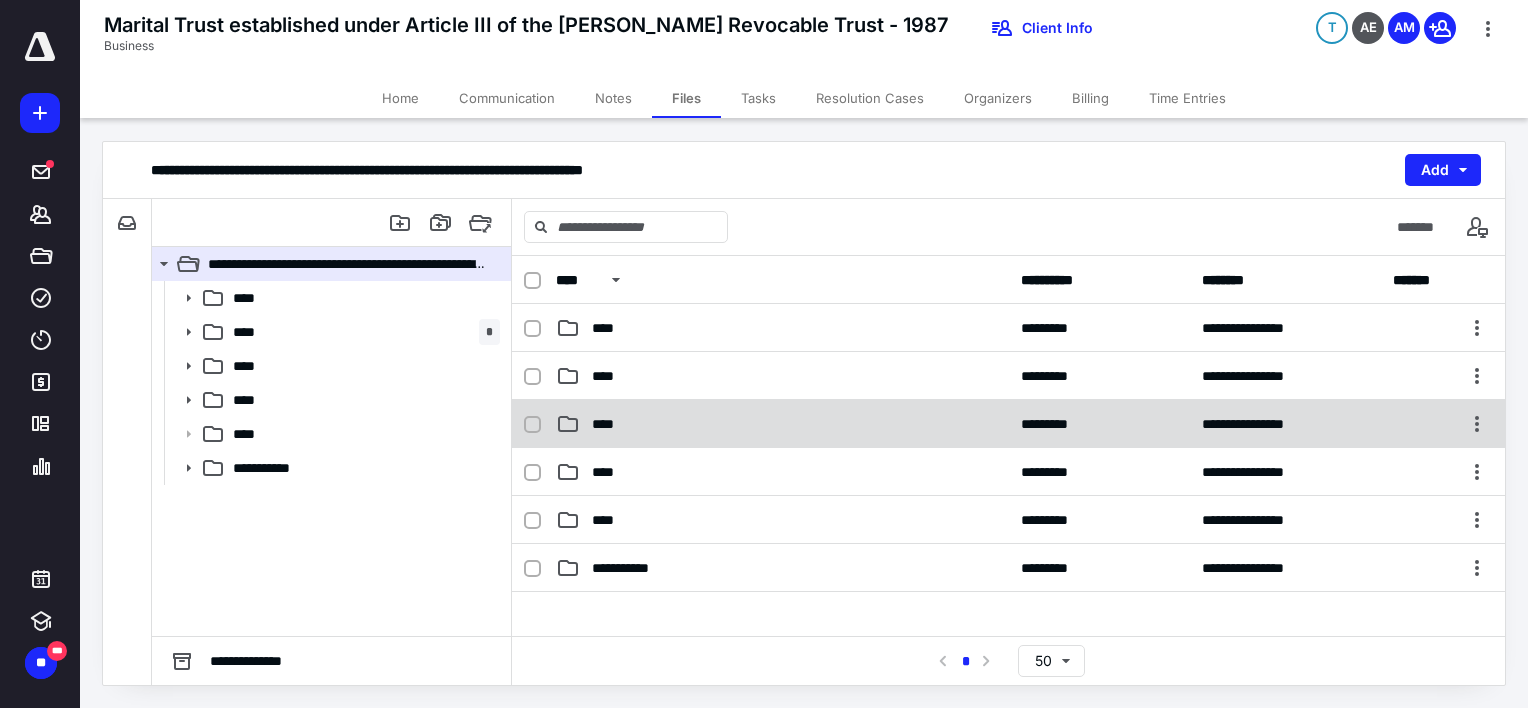 click on "****" at bounding box center (782, 424) 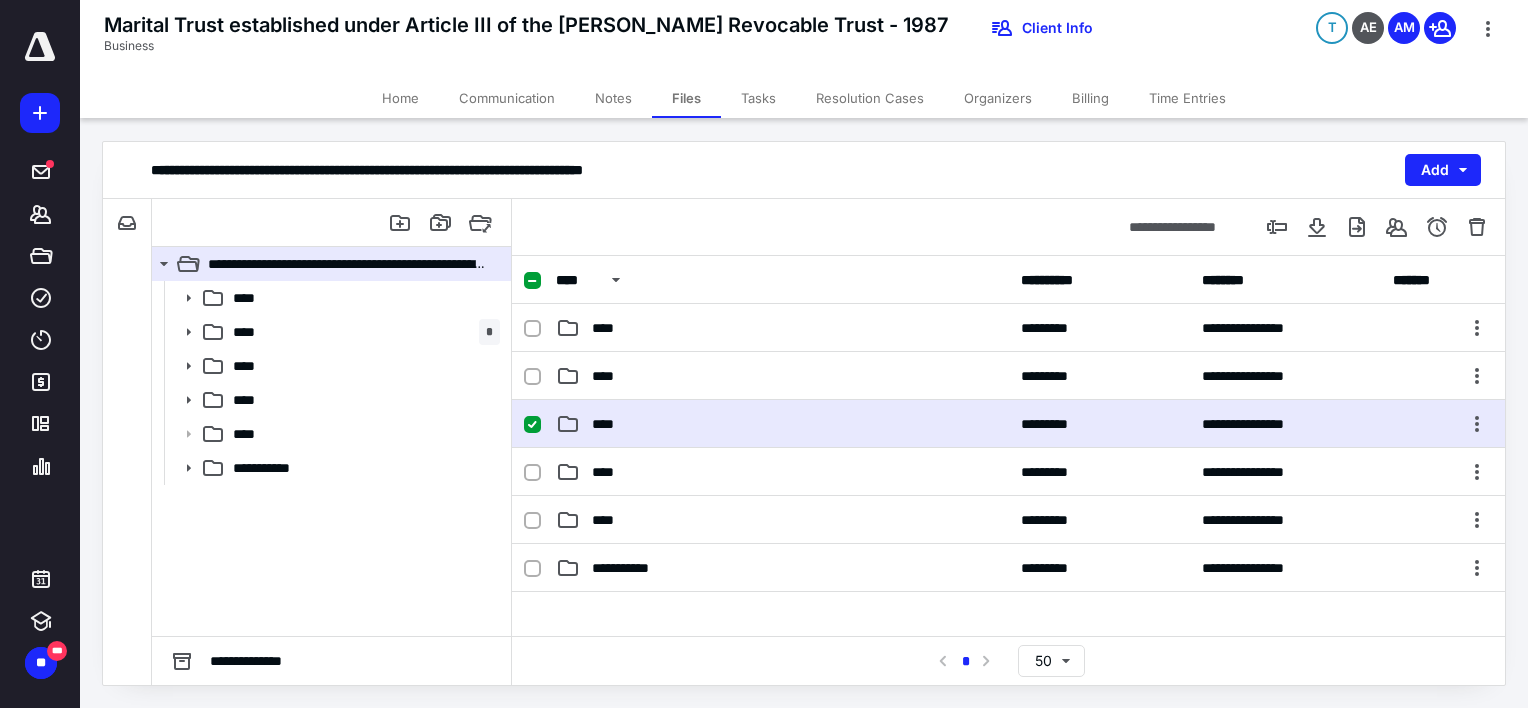 click on "****" at bounding box center (782, 424) 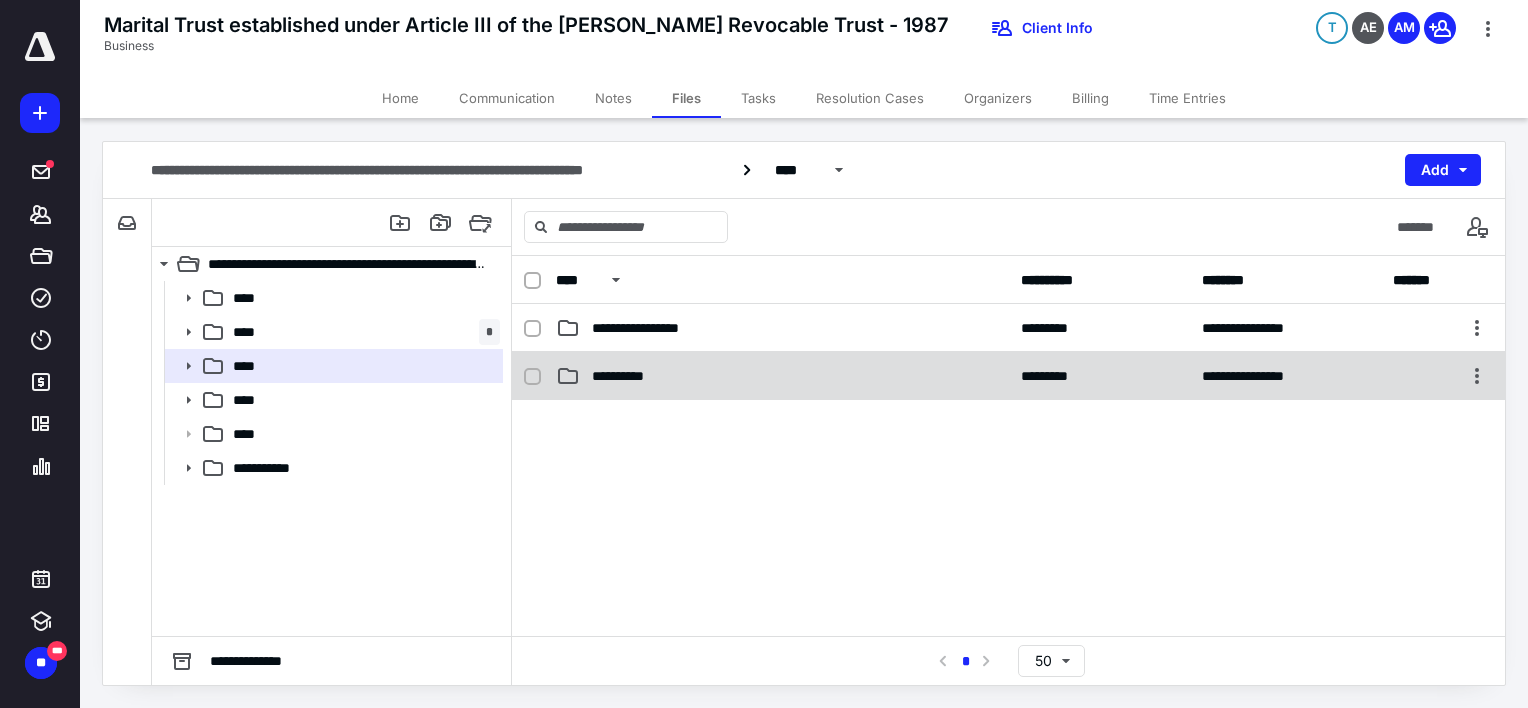 click on "**********" at bounding box center [1008, 376] 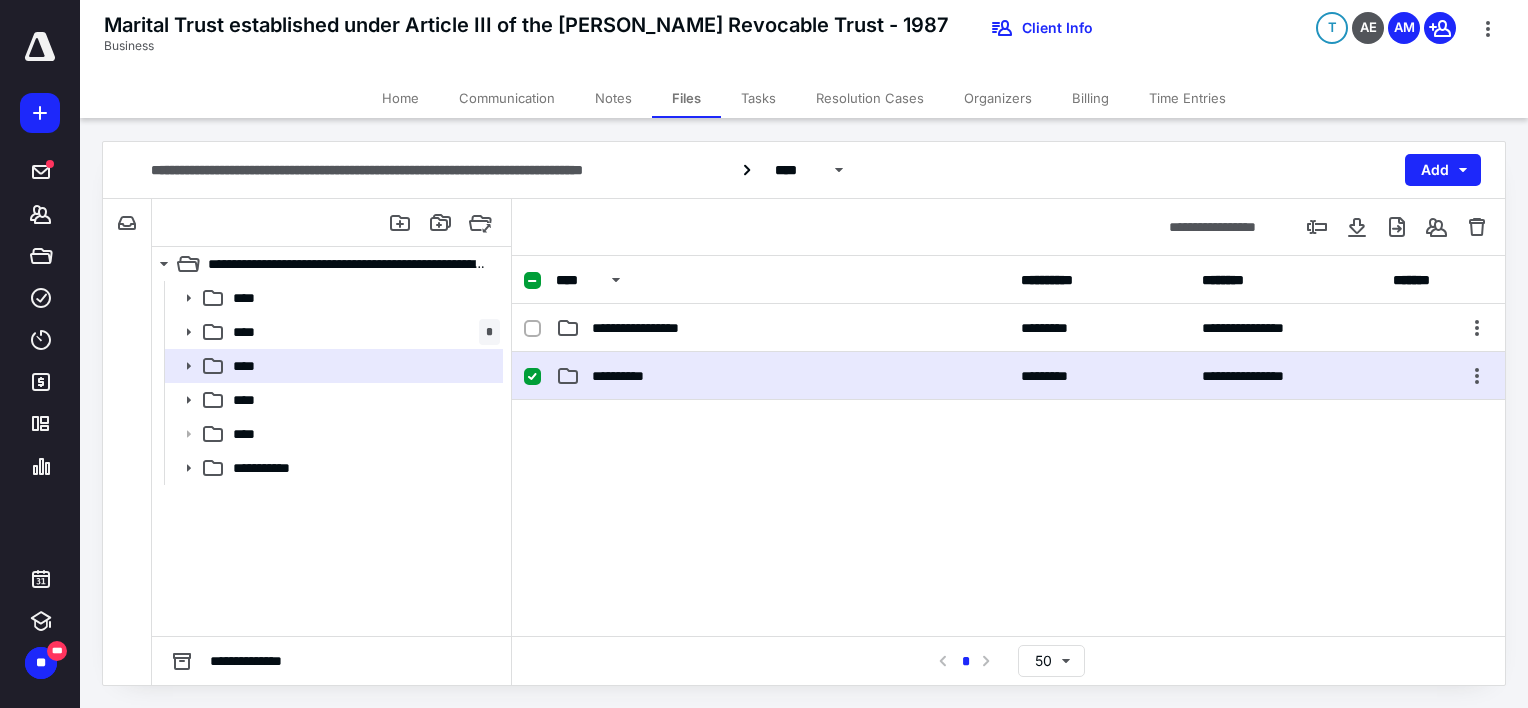 click on "**********" at bounding box center [1008, 376] 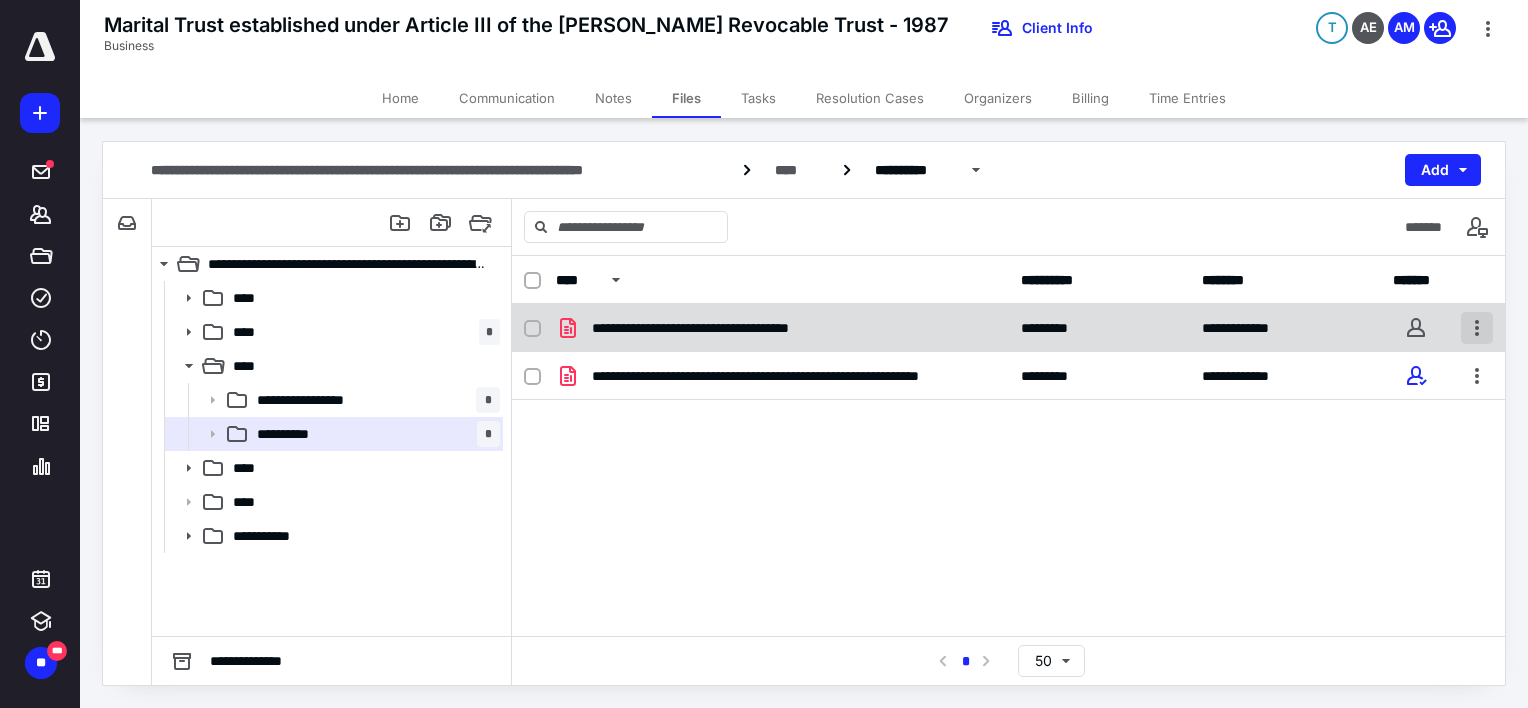 click at bounding box center [1477, 328] 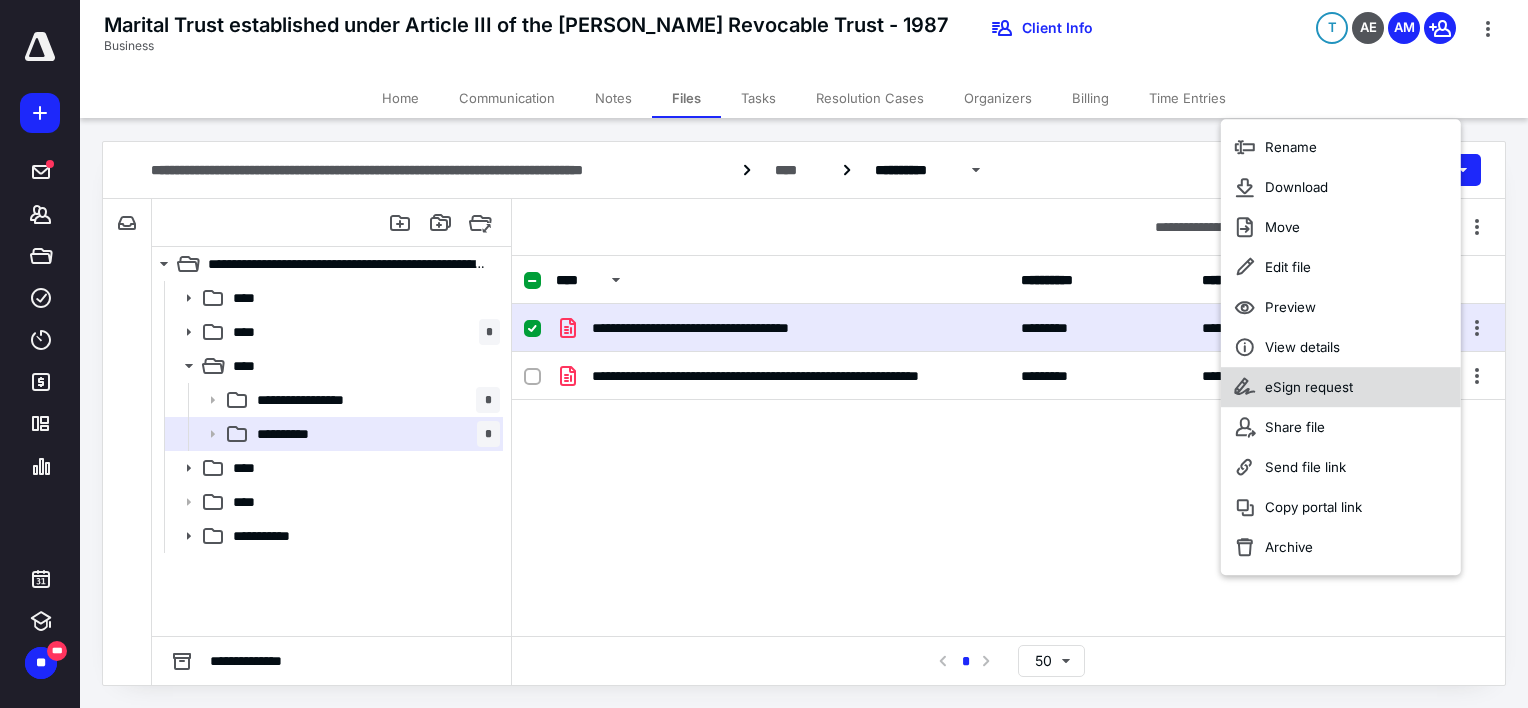 click on "eSign request" at bounding box center (1341, 387) 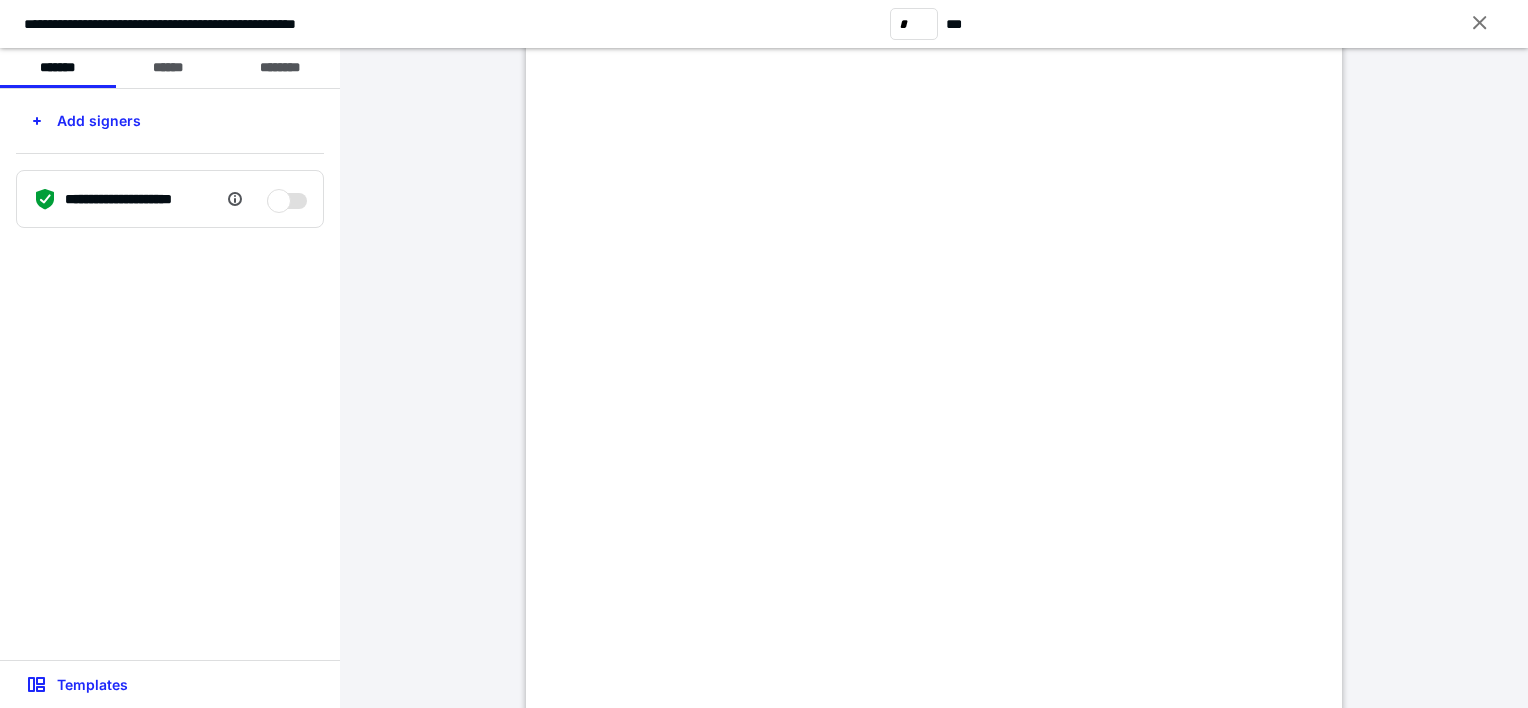 scroll, scrollTop: 200, scrollLeft: 0, axis: vertical 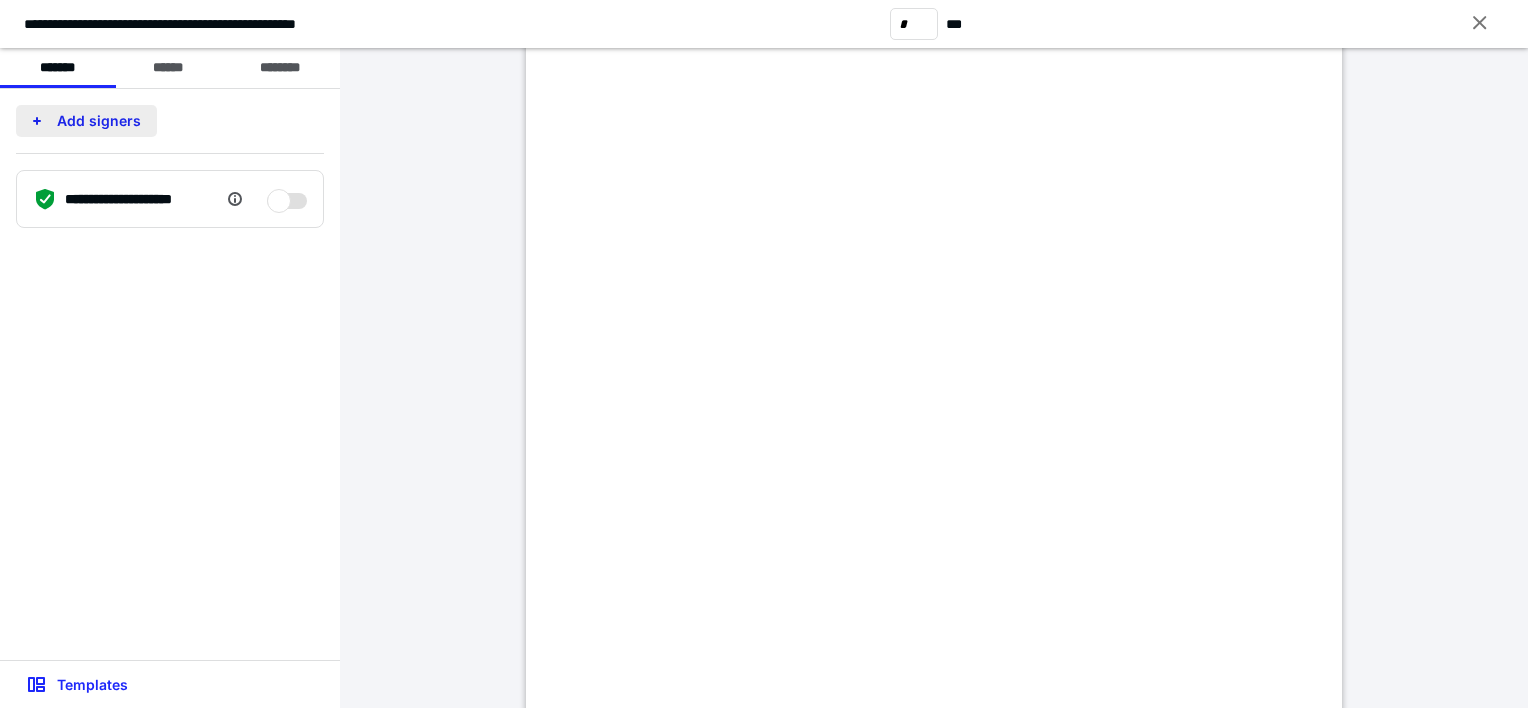 click on "Add signers" at bounding box center [86, 121] 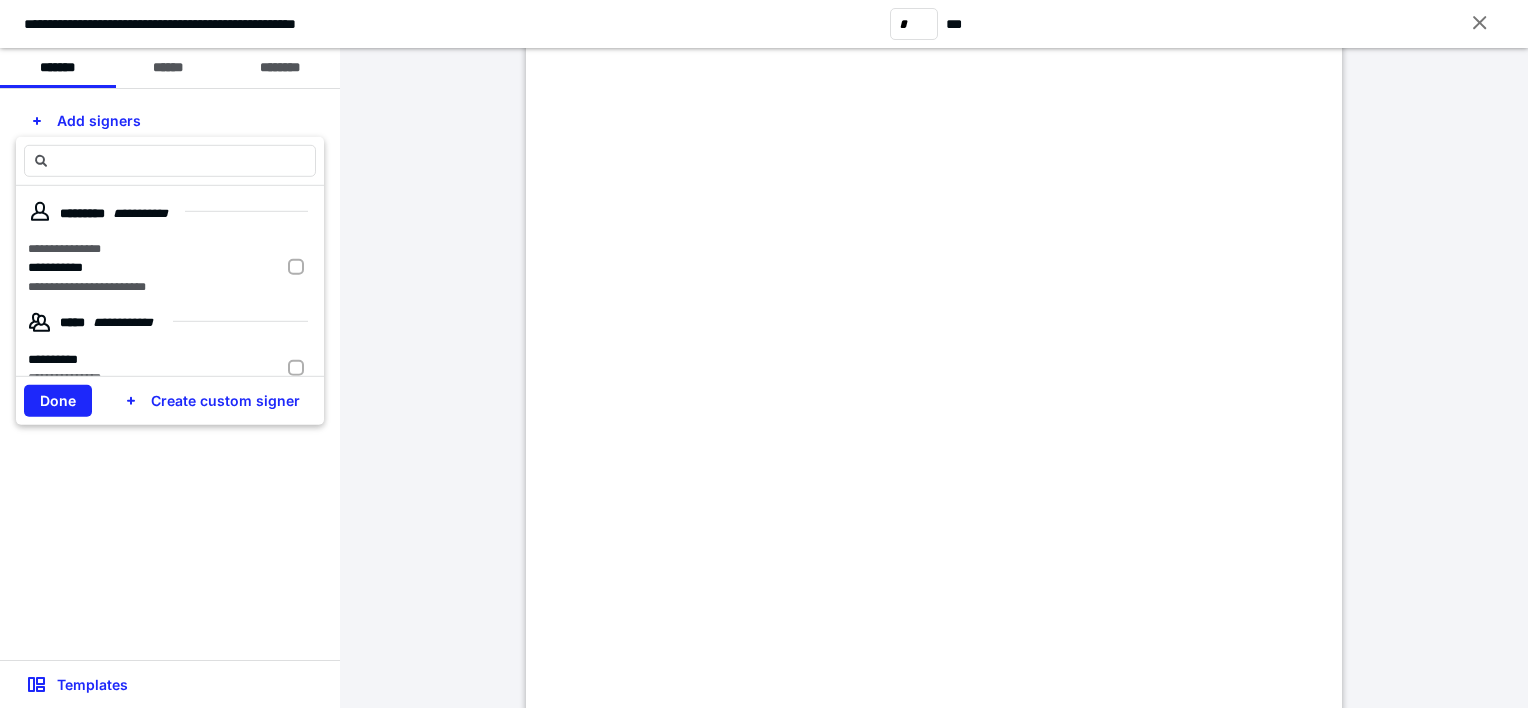 drag, startPoint x: 135, startPoint y: 279, endPoint x: 120, endPoint y: 305, distance: 30.016663 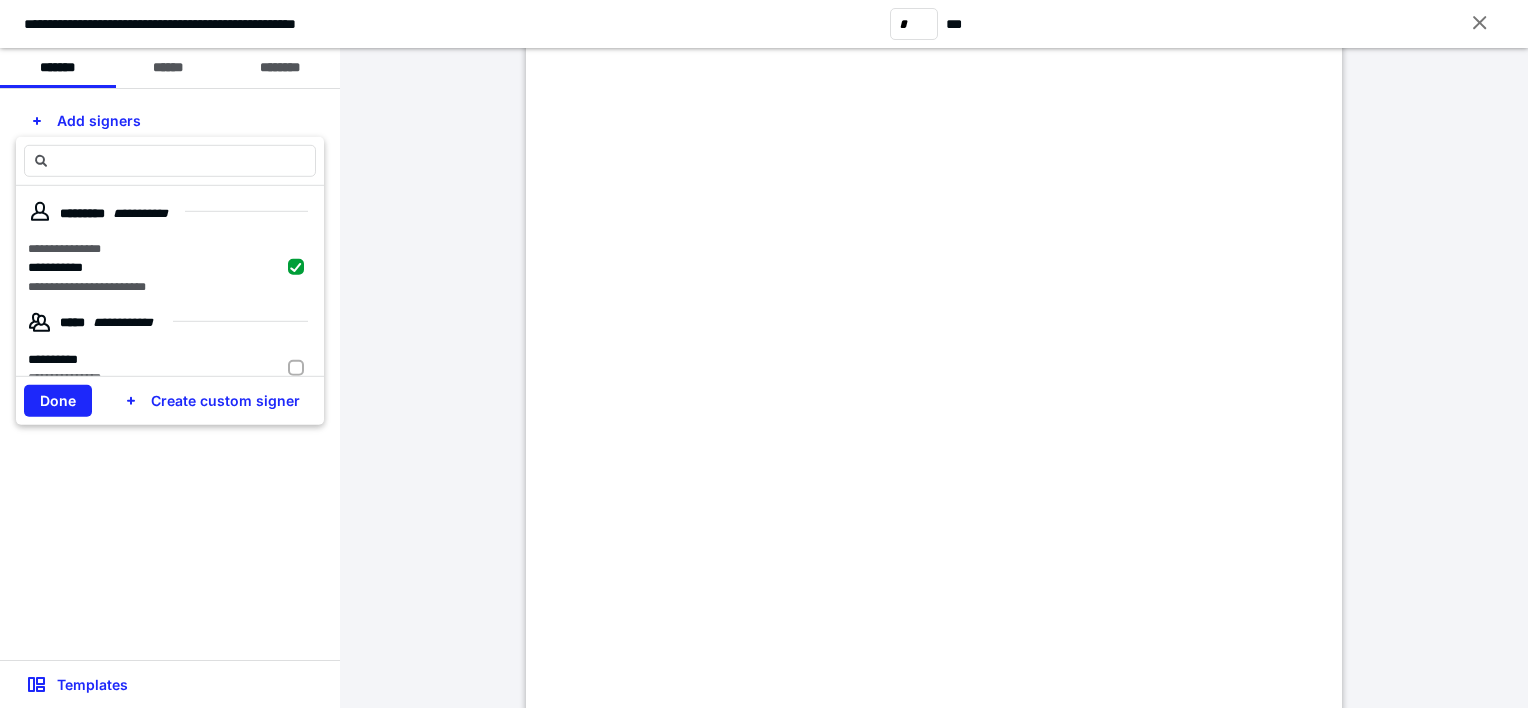 checkbox on "true" 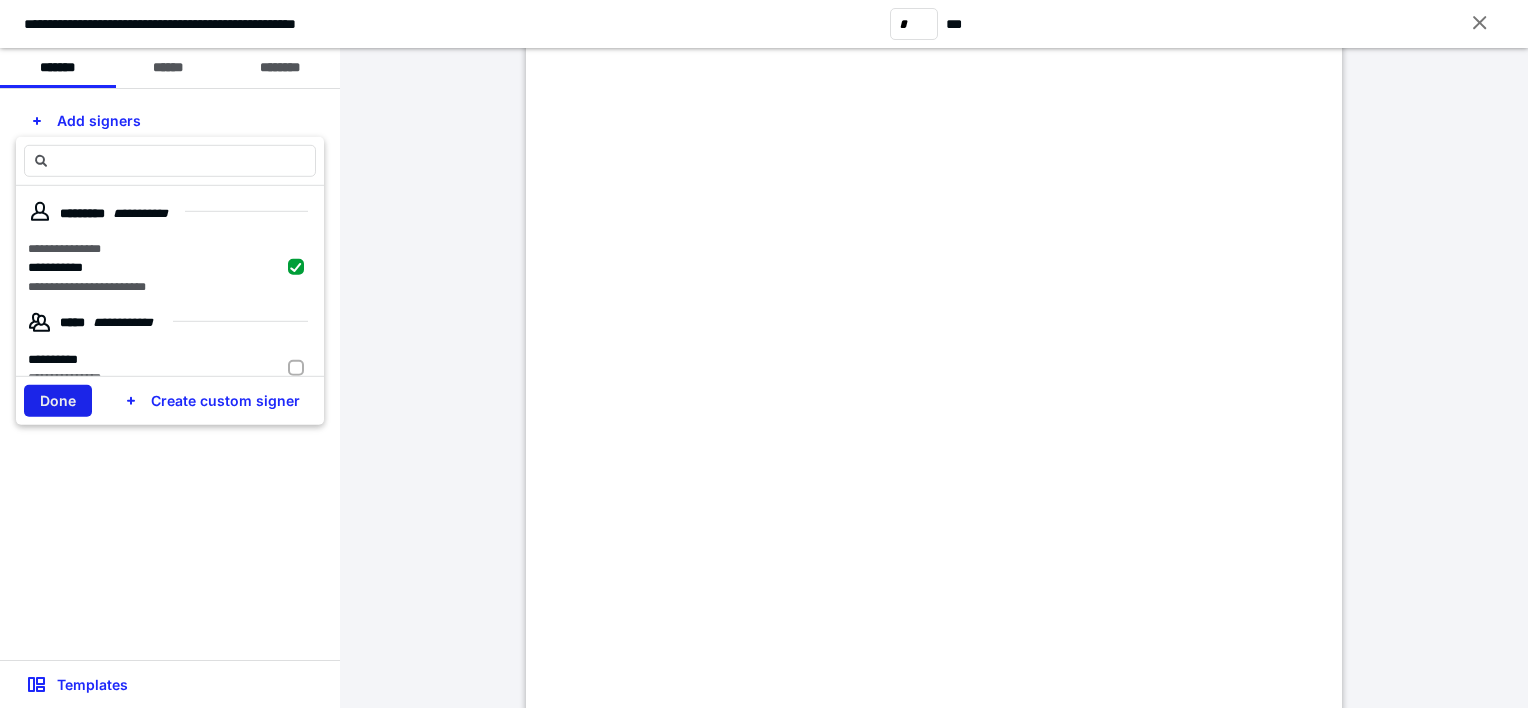 drag, startPoint x: 64, startPoint y: 392, endPoint x: 175, endPoint y: 215, distance: 208.92583 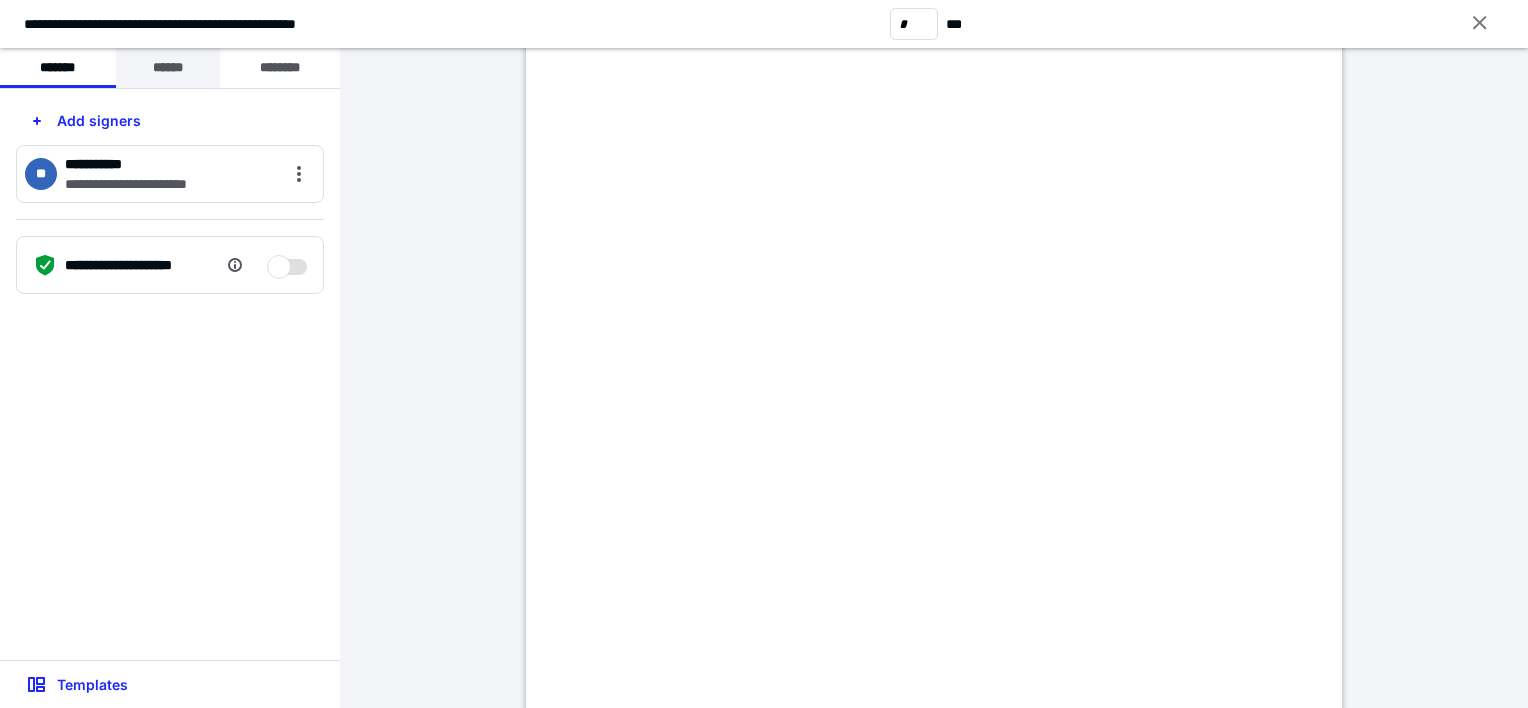 drag, startPoint x: 180, startPoint y: 80, endPoint x: 209, endPoint y: 92, distance: 31.38471 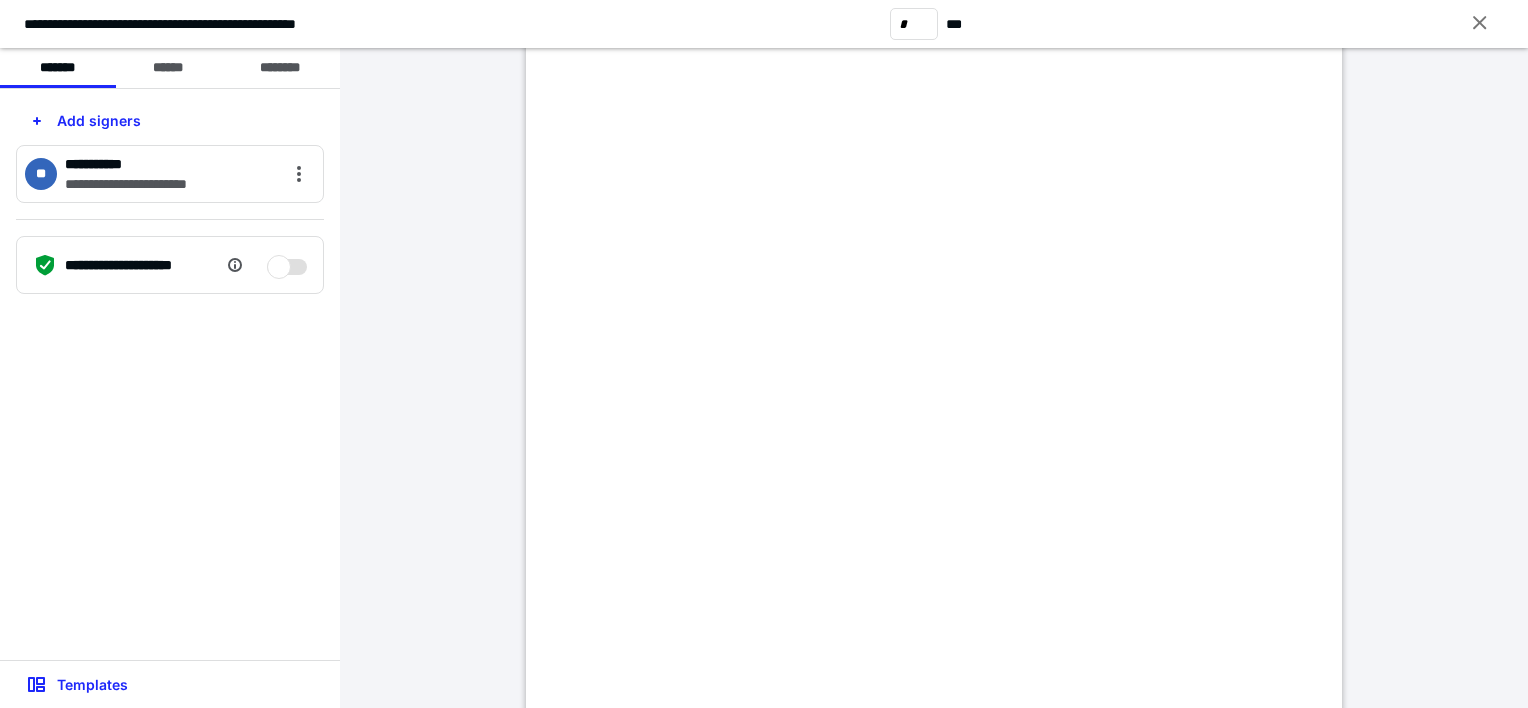 click on "******" at bounding box center [168, 68] 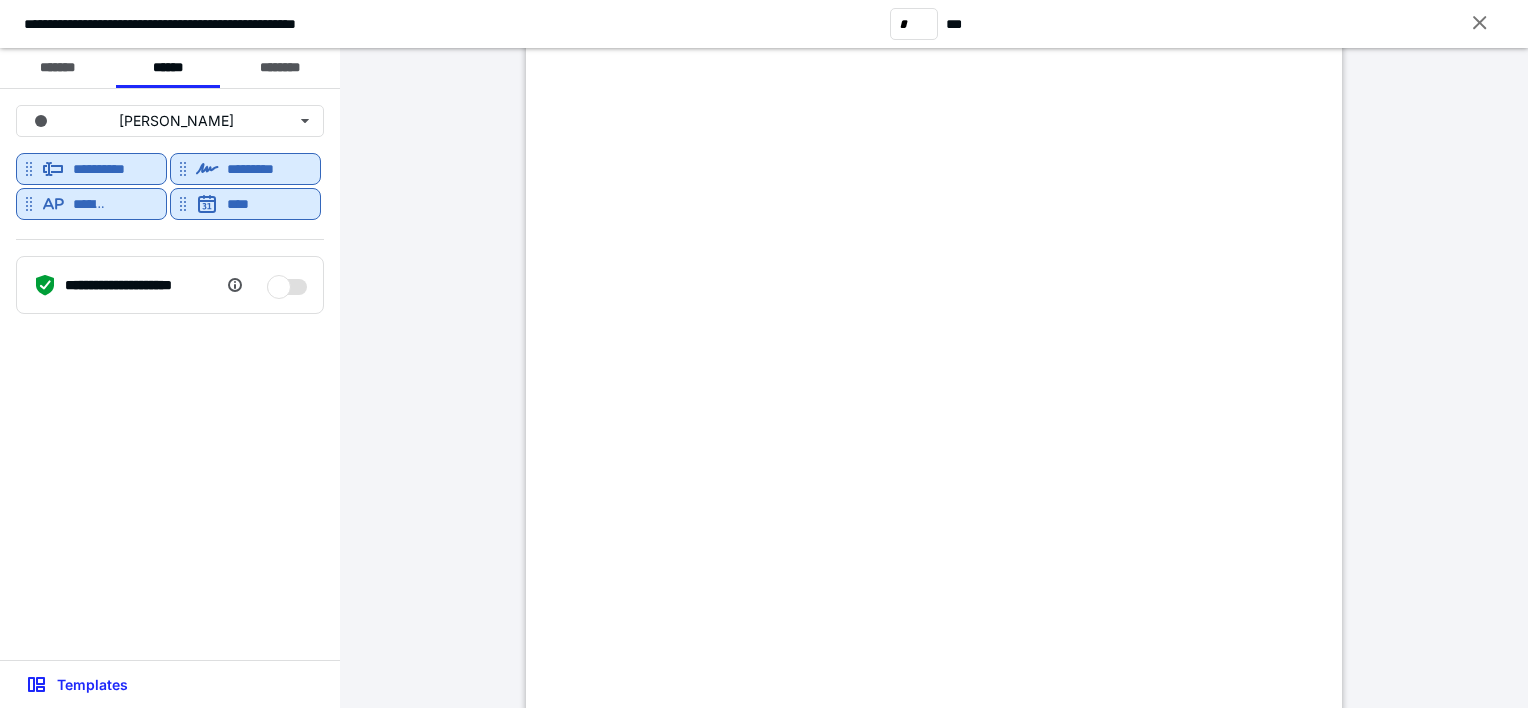 scroll, scrollTop: 300, scrollLeft: 0, axis: vertical 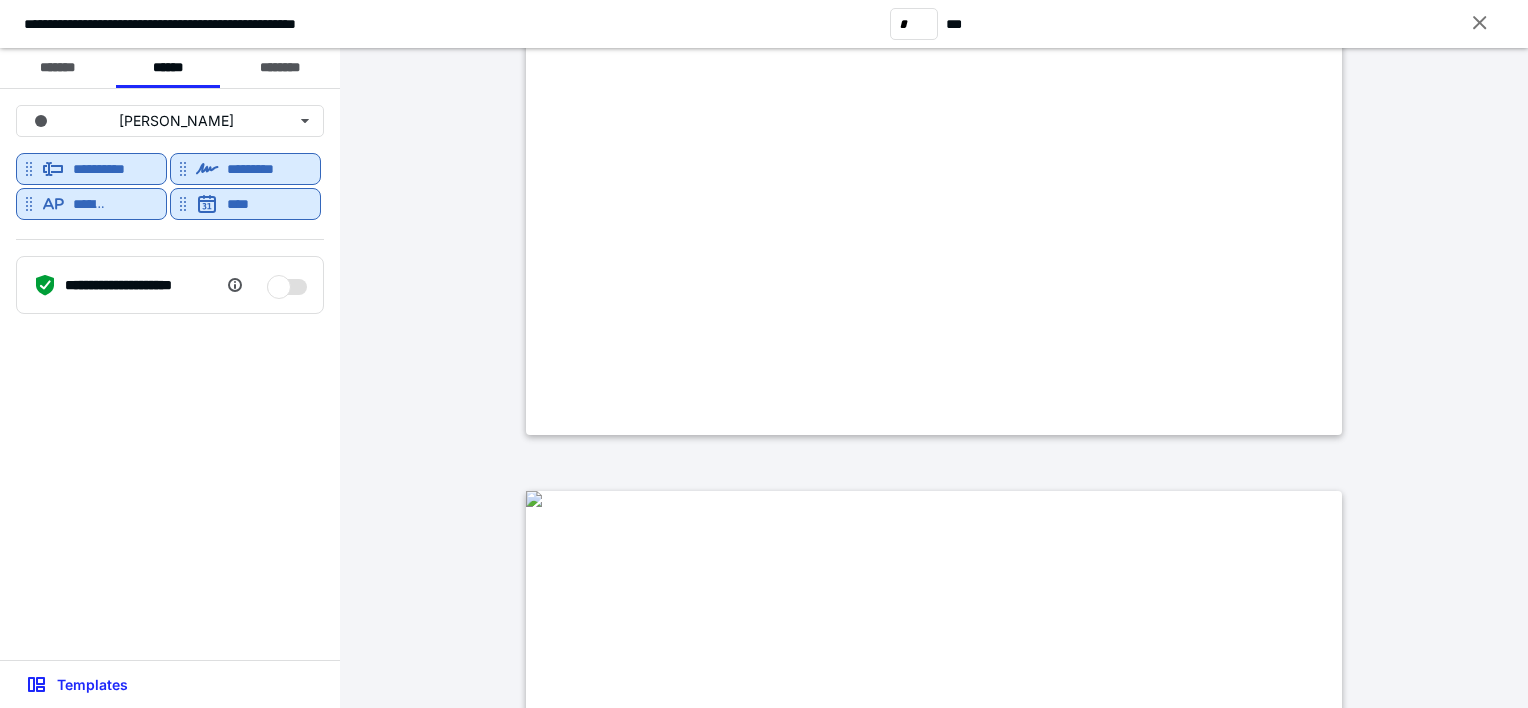 type on "*" 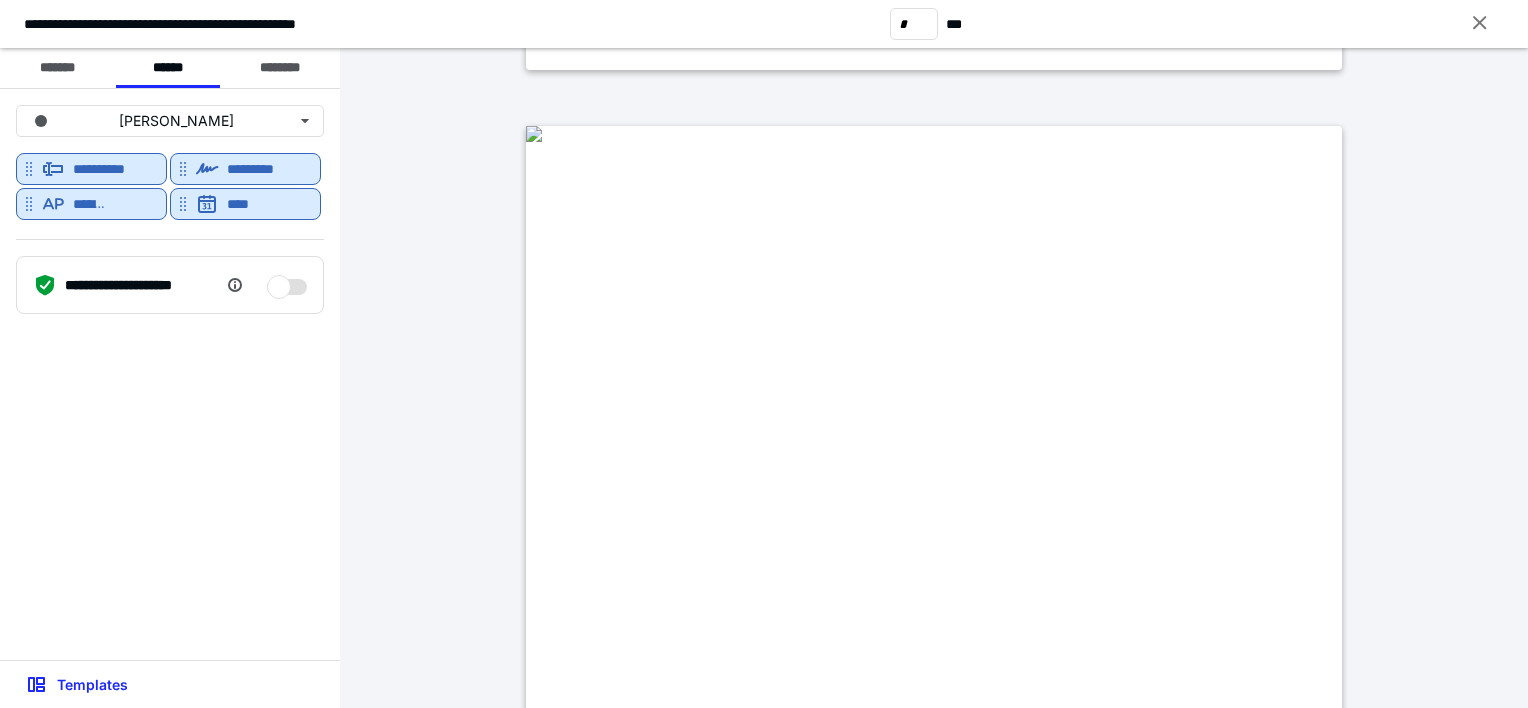 scroll, scrollTop: 1100, scrollLeft: 0, axis: vertical 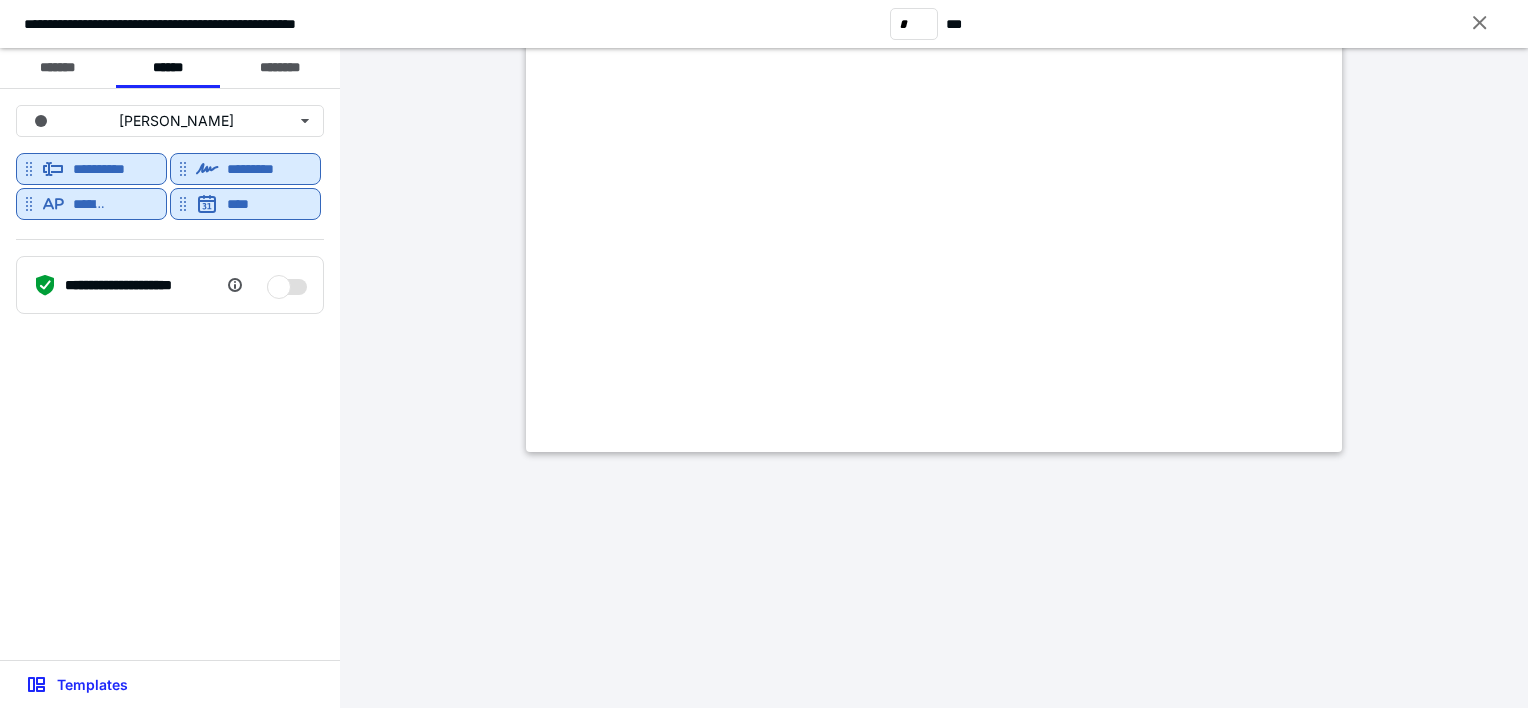 drag, startPoint x: 270, startPoint y: 74, endPoint x: 308, endPoint y: 165, distance: 98.61542 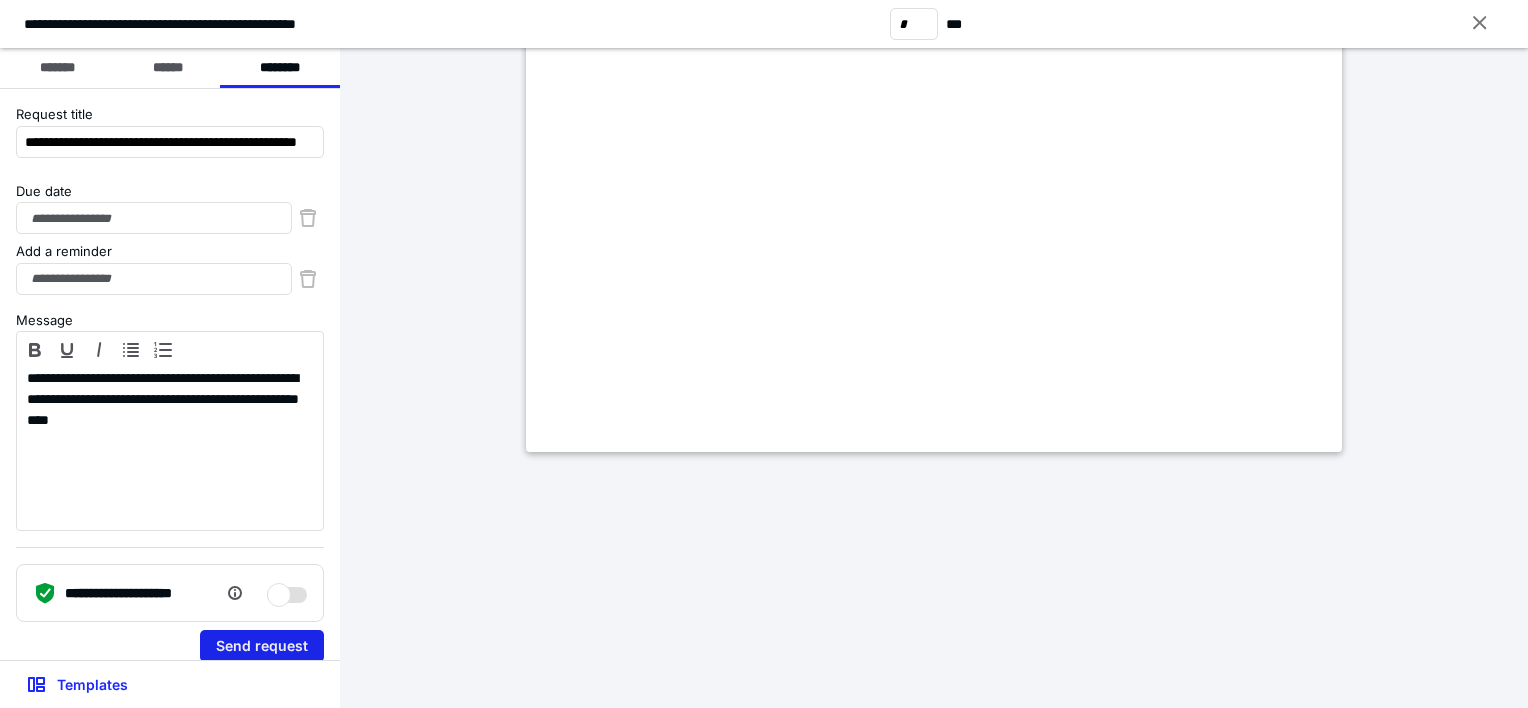click on "Send request" at bounding box center [262, 646] 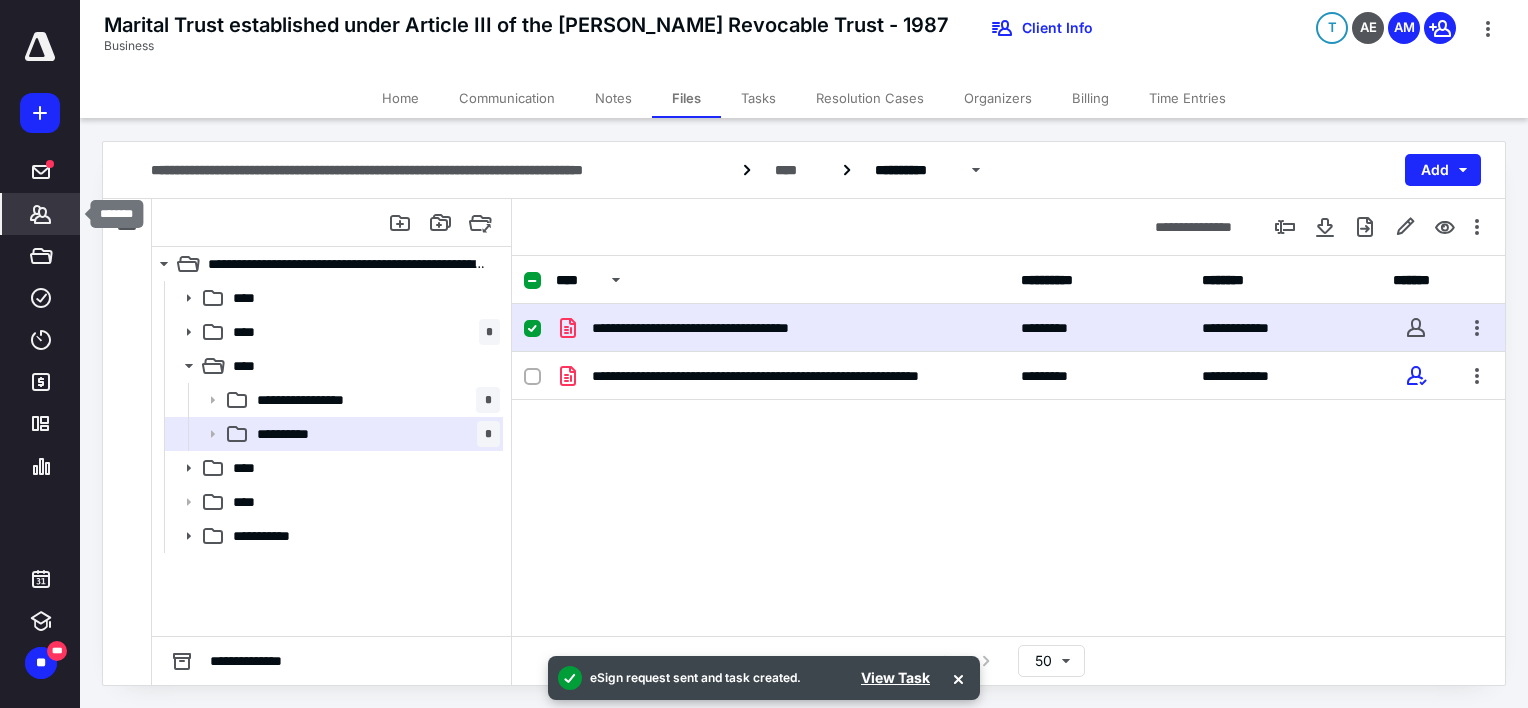 click 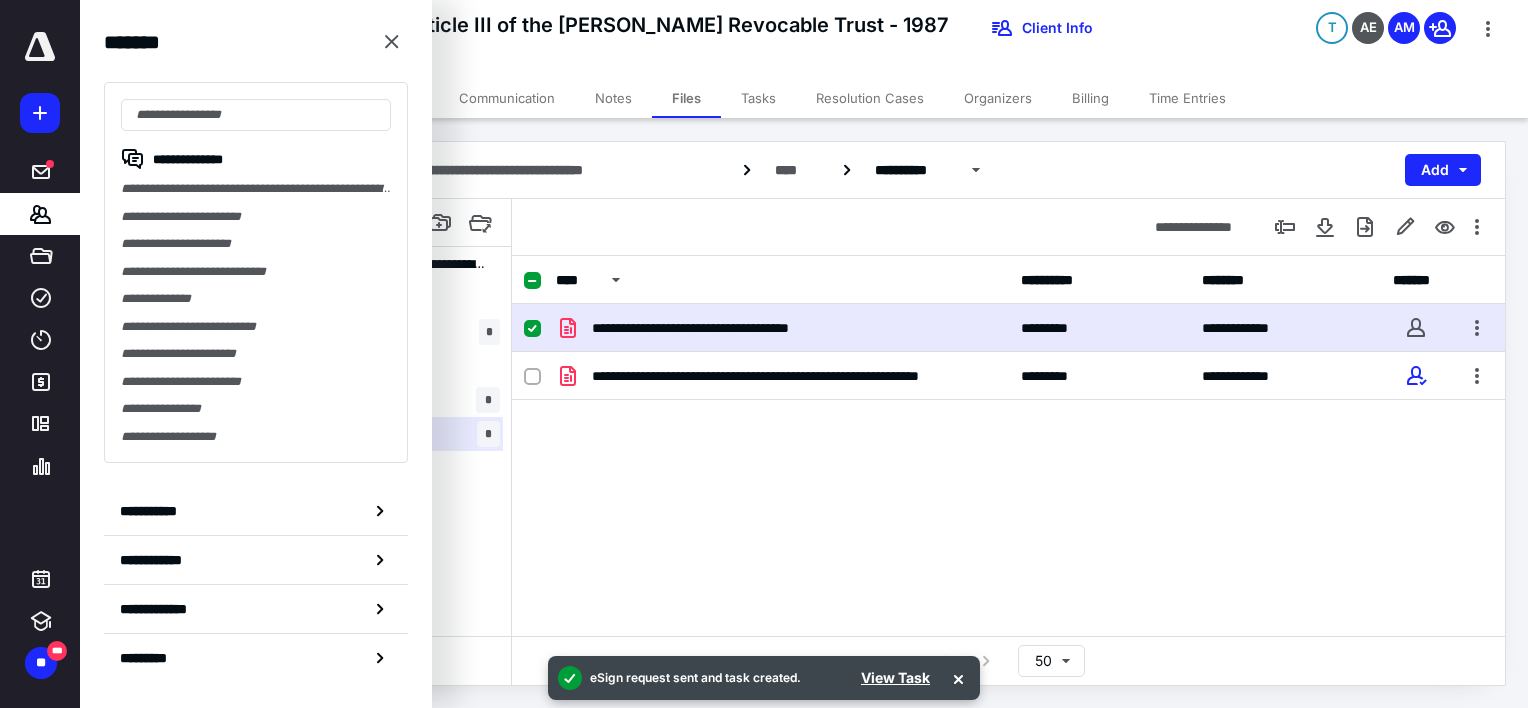 click on "**********" at bounding box center (256, 189) 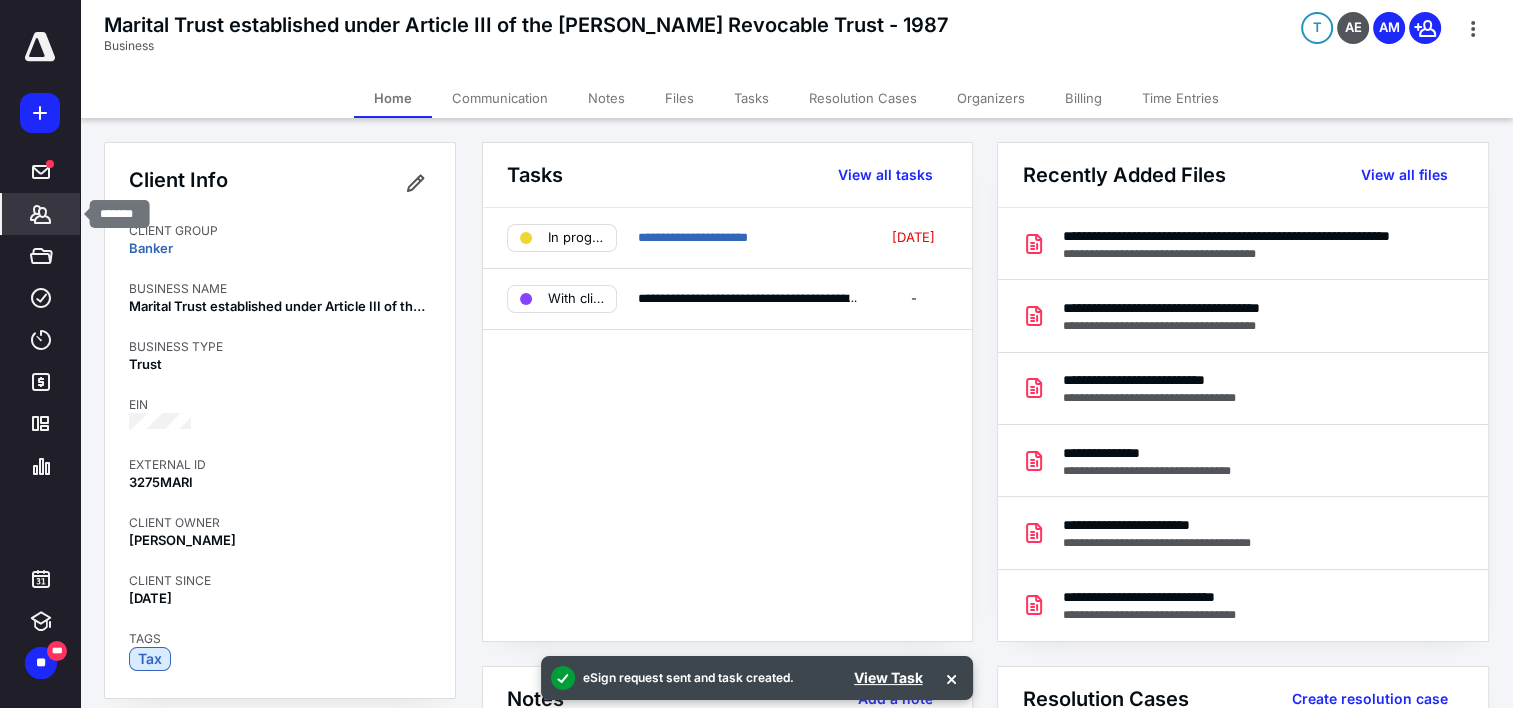 drag, startPoint x: 36, startPoint y: 210, endPoint x: 49, endPoint y: 206, distance: 13.601471 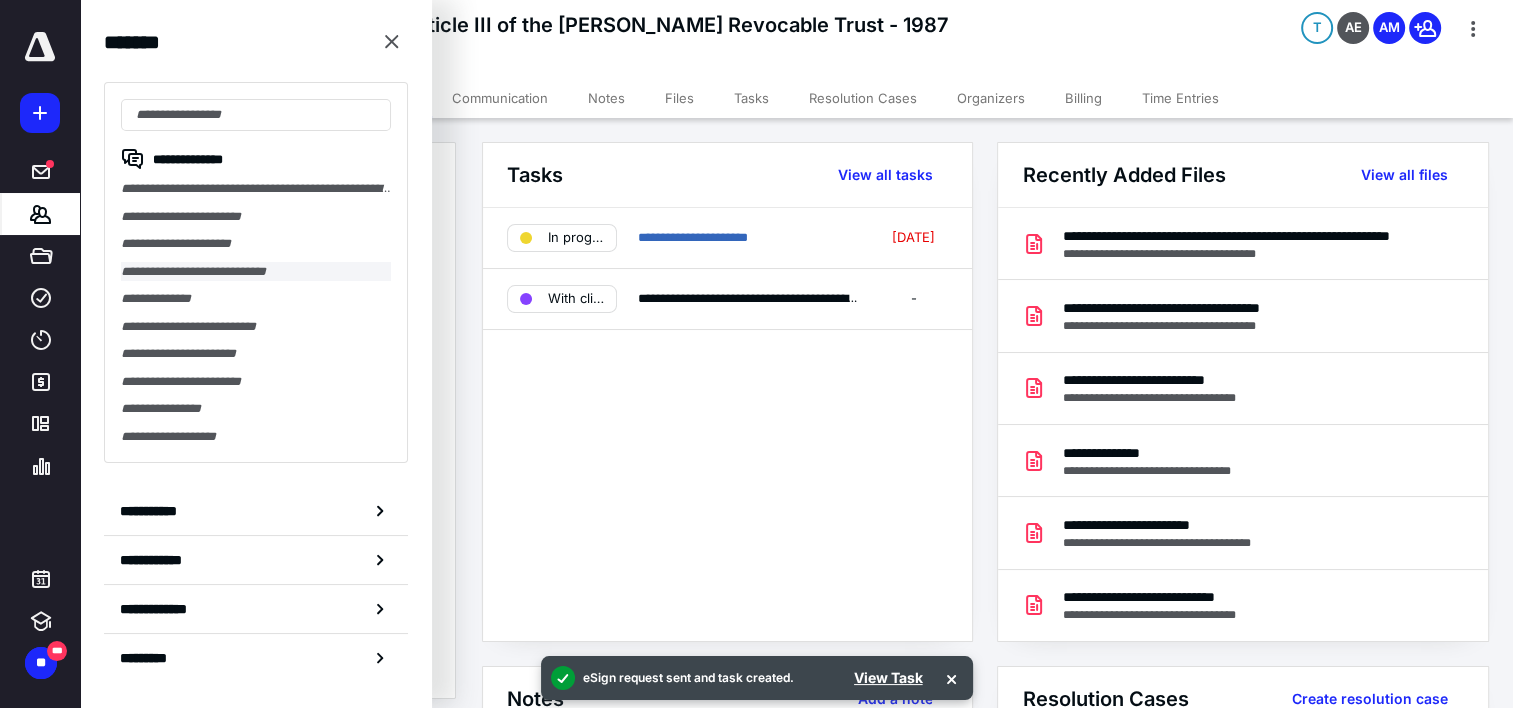 click on "**********" at bounding box center [256, 272] 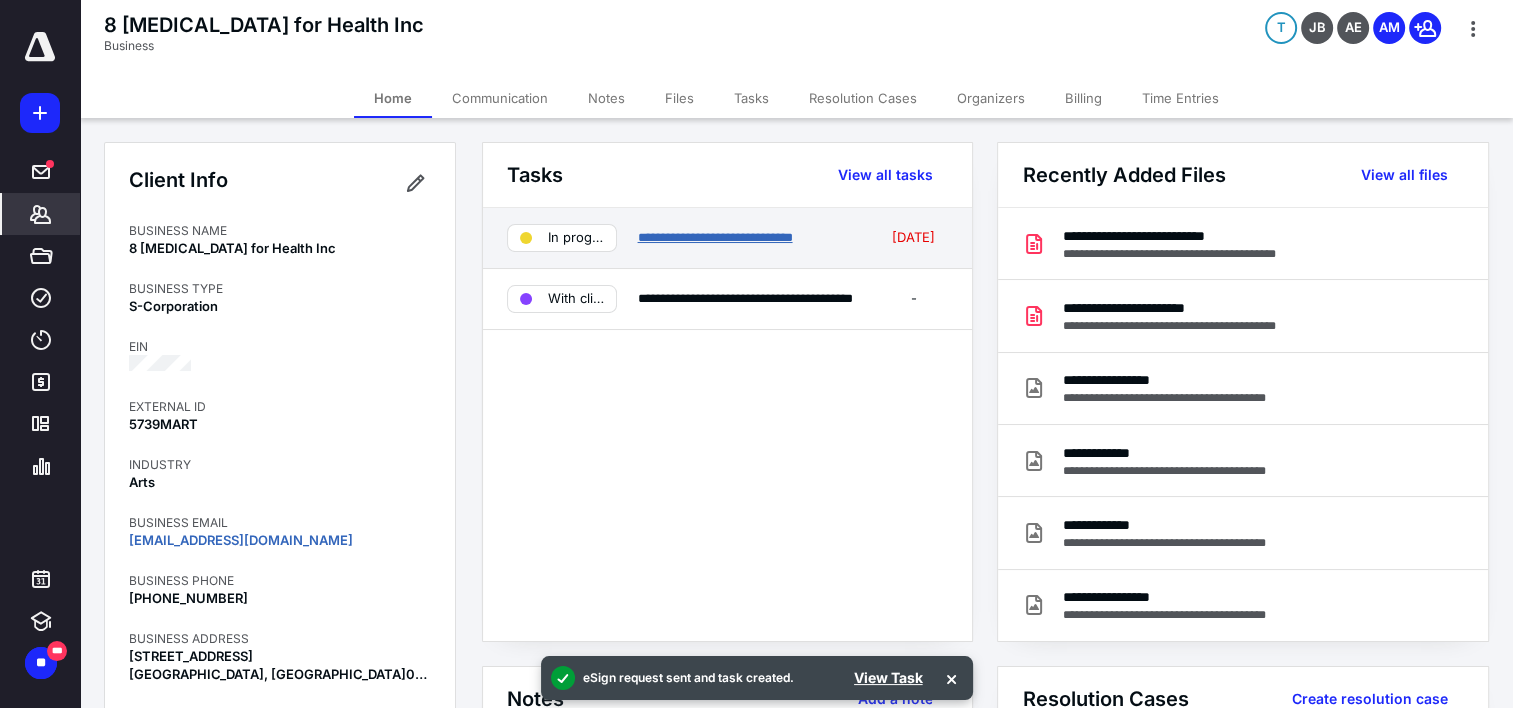 click on "**********" at bounding box center (714, 237) 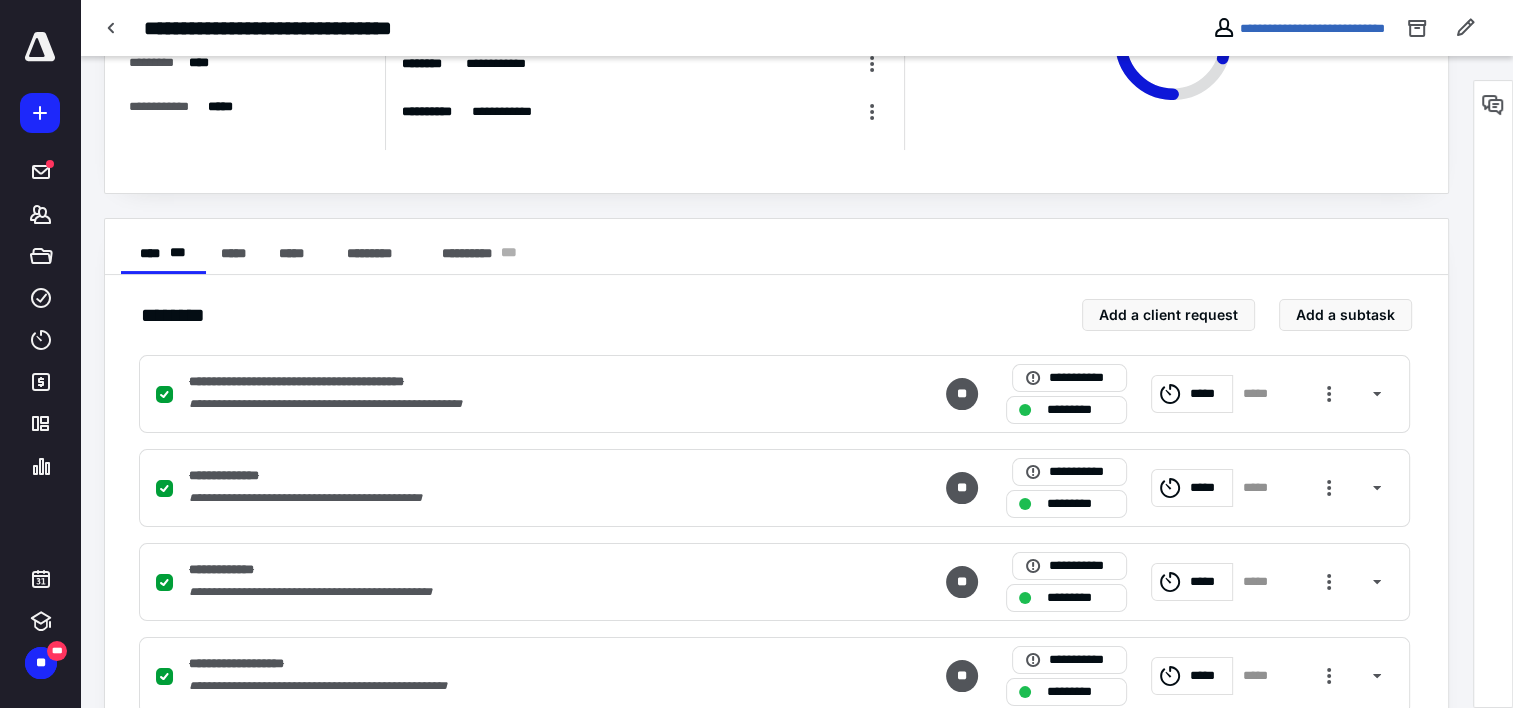 scroll, scrollTop: 372, scrollLeft: 0, axis: vertical 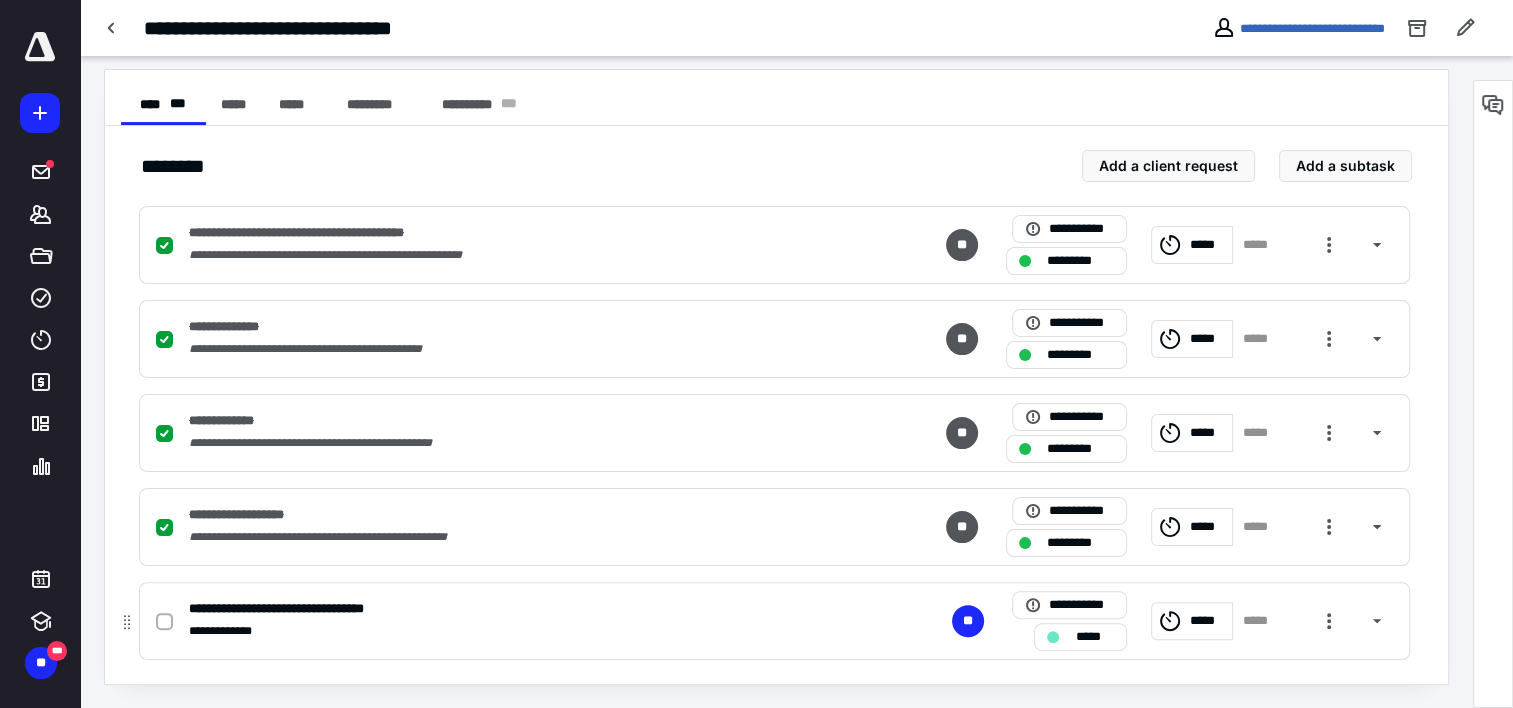 click 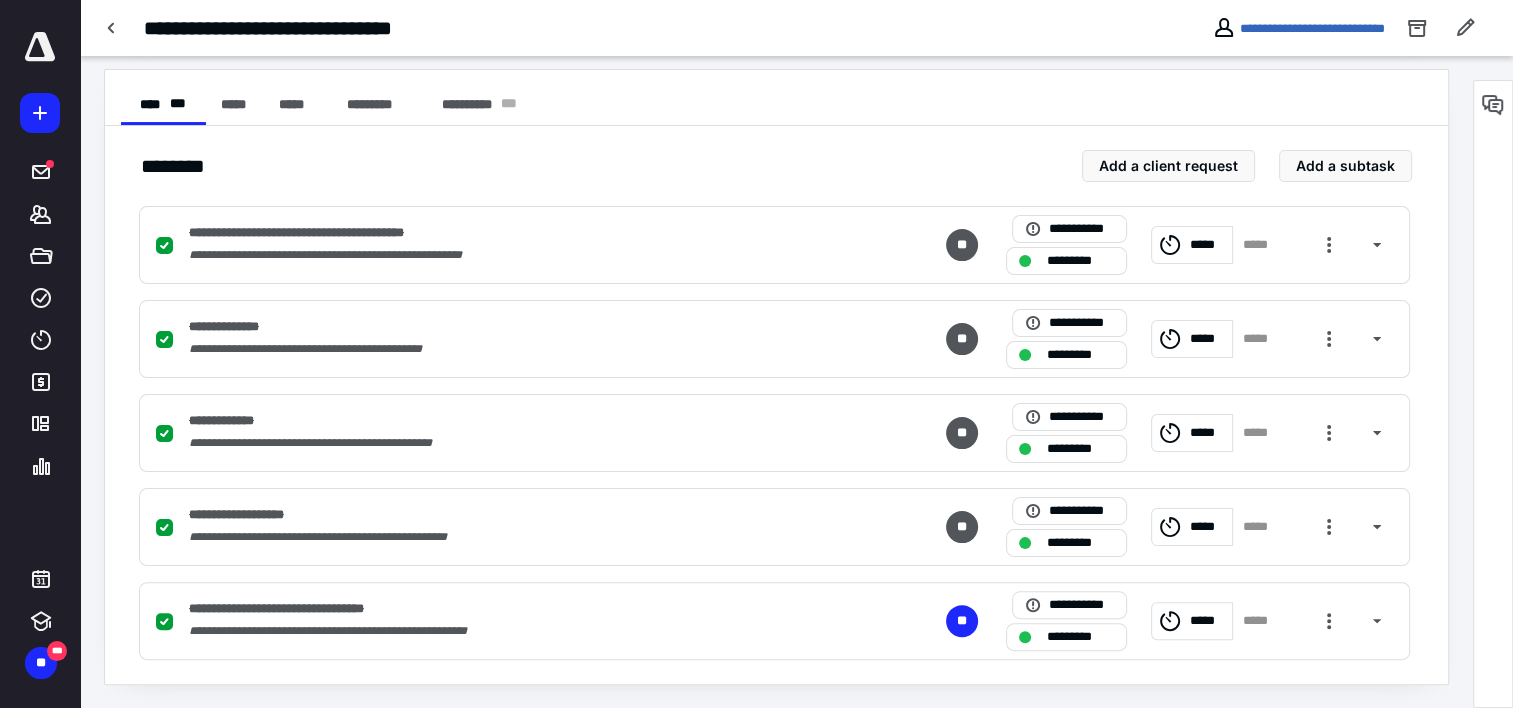 click at bounding box center [112, 28] 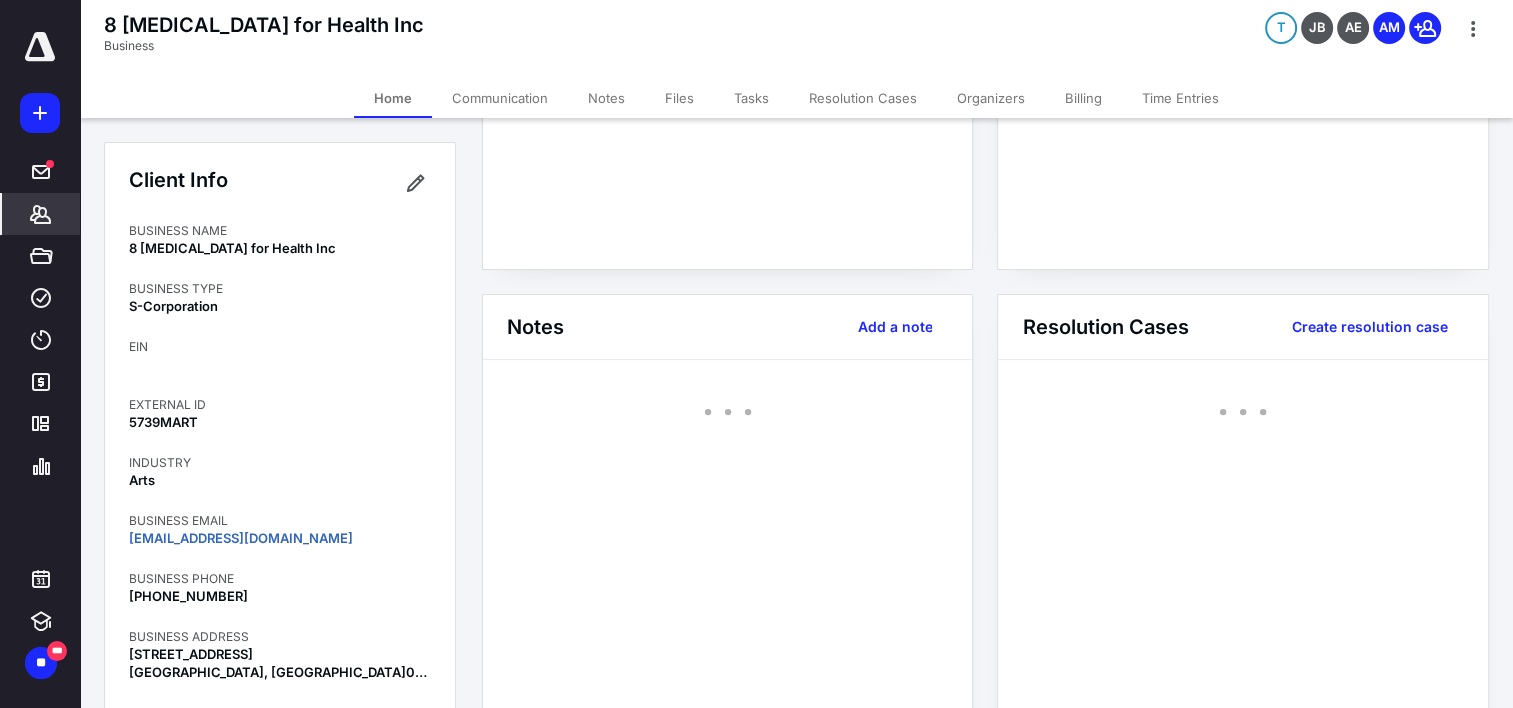 scroll, scrollTop: 0, scrollLeft: 0, axis: both 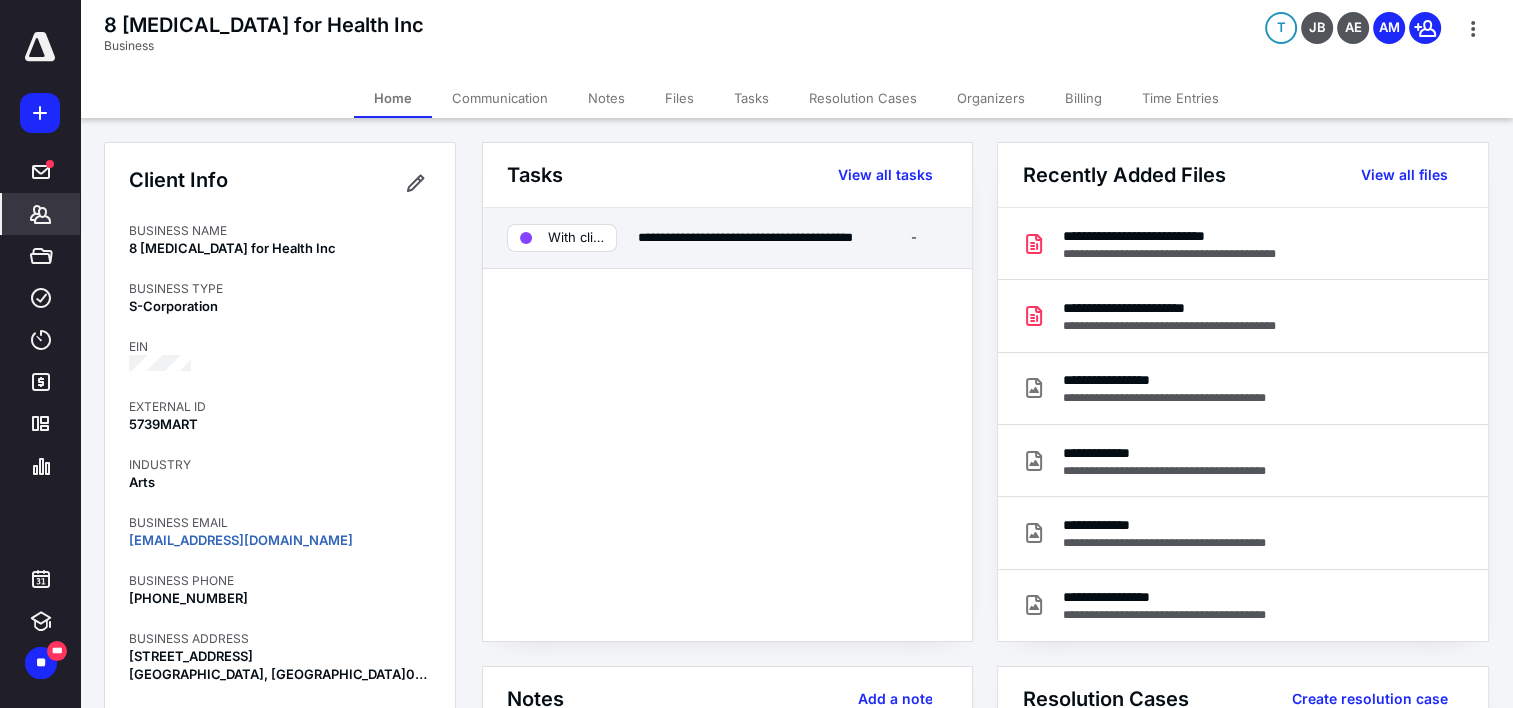 click on "With client" at bounding box center [576, 238] 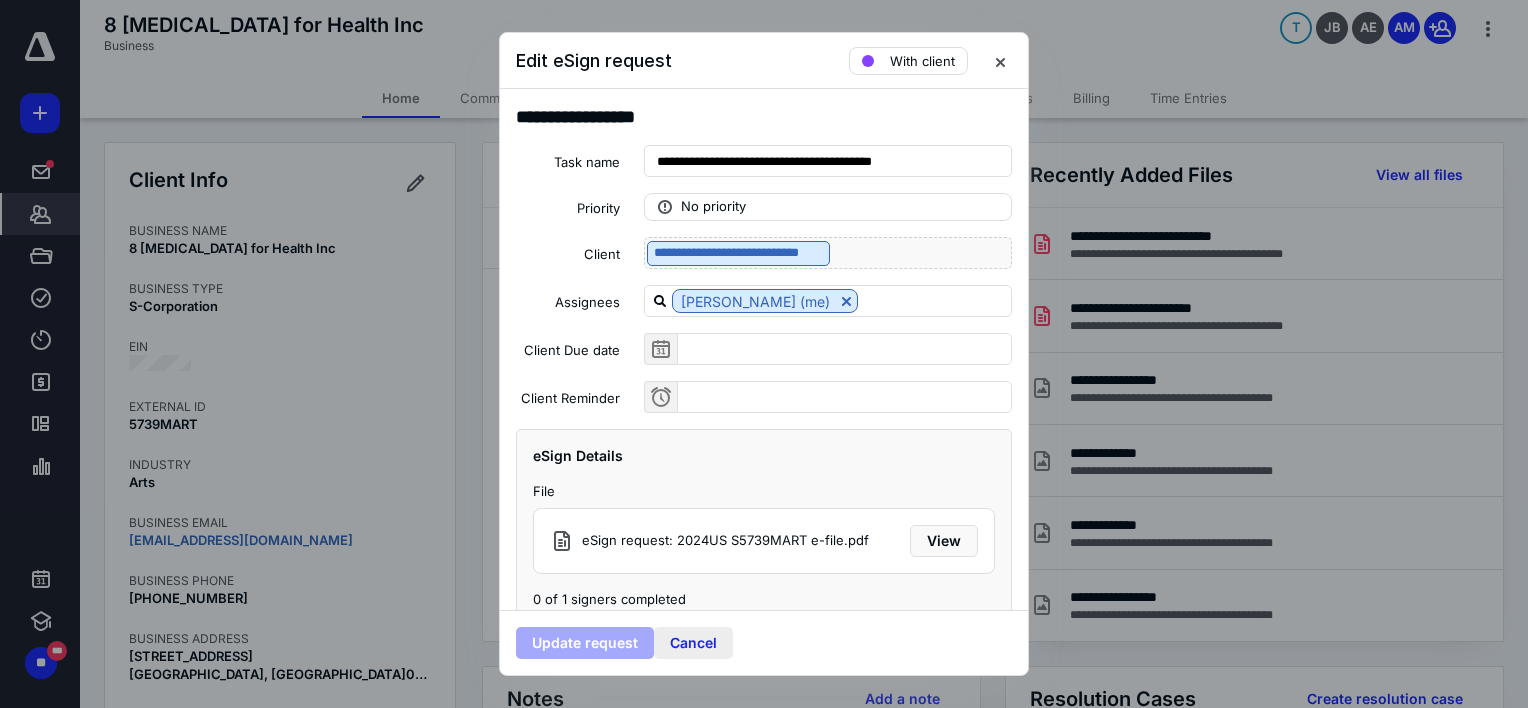 click on "Cancel" at bounding box center [693, 643] 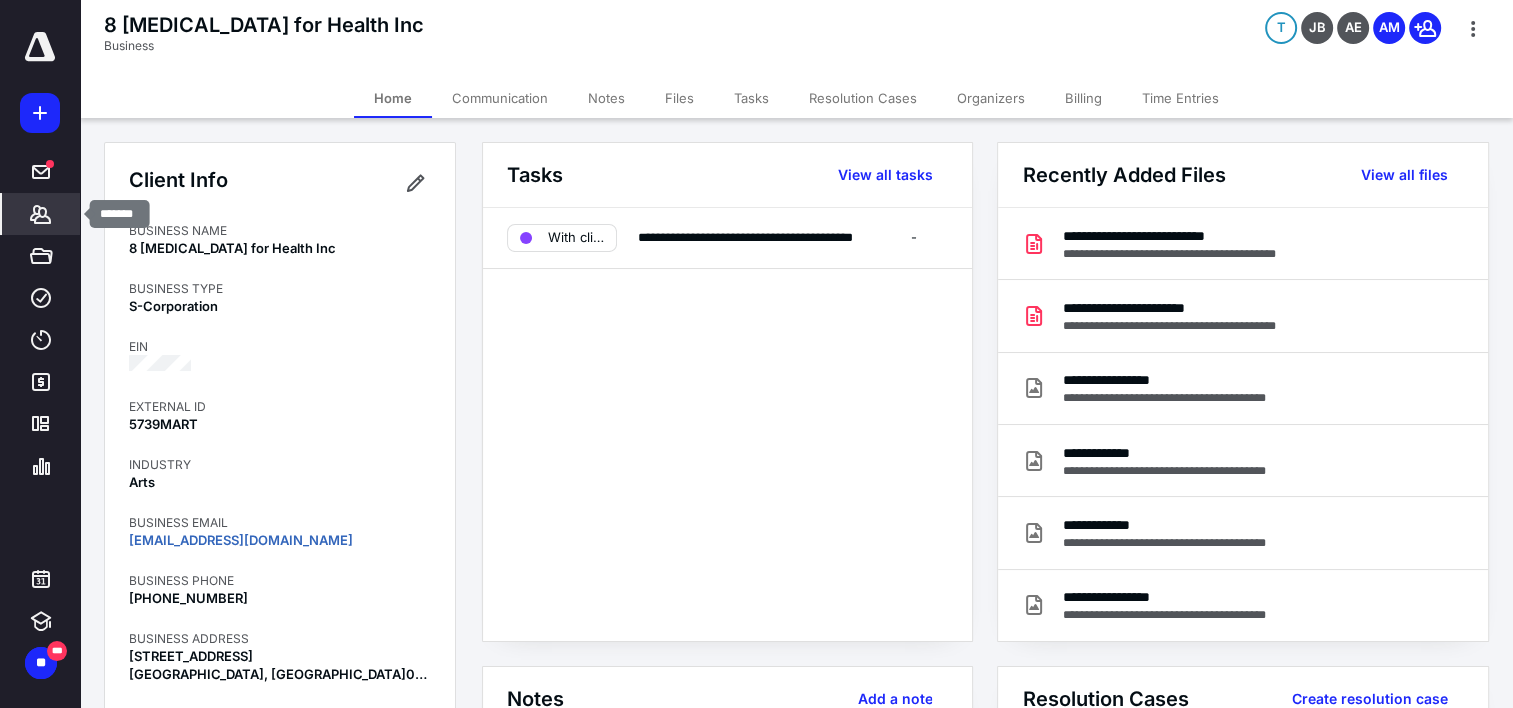 click 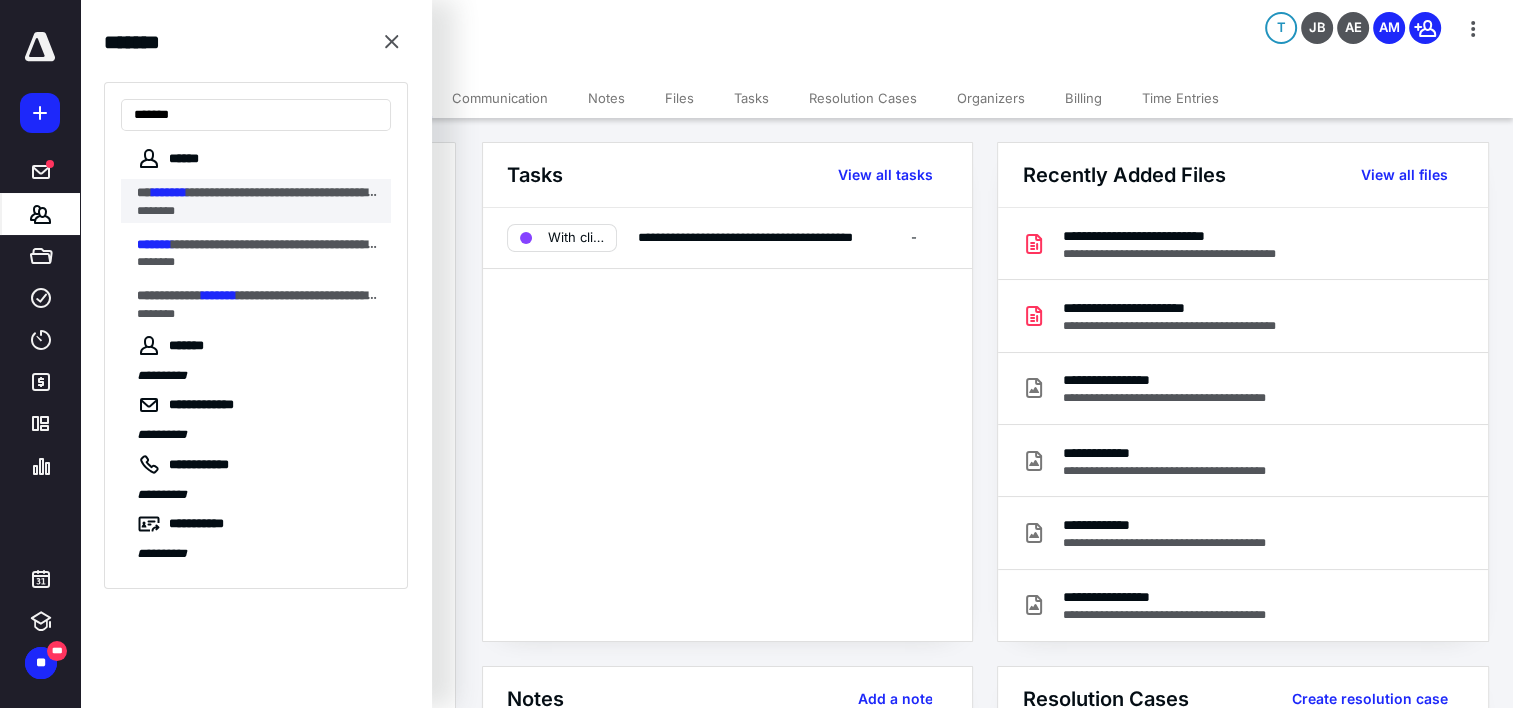 type on "*******" 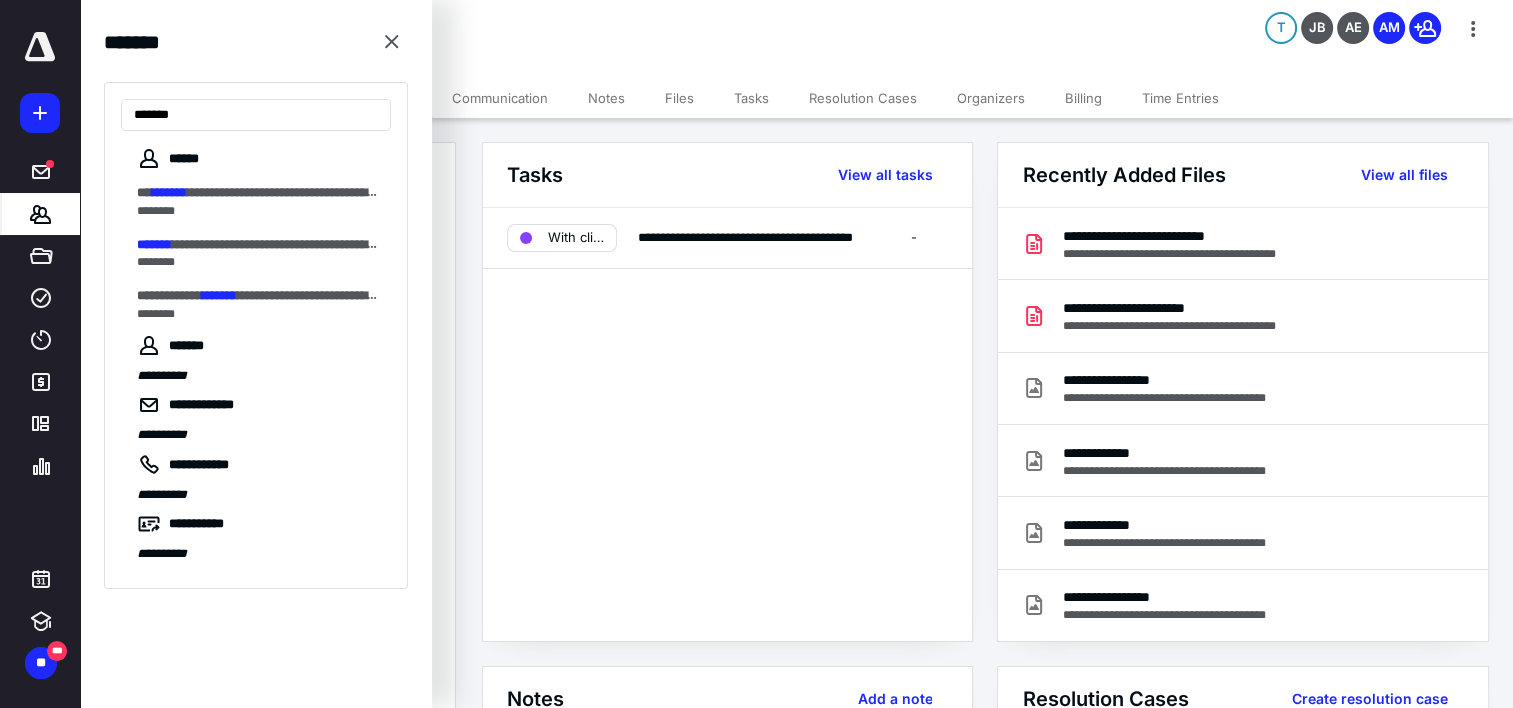 click on "**********" at bounding box center (384, 192) 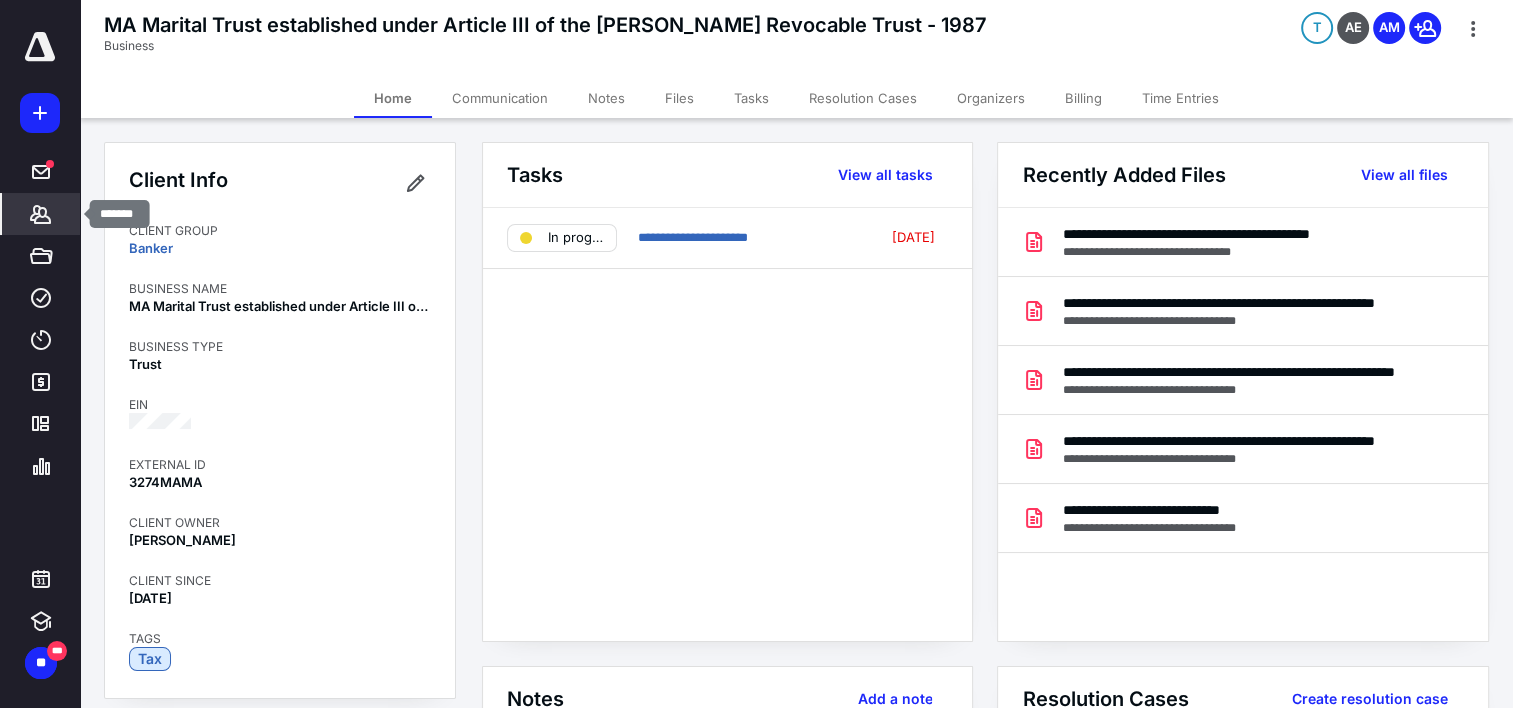 click 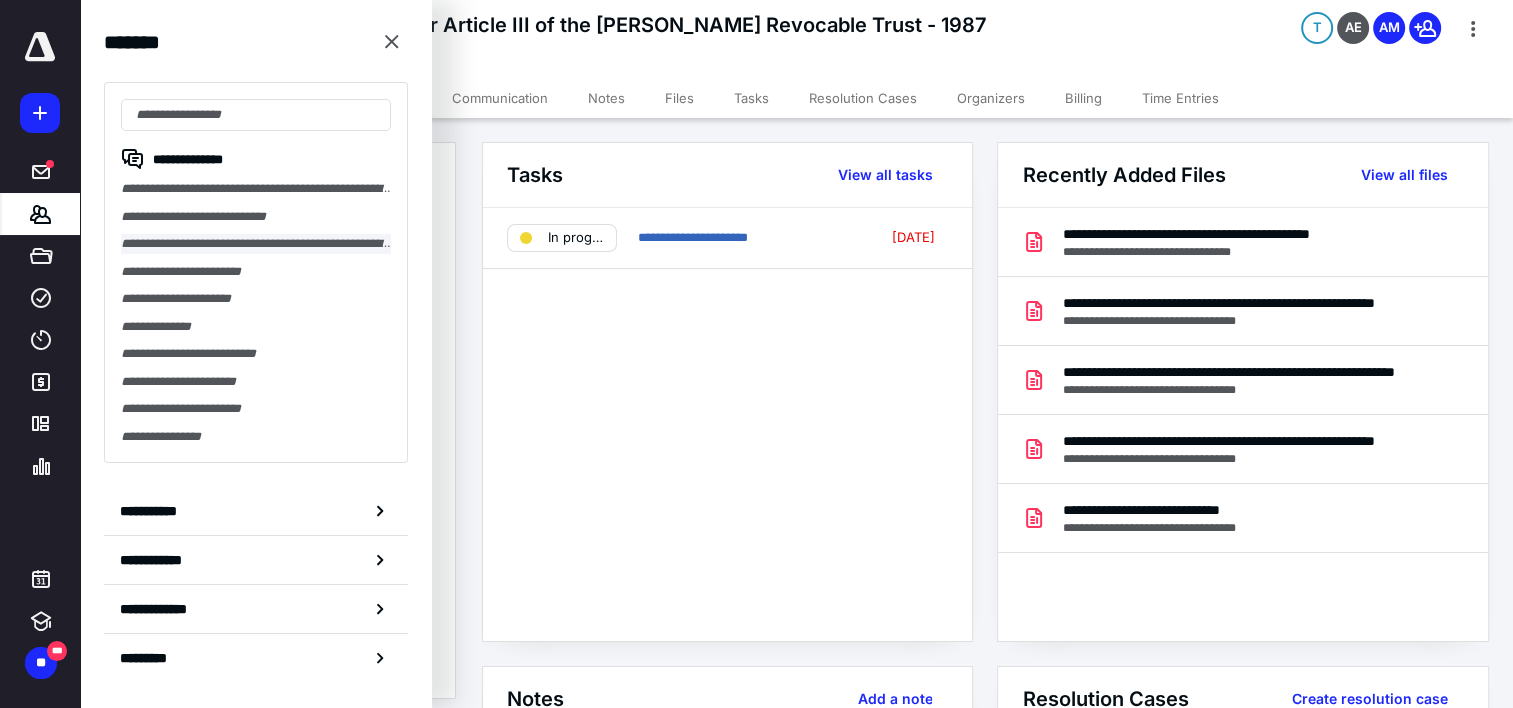 click on "**********" at bounding box center (256, 244) 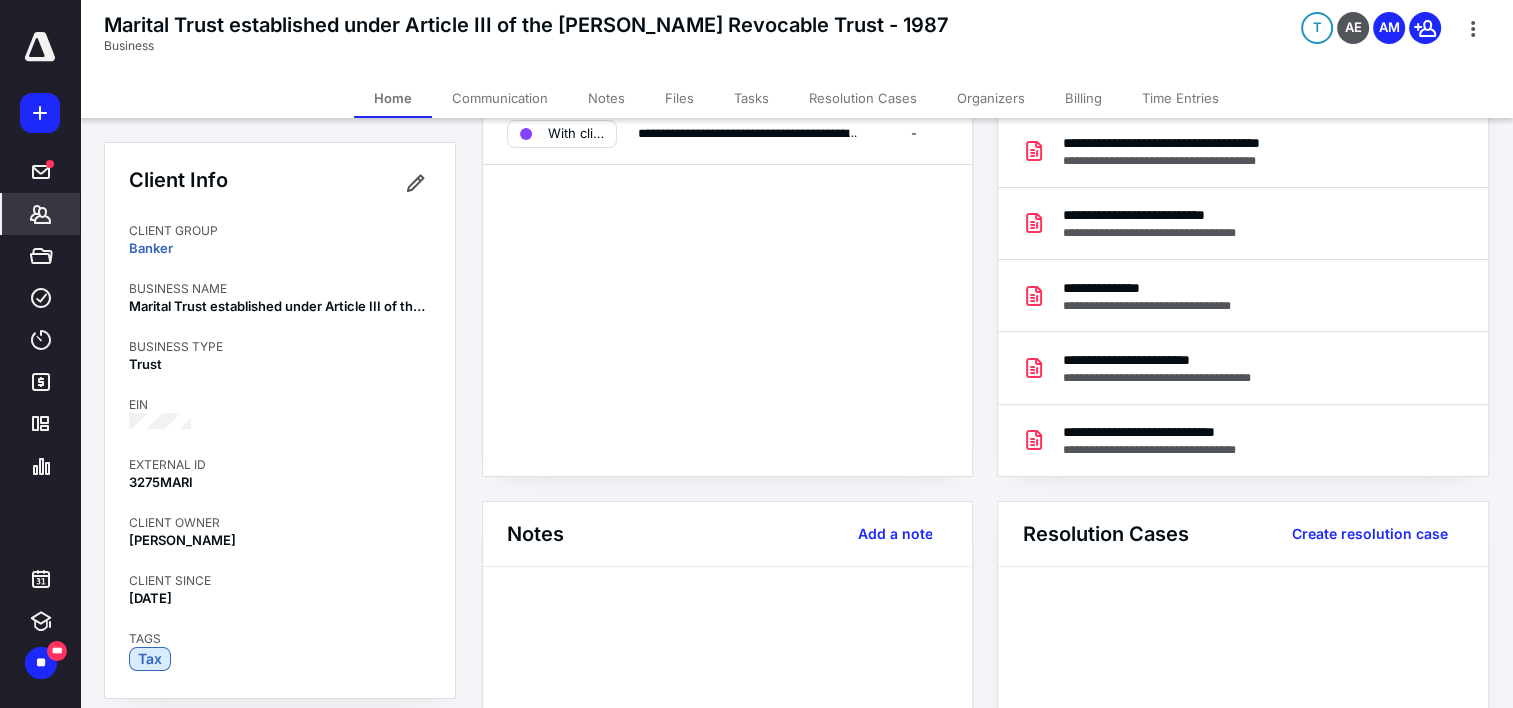 scroll, scrollTop: 400, scrollLeft: 0, axis: vertical 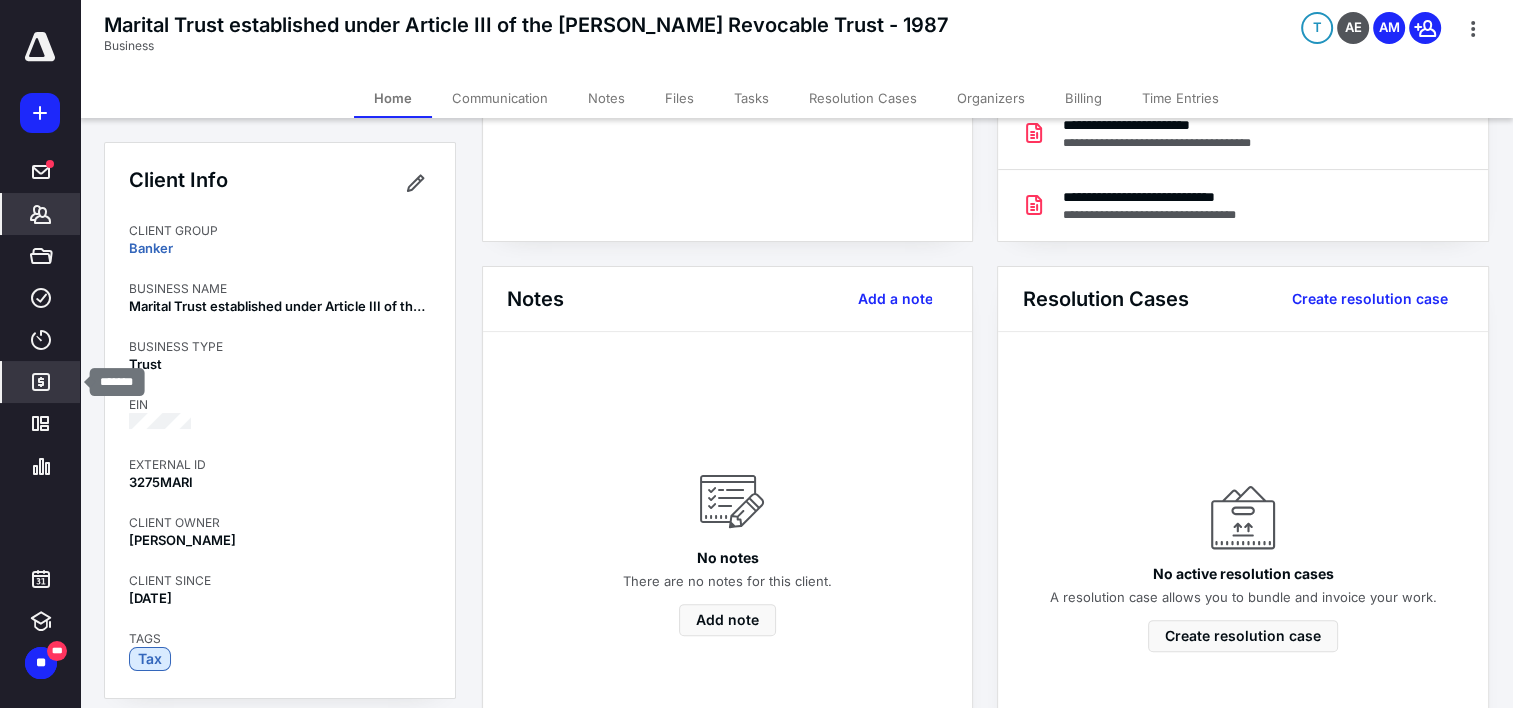 click on "*******" at bounding box center (41, 382) 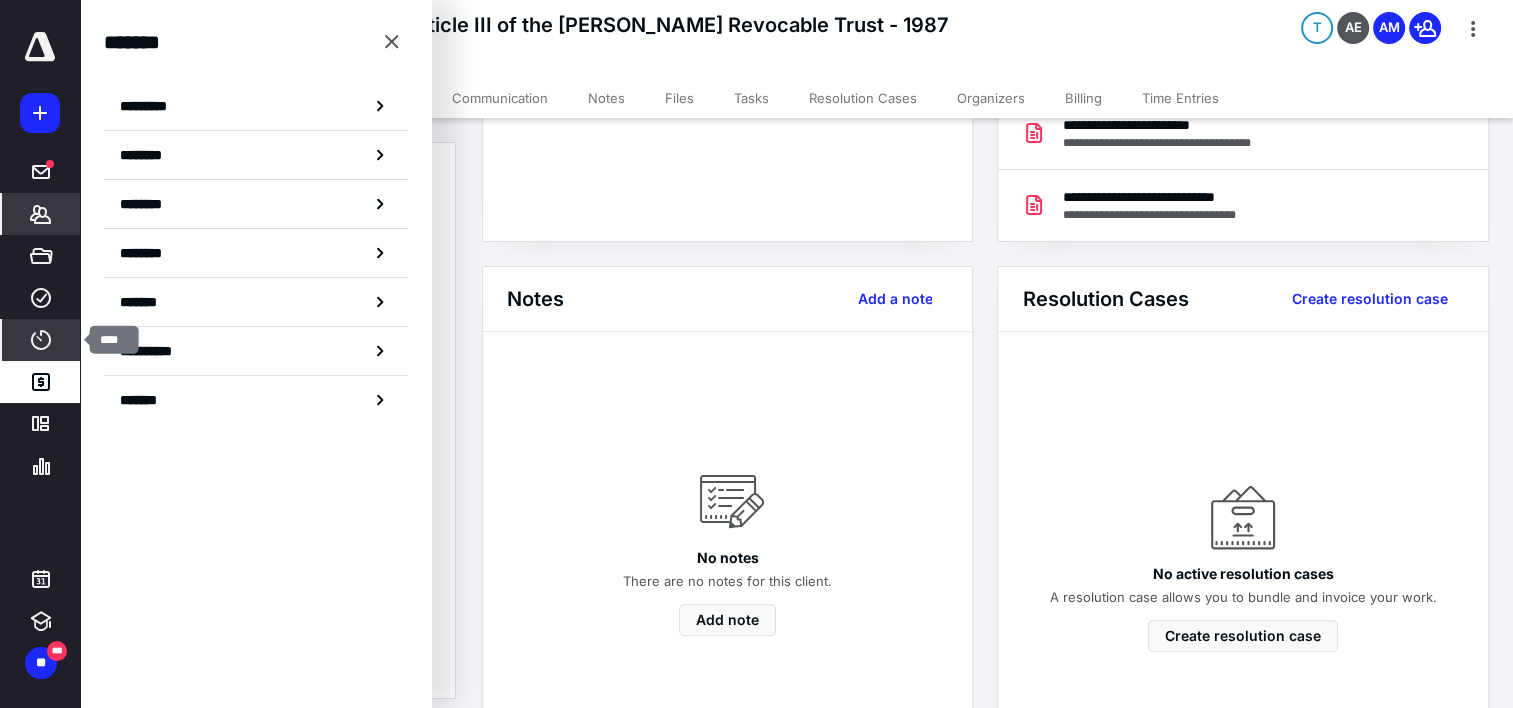 click 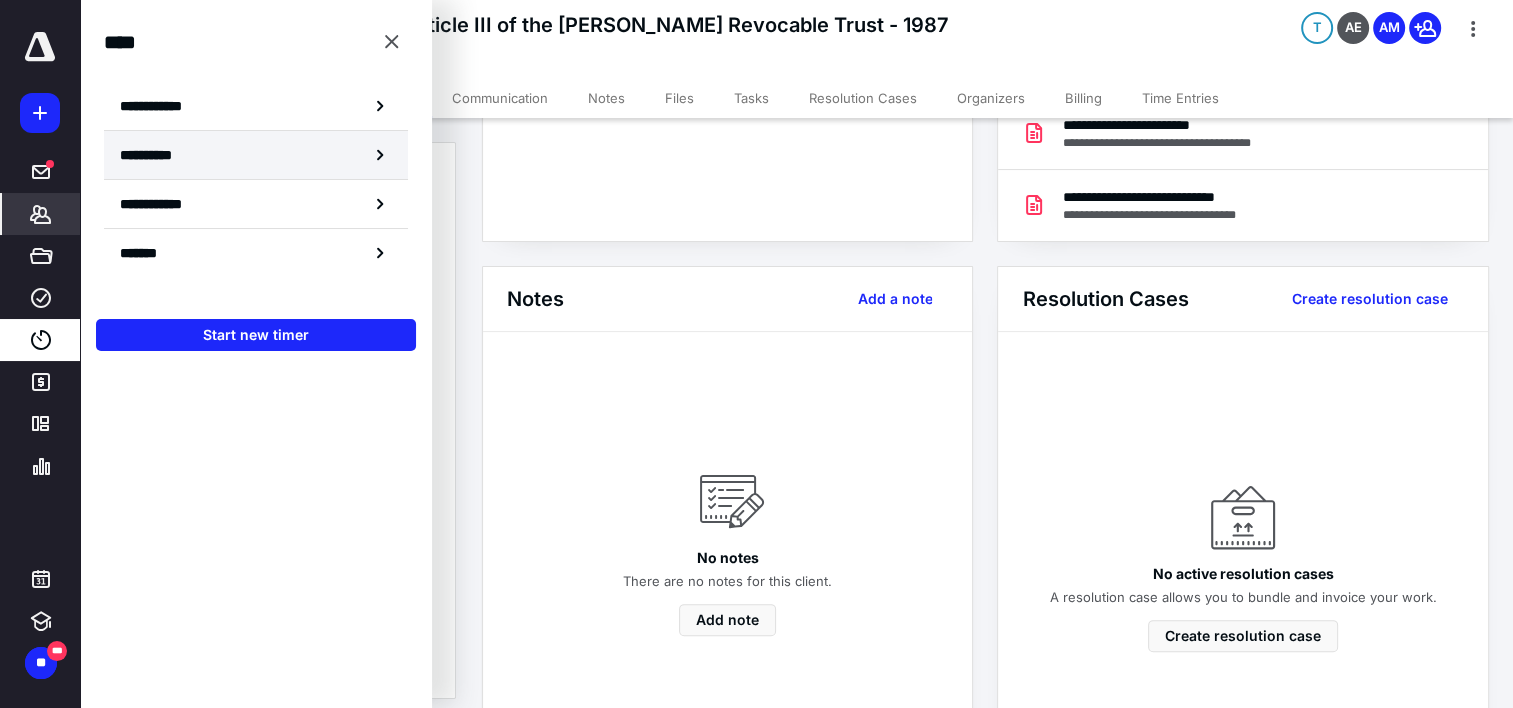 click on "**********" at bounding box center (158, 155) 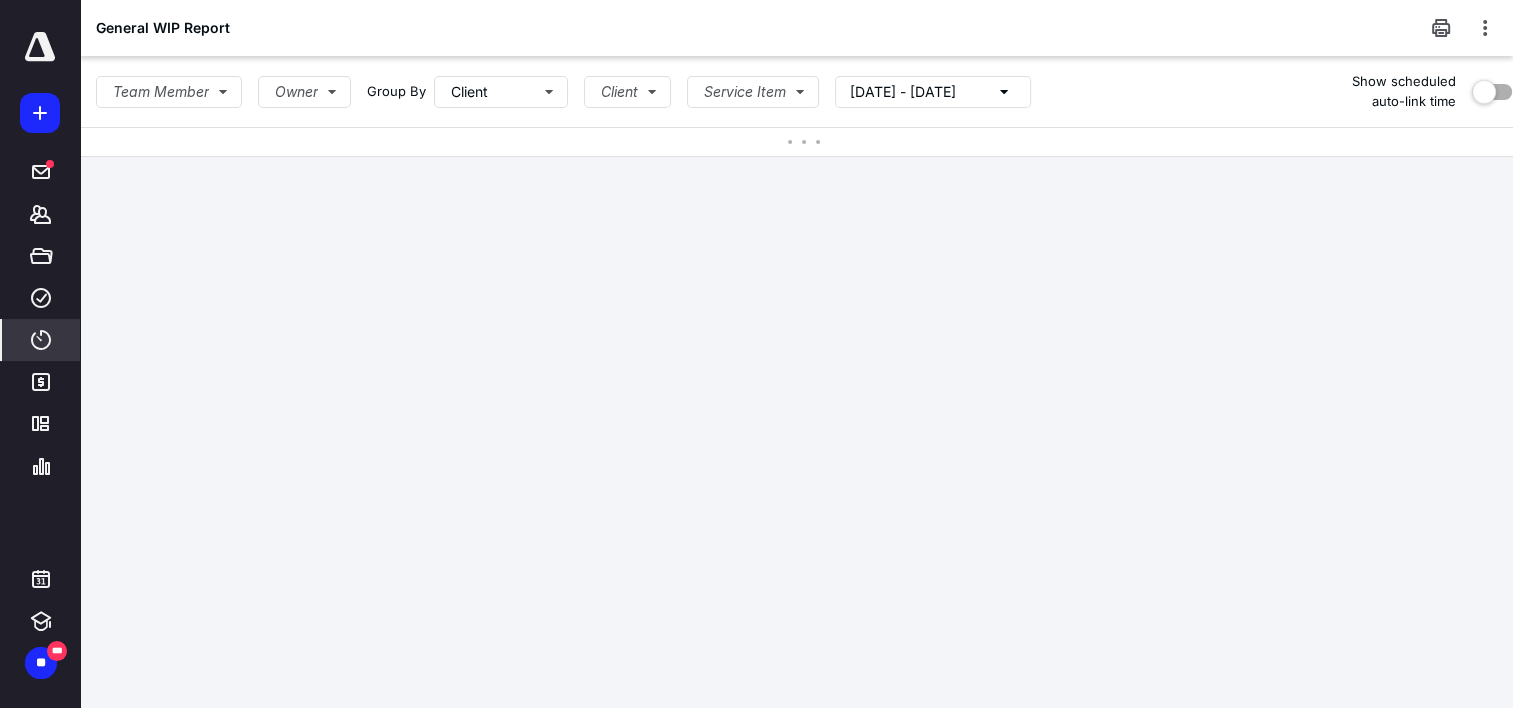 scroll, scrollTop: 0, scrollLeft: 0, axis: both 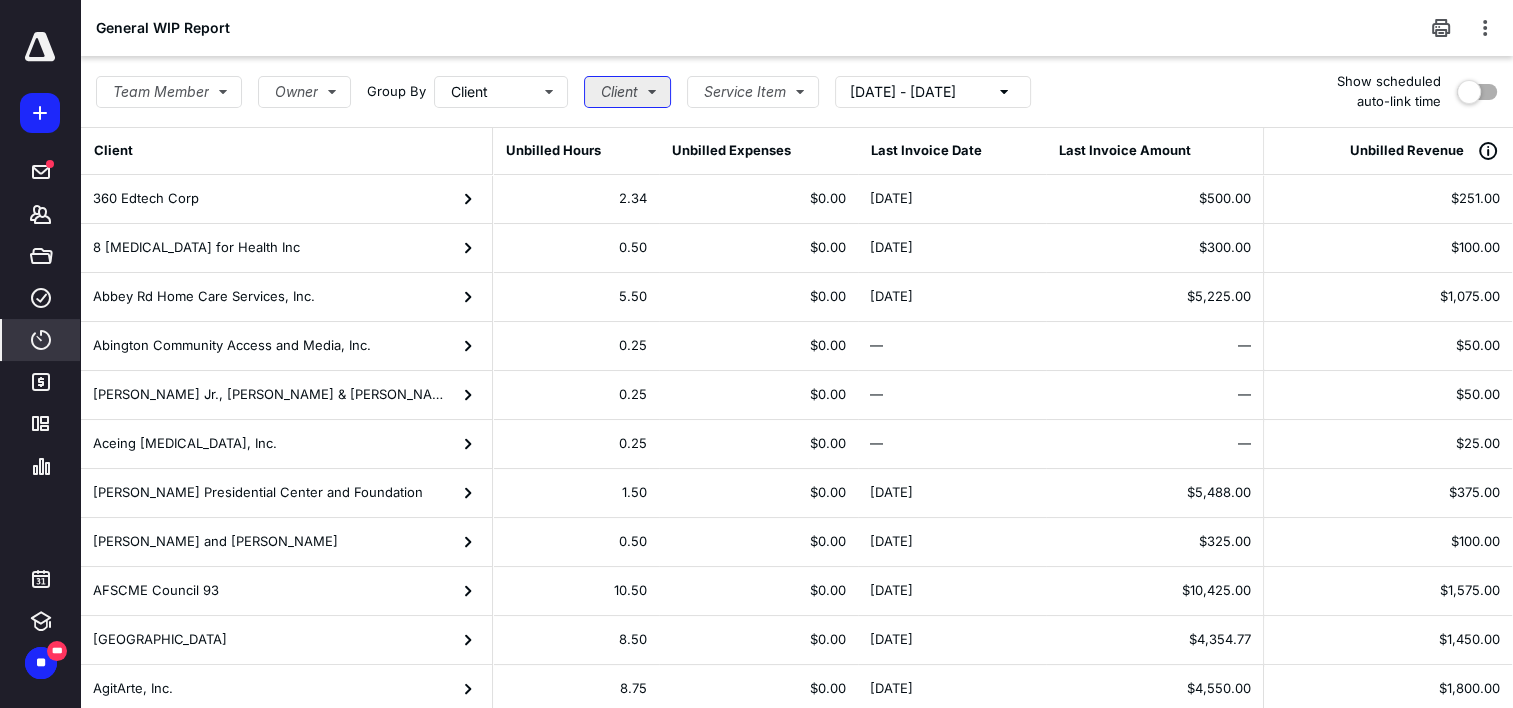 click on "Client" at bounding box center [627, 92] 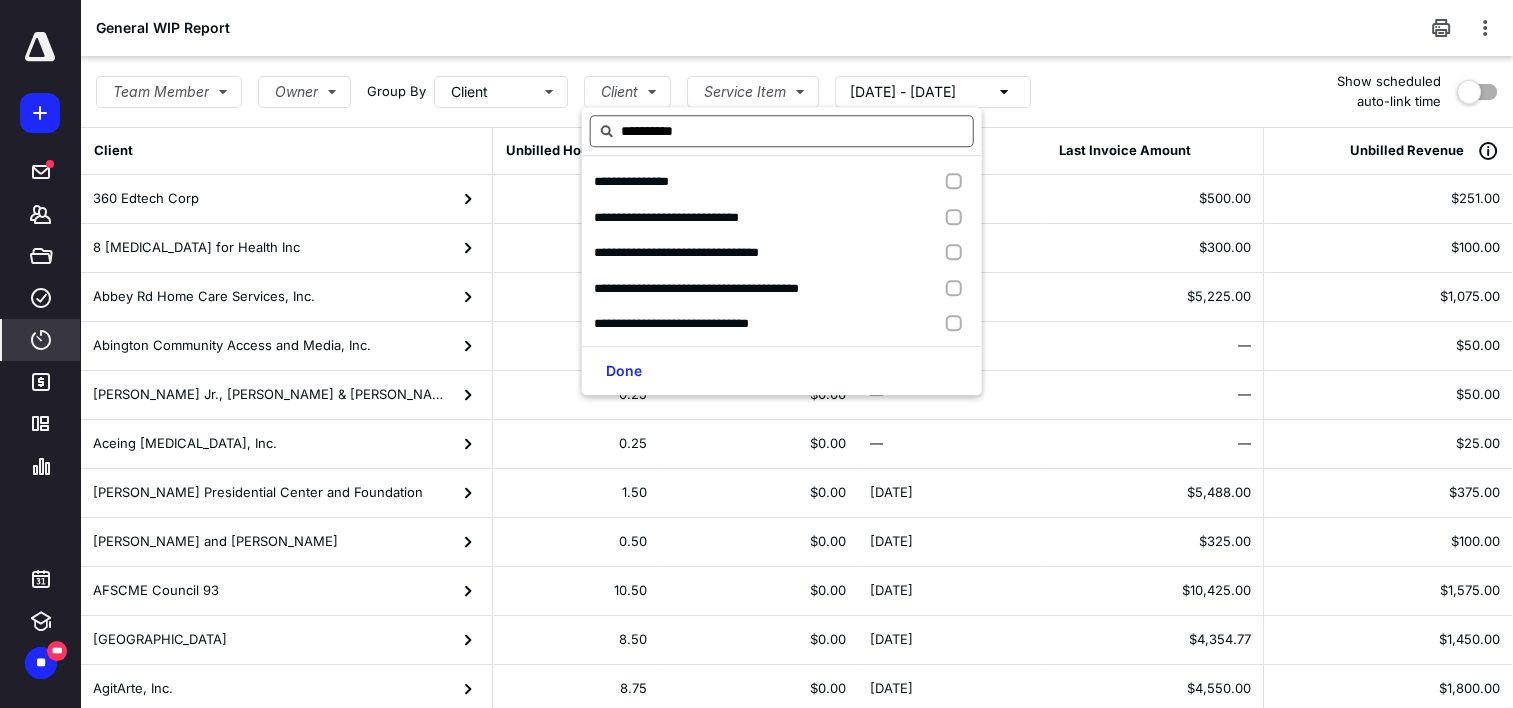 type on "**********" 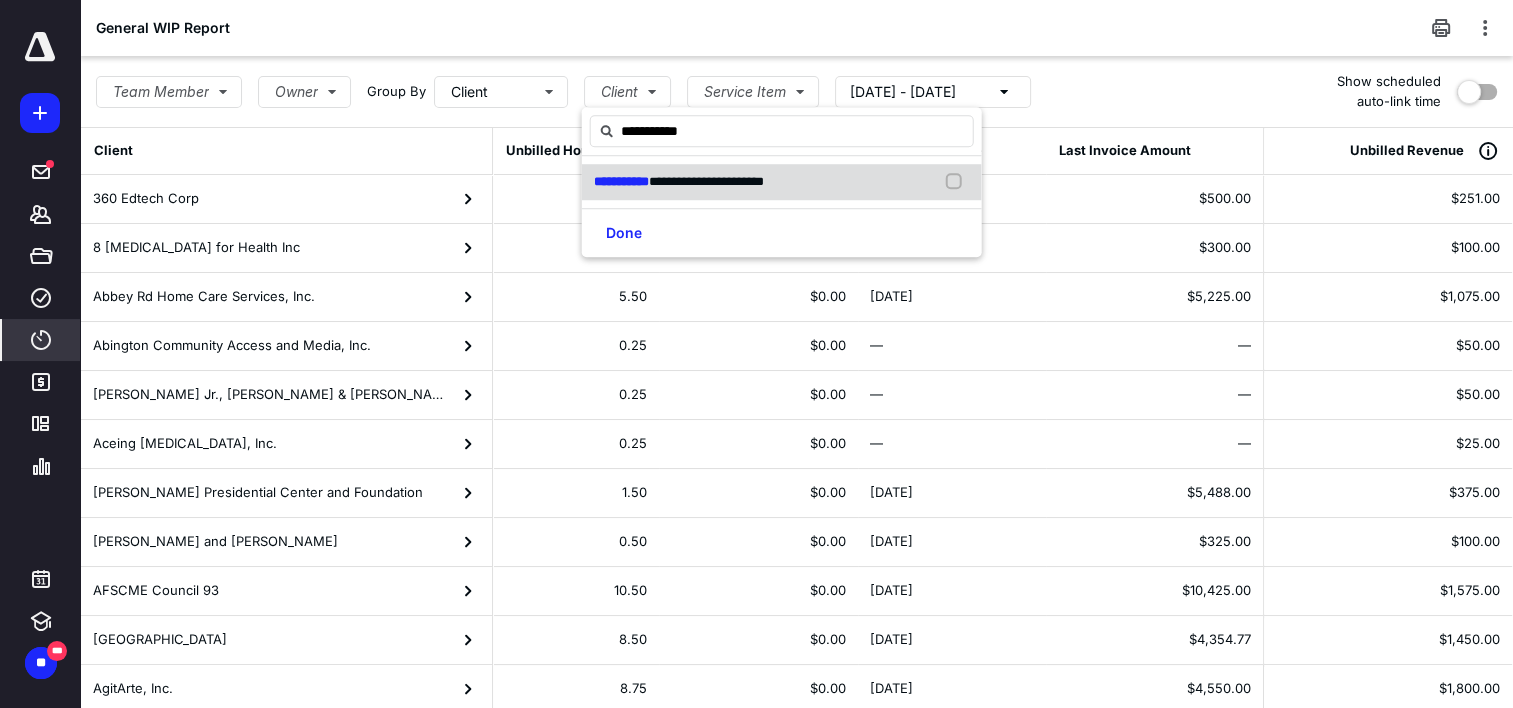 click on "**********" at bounding box center (706, 181) 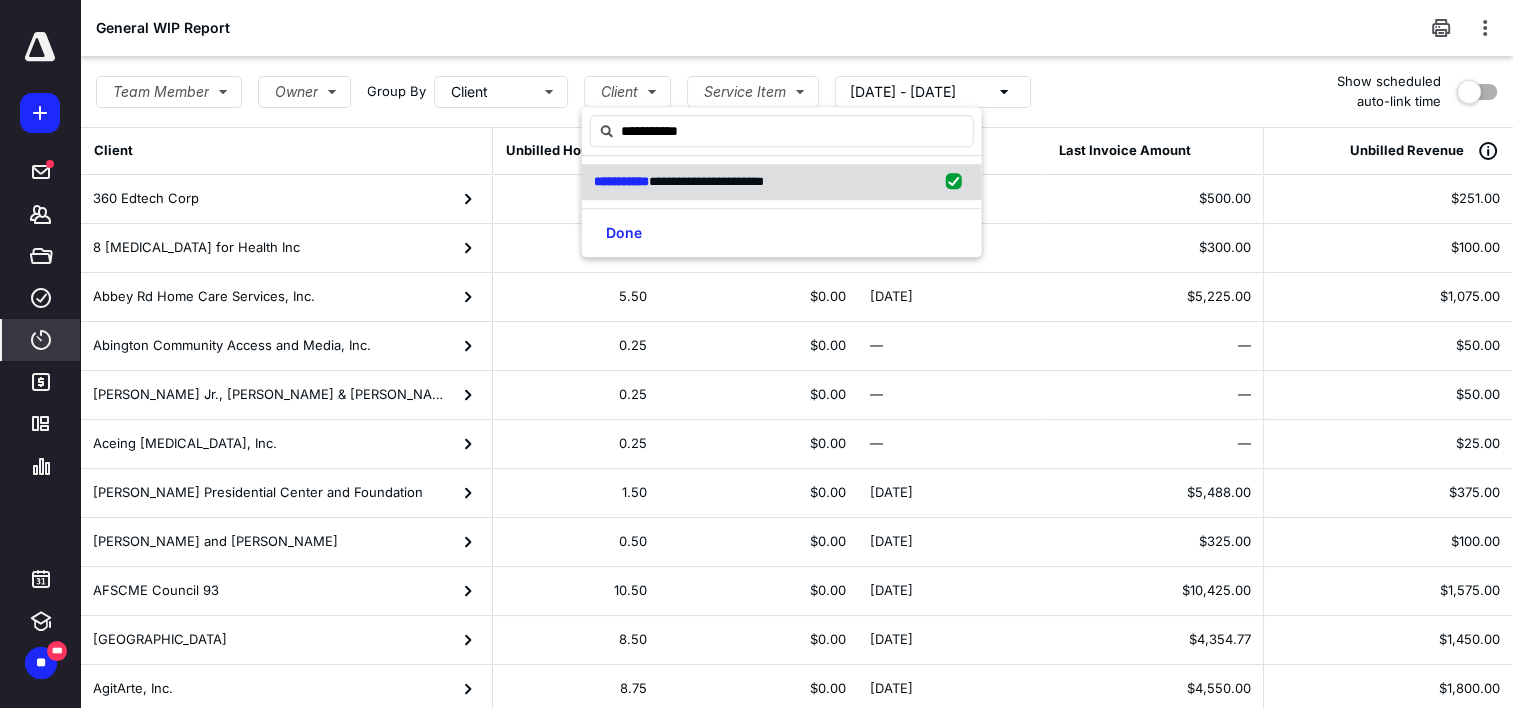 checkbox on "true" 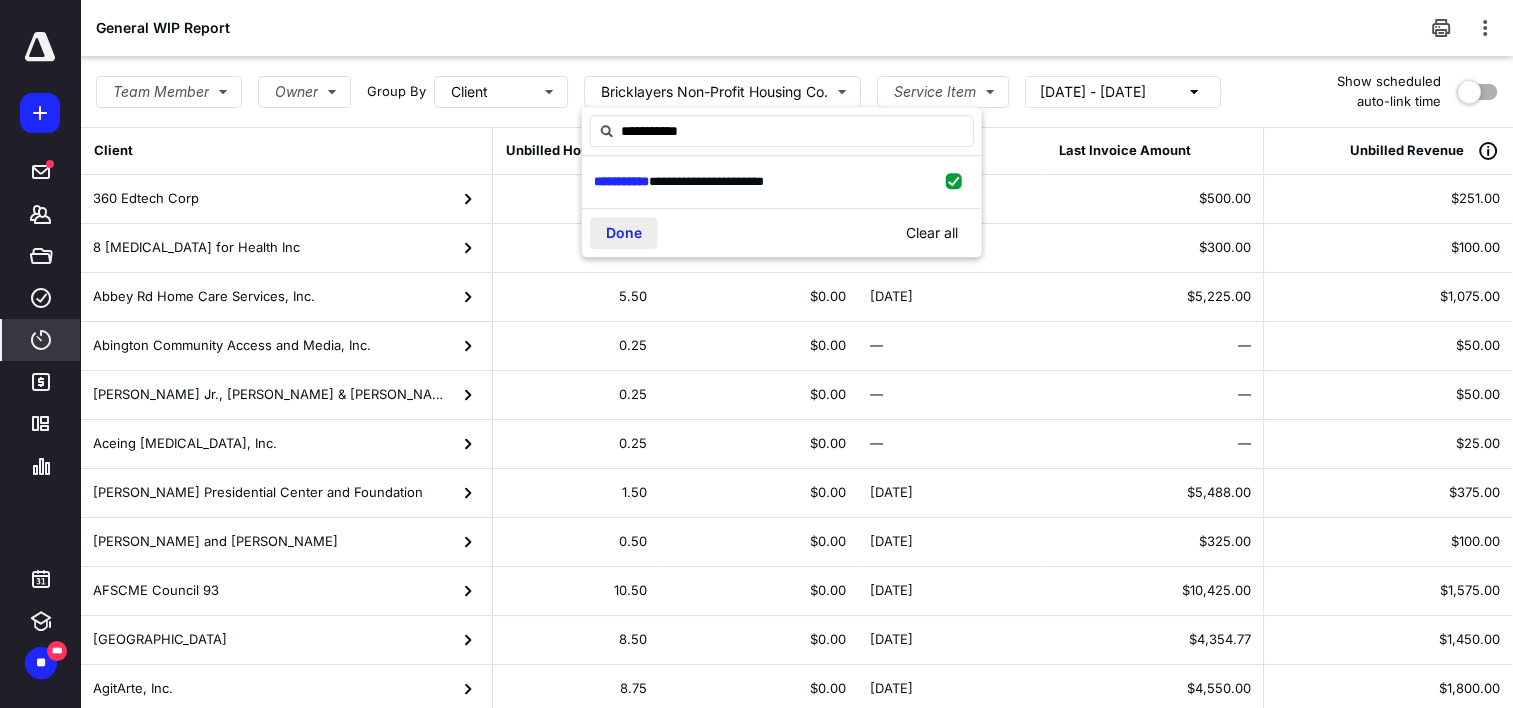 type on "**********" 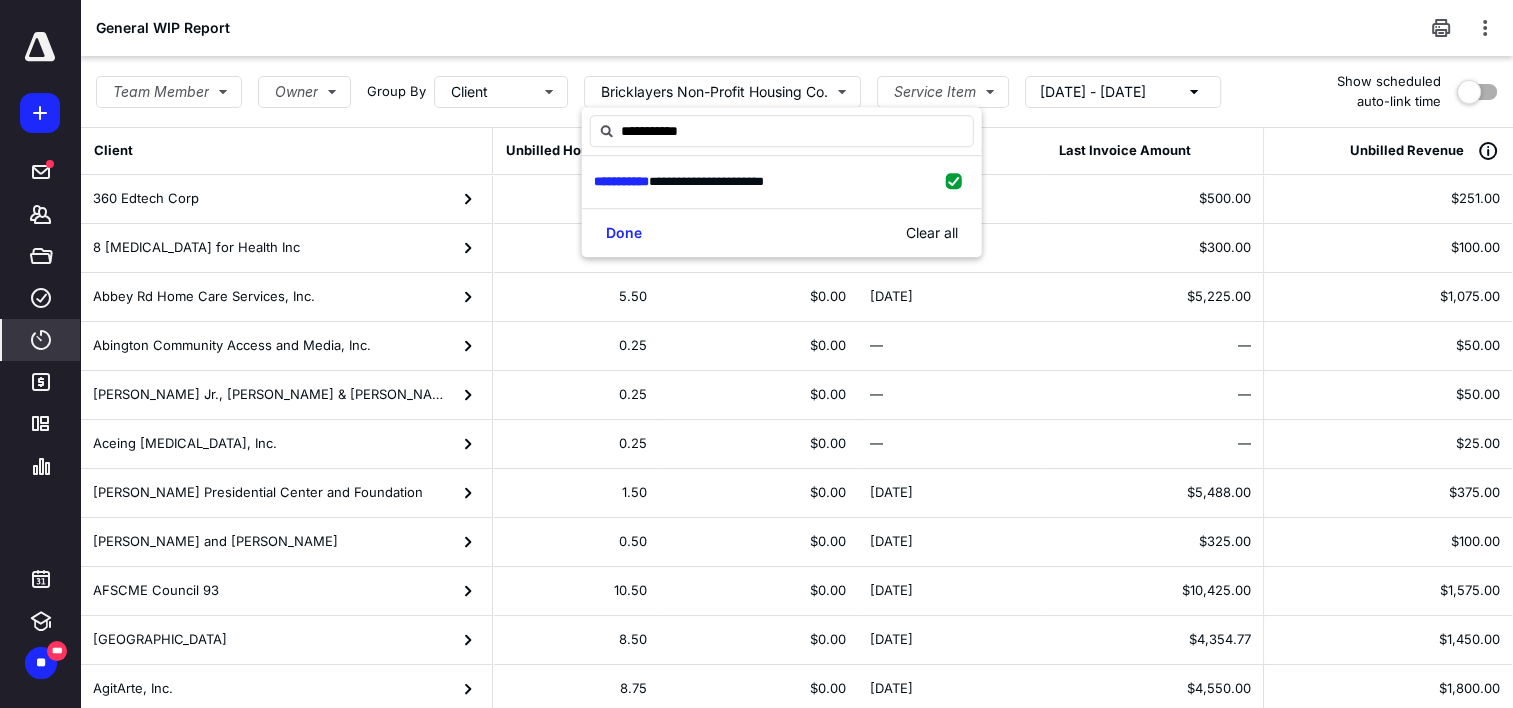 drag, startPoint x: 620, startPoint y: 233, endPoint x: 659, endPoint y: 233, distance: 39 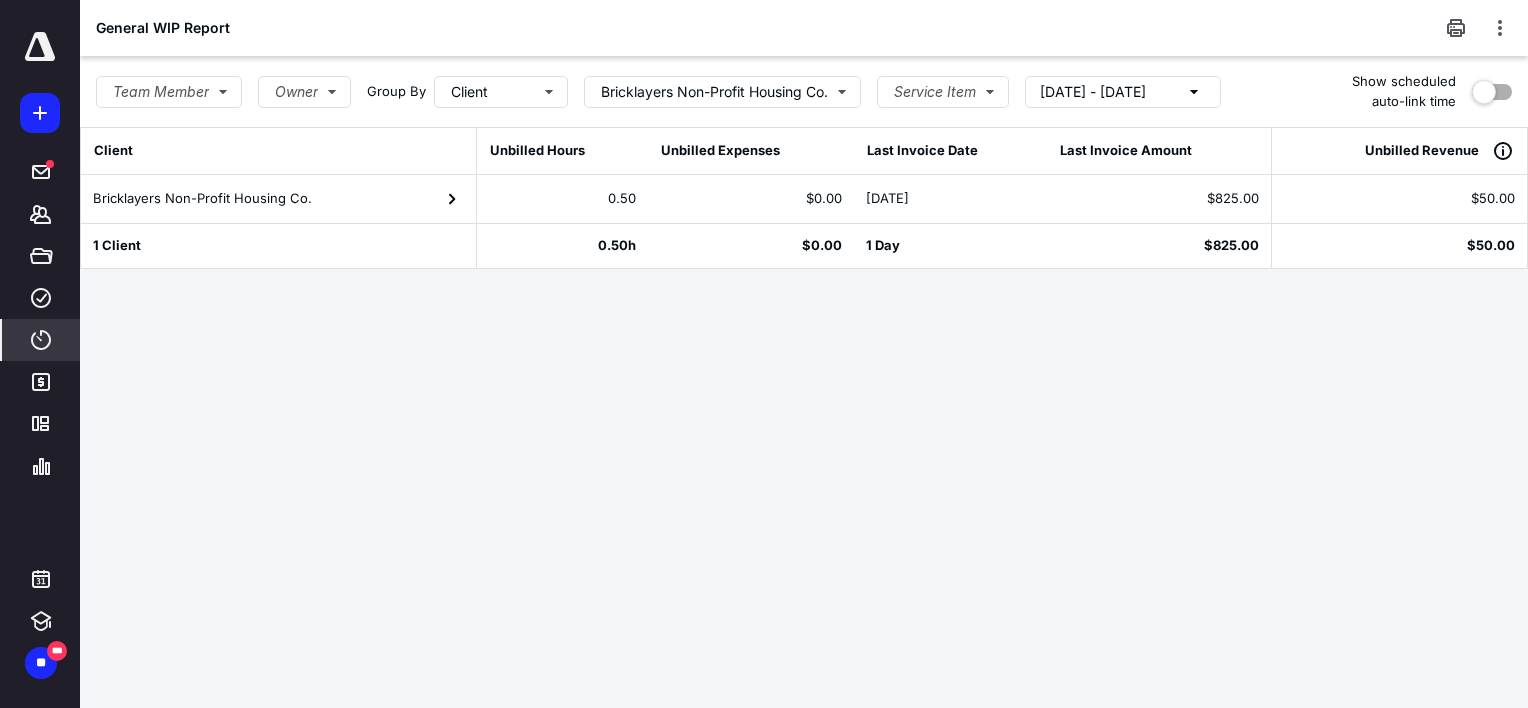 click on "Bricklayers Non-Profit Housing Co." at bounding box center [202, 199] 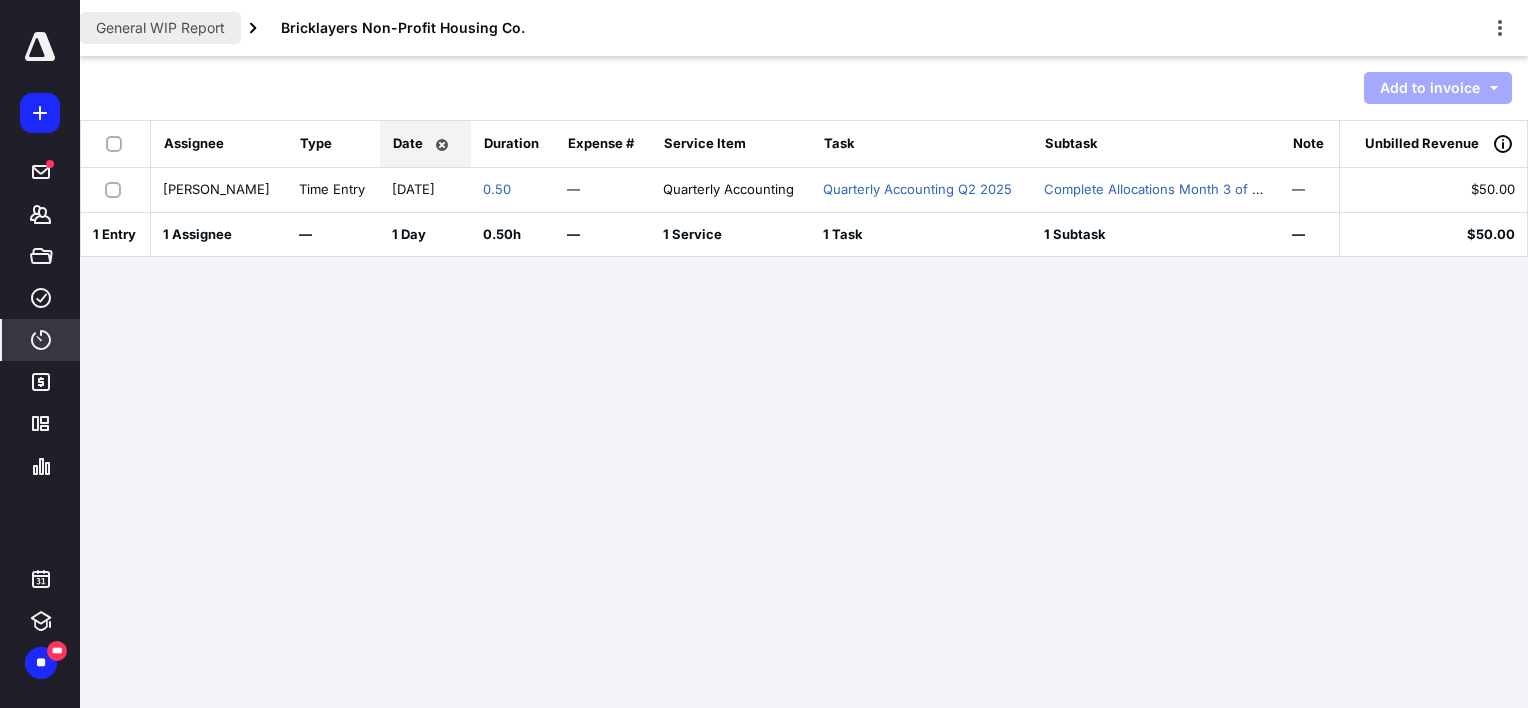 drag, startPoint x: 164, startPoint y: 28, endPoint x: 215, endPoint y: 46, distance: 54.08327 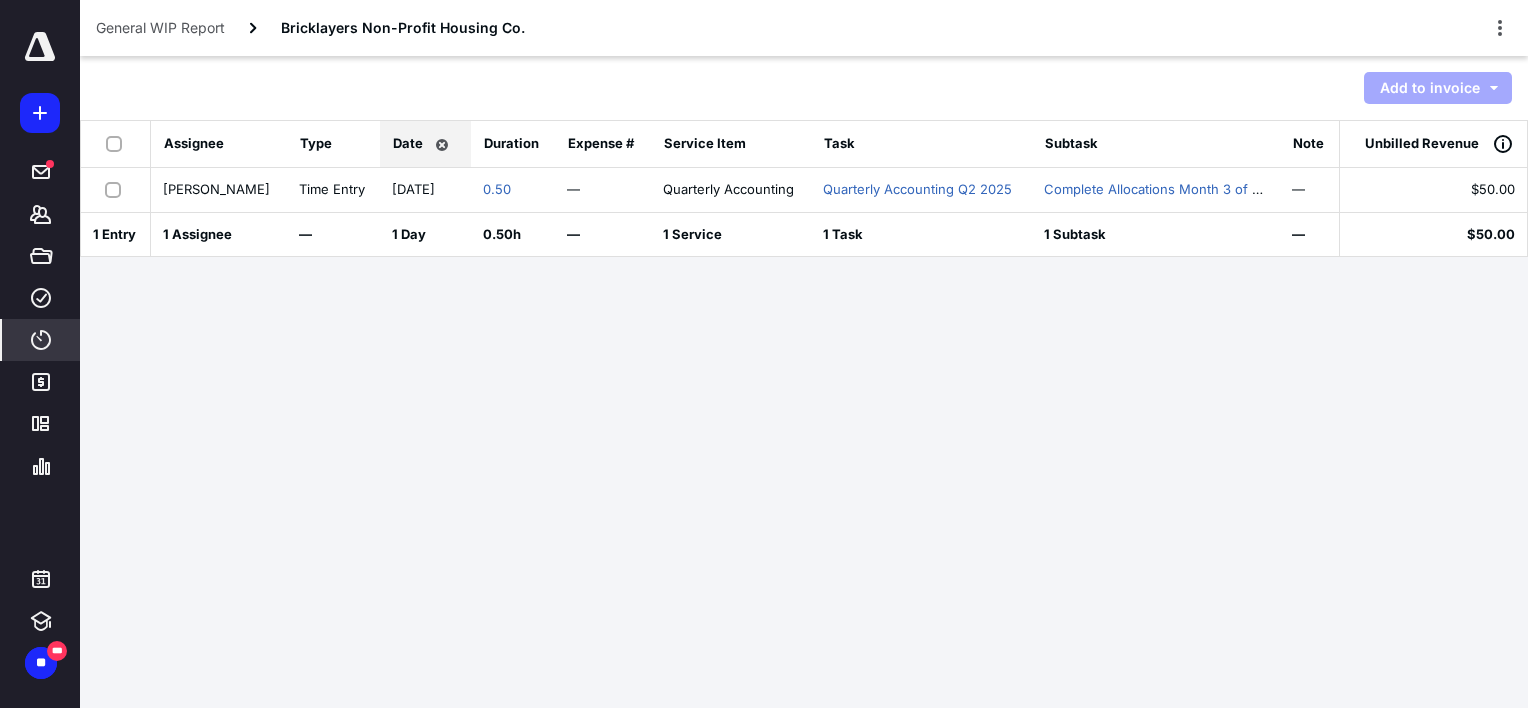 click on "General WIP Report" at bounding box center [160, 28] 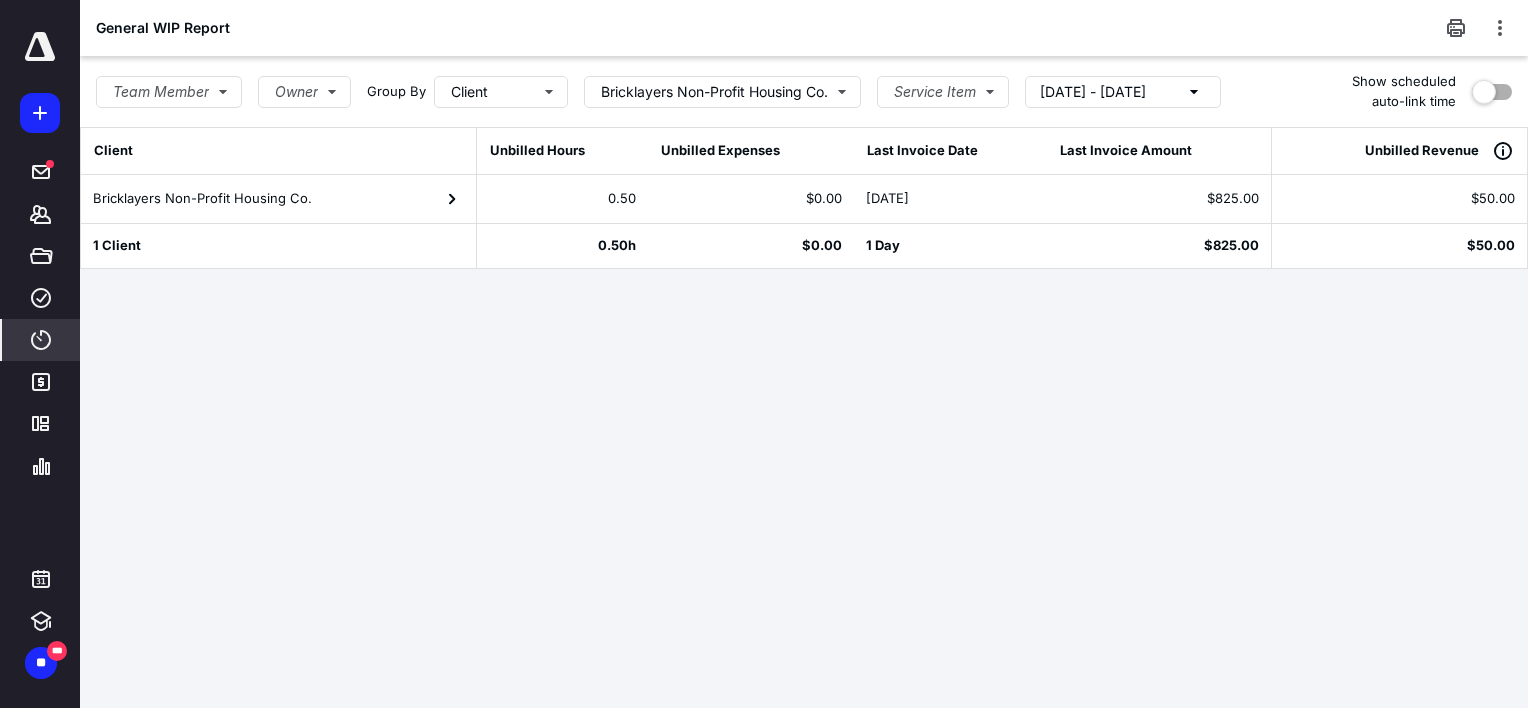 click on "6/14/2025 - 7/14/2025" at bounding box center [1093, 92] 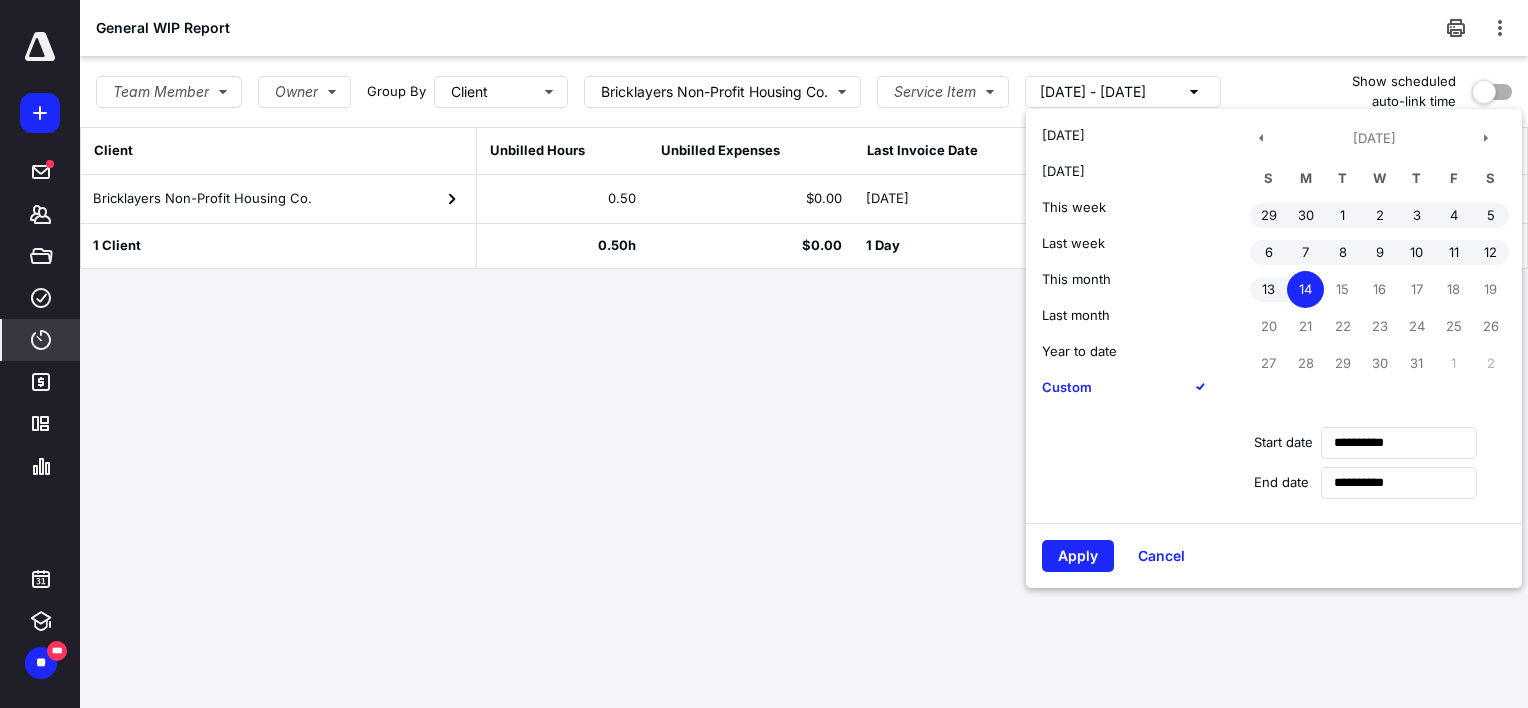 click on "Year to date" at bounding box center [1079, 351] 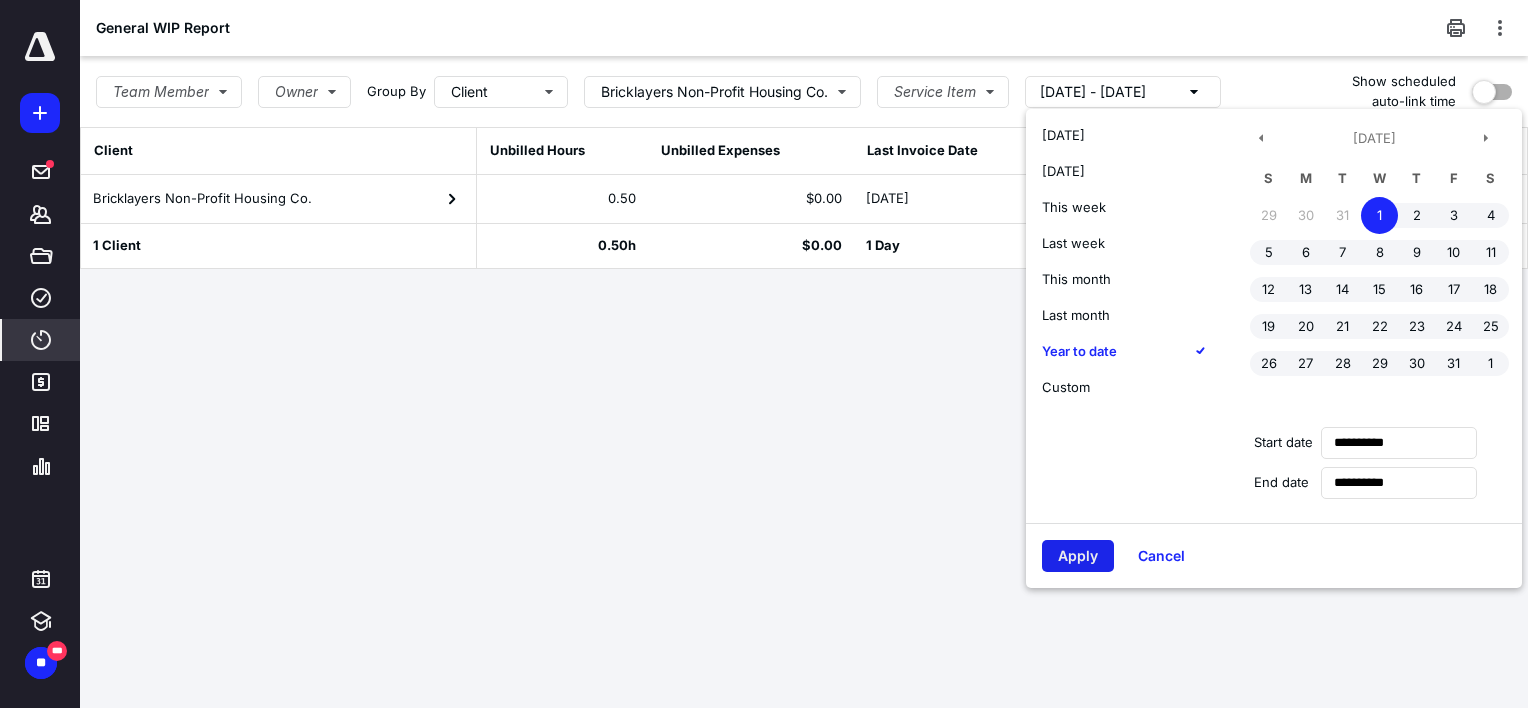 click on "Apply" at bounding box center [1078, 556] 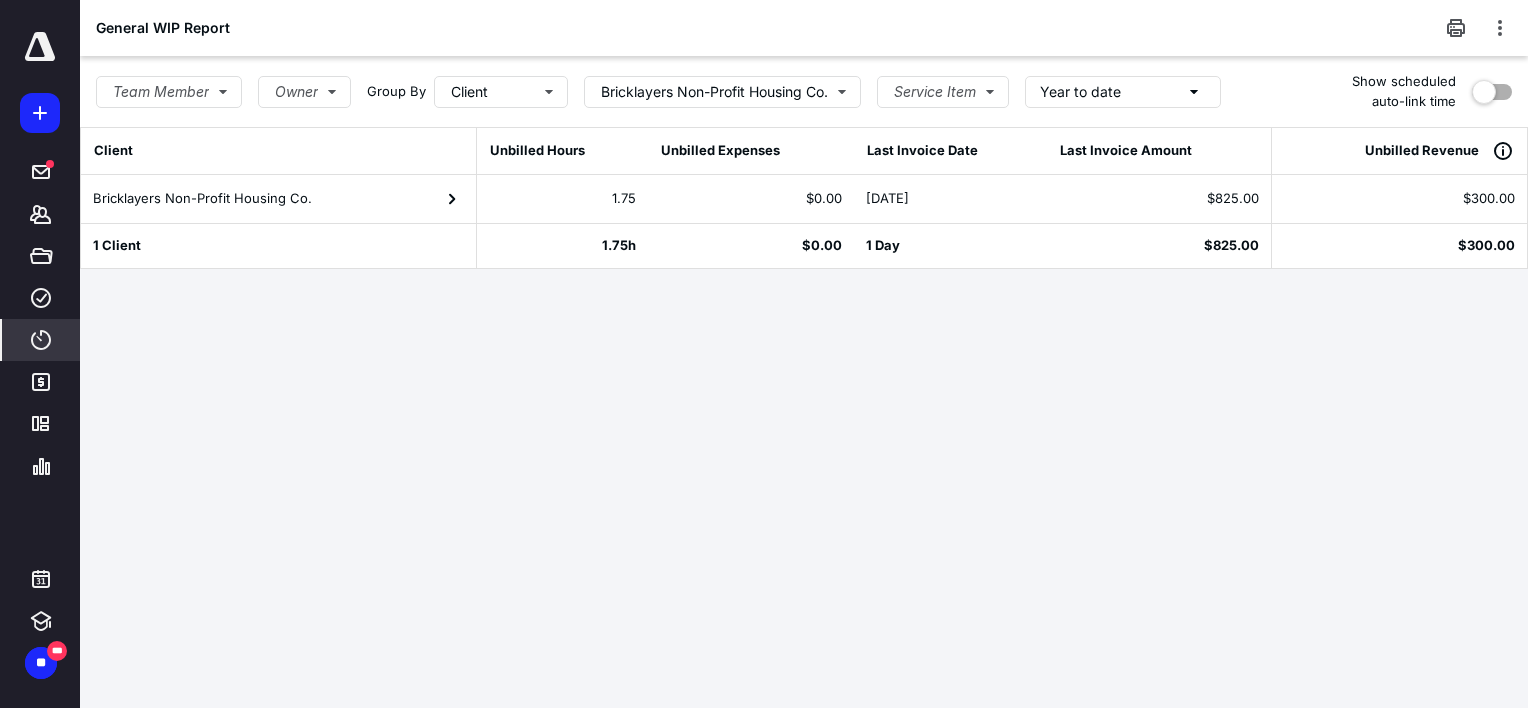 click on "Bricklayers Non-Profit Housing Co." at bounding box center (202, 199) 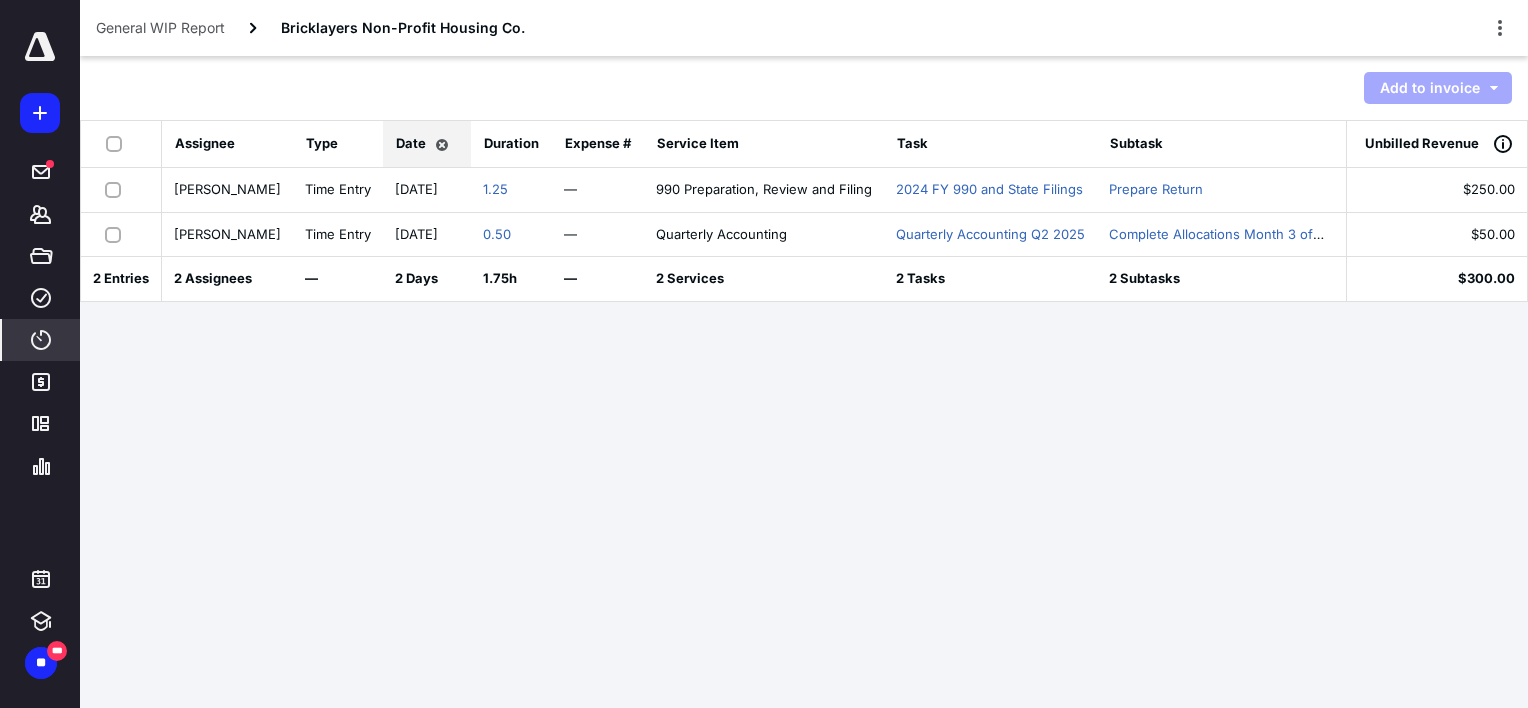 click at bounding box center [117, 189] 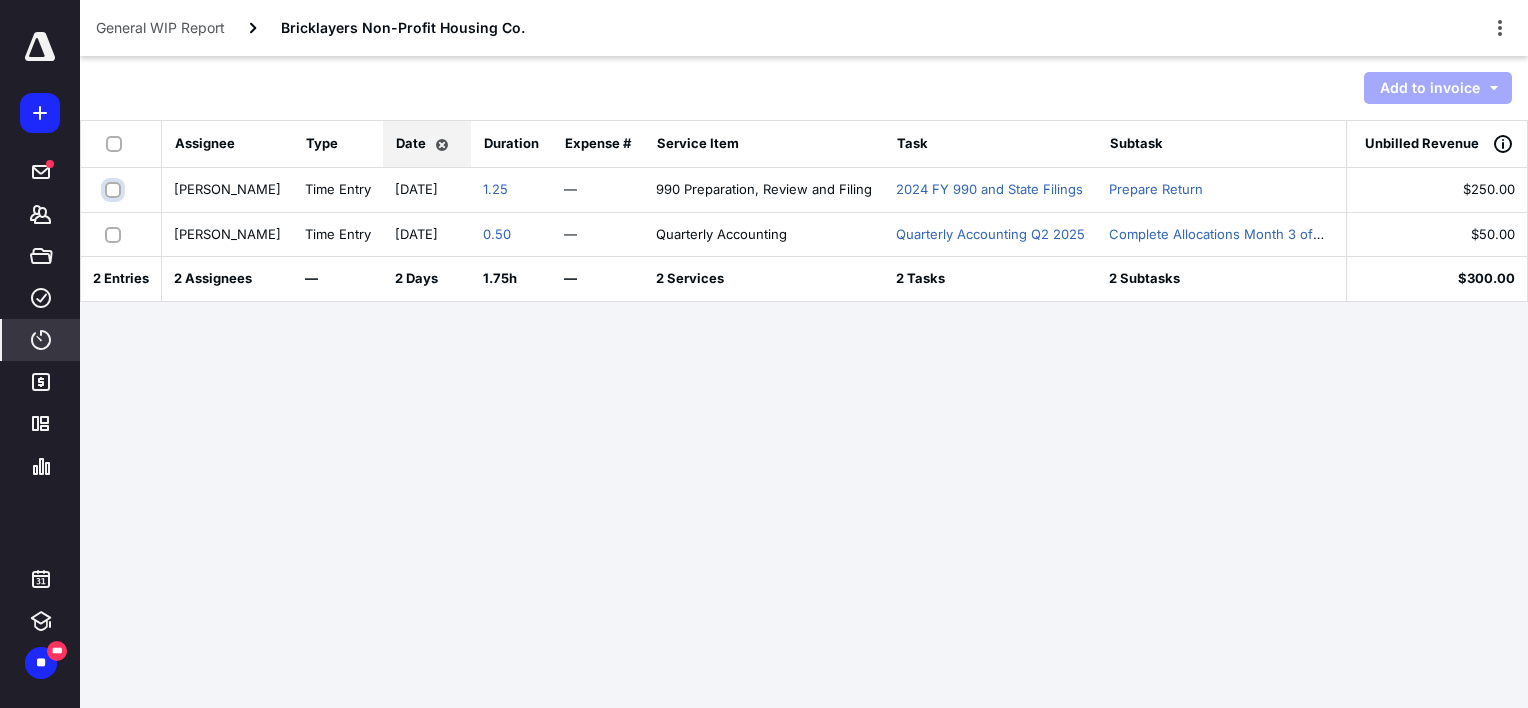click at bounding box center [115, 189] 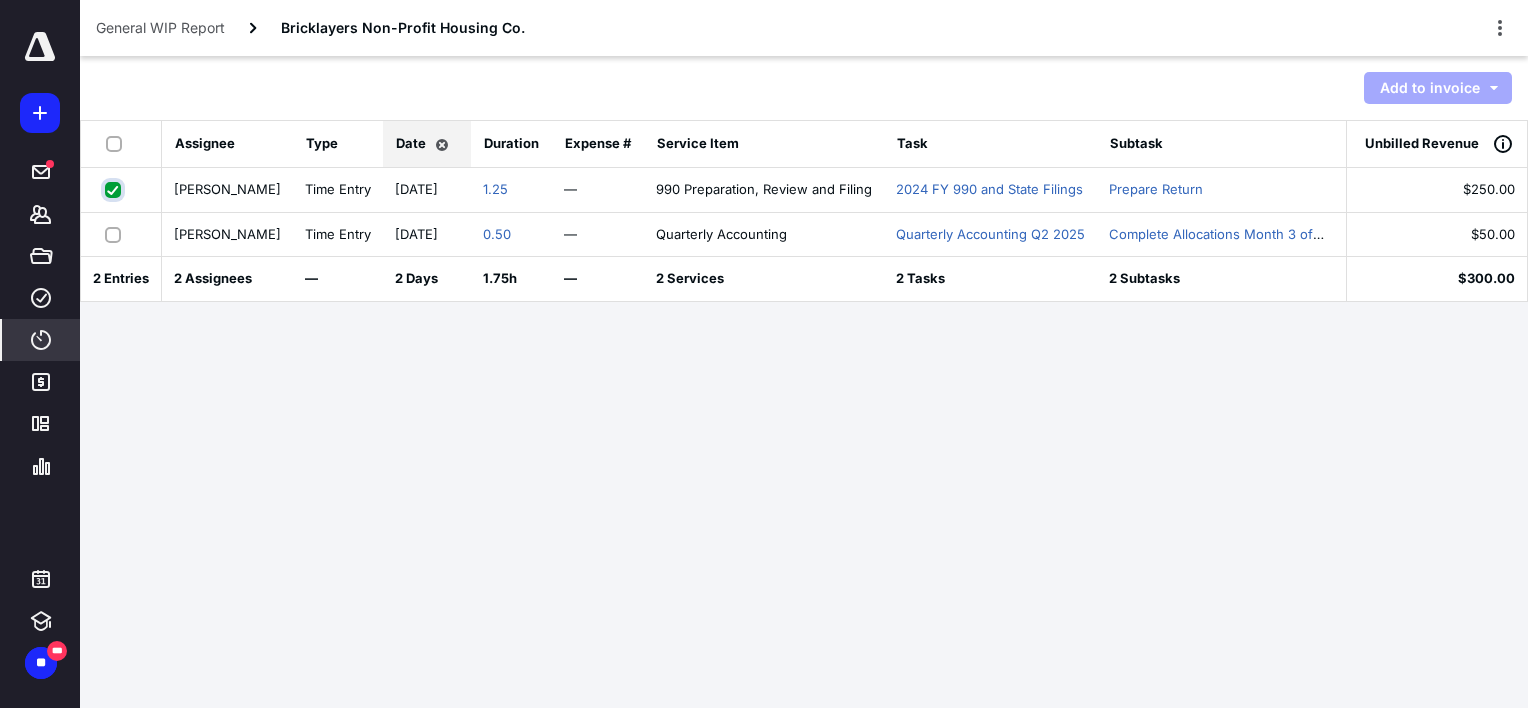 checkbox on "true" 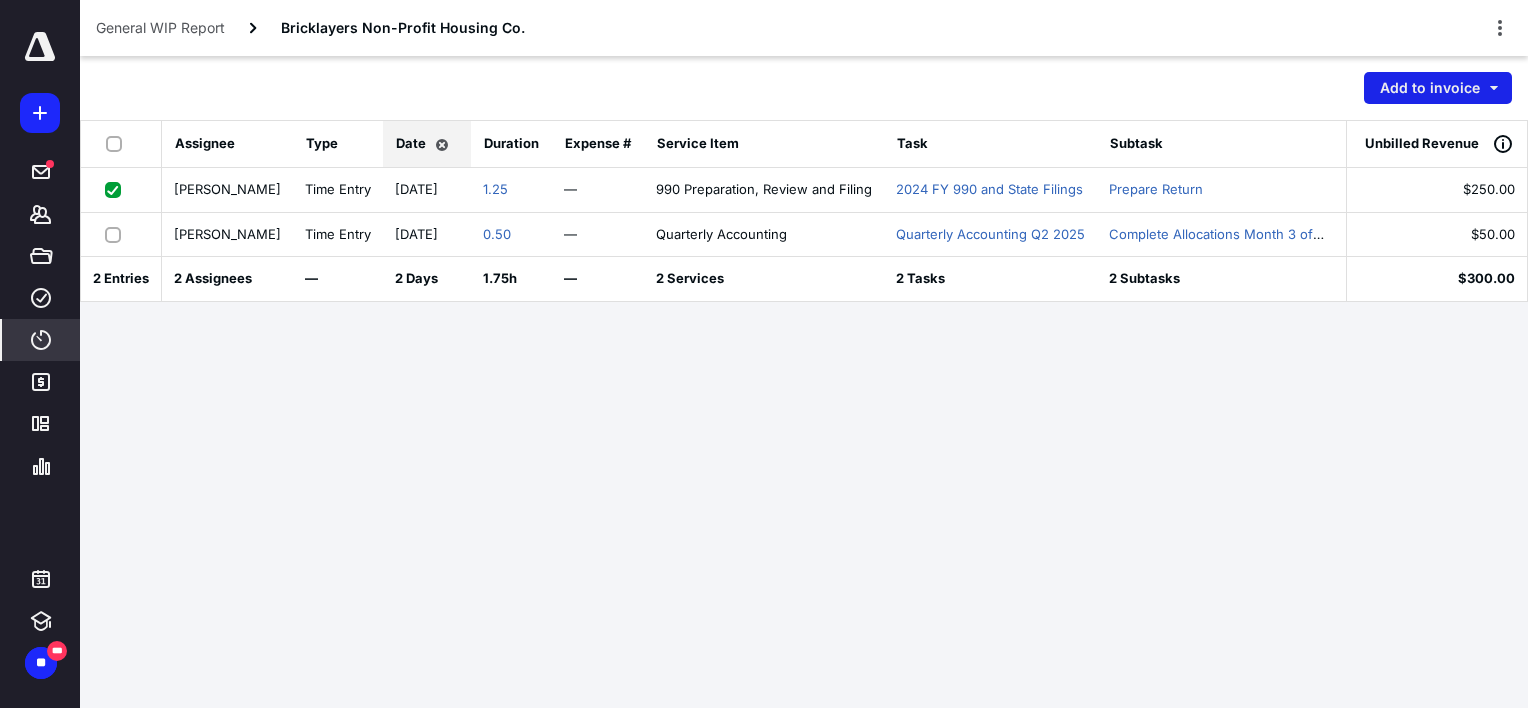 click on "Add to invoice" at bounding box center (1438, 88) 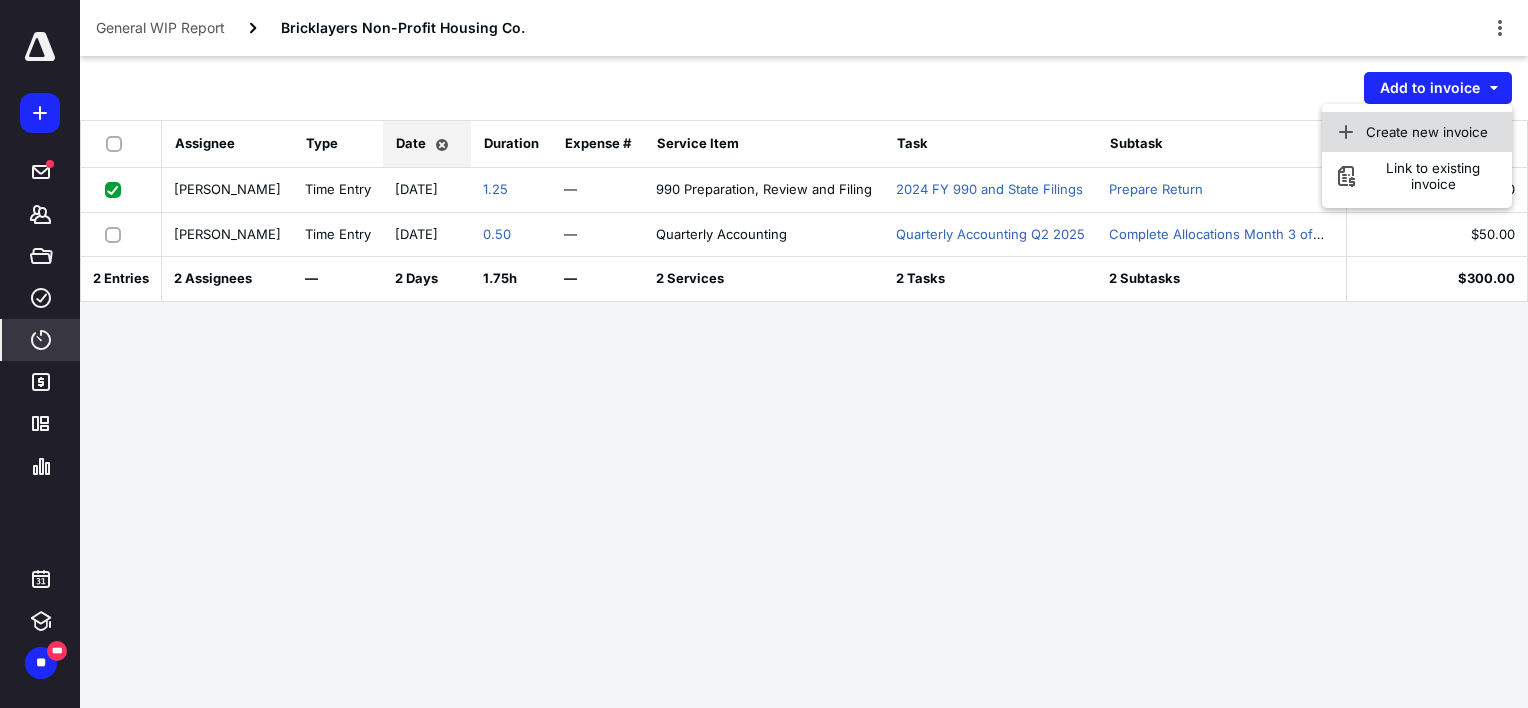 click on "Create new invoice" at bounding box center [1417, 132] 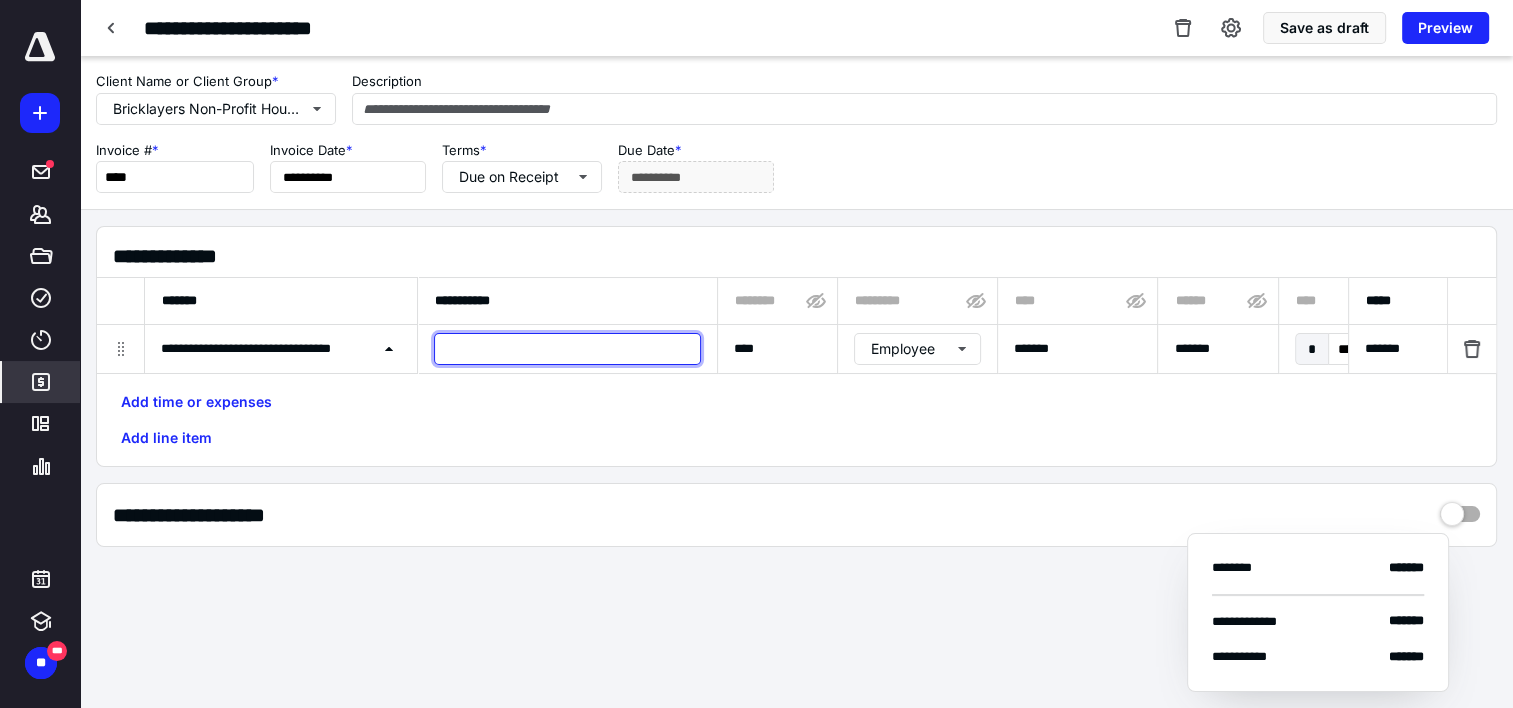 click at bounding box center (567, 349) 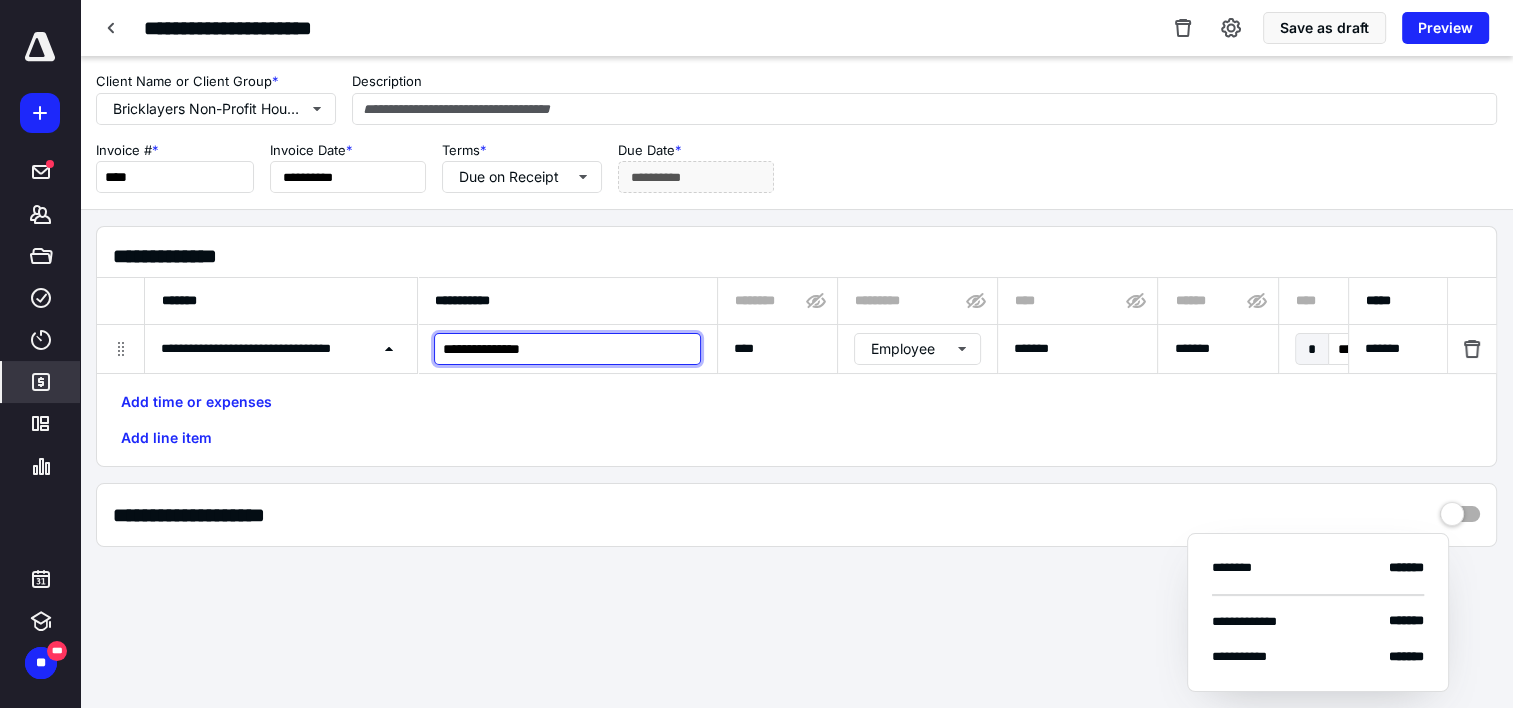 type on "**********" 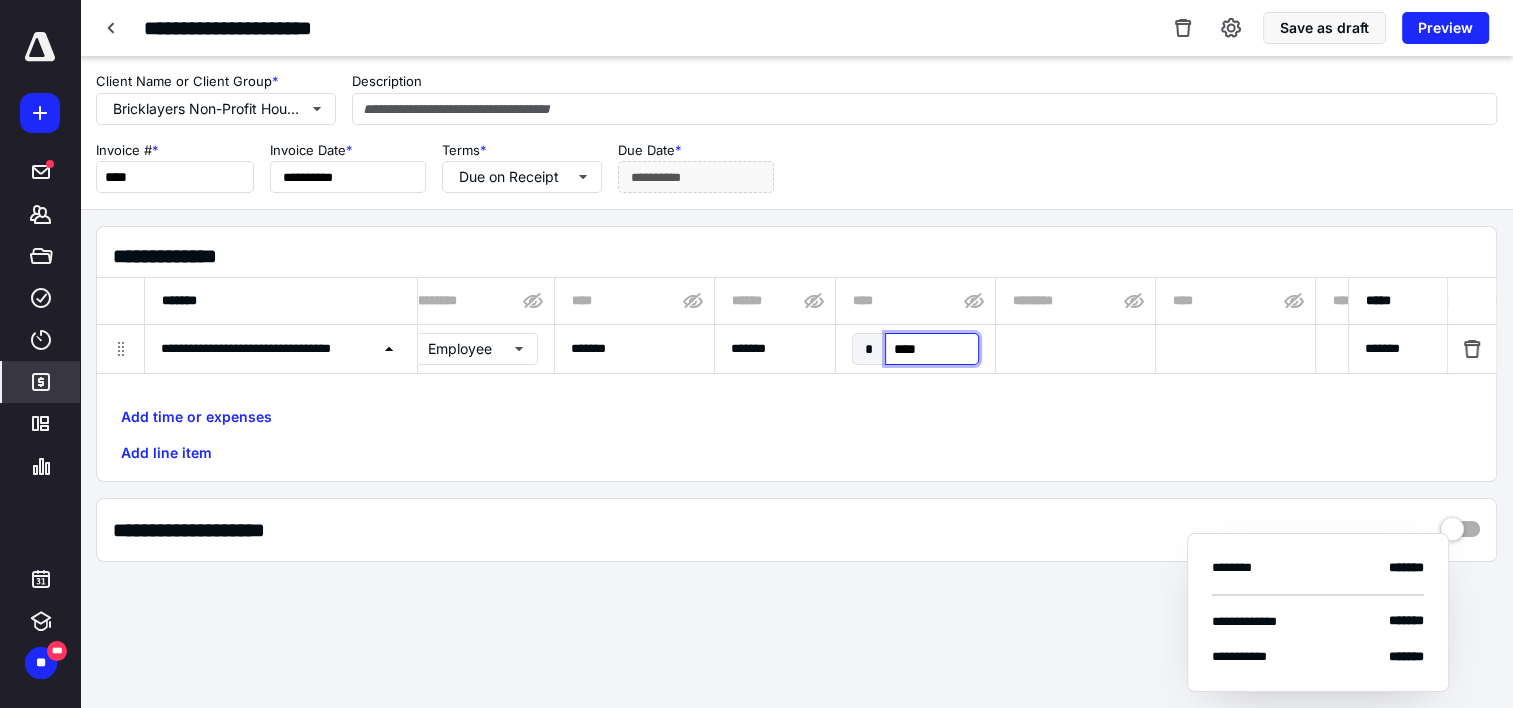 click on "****" at bounding box center (931, 349) 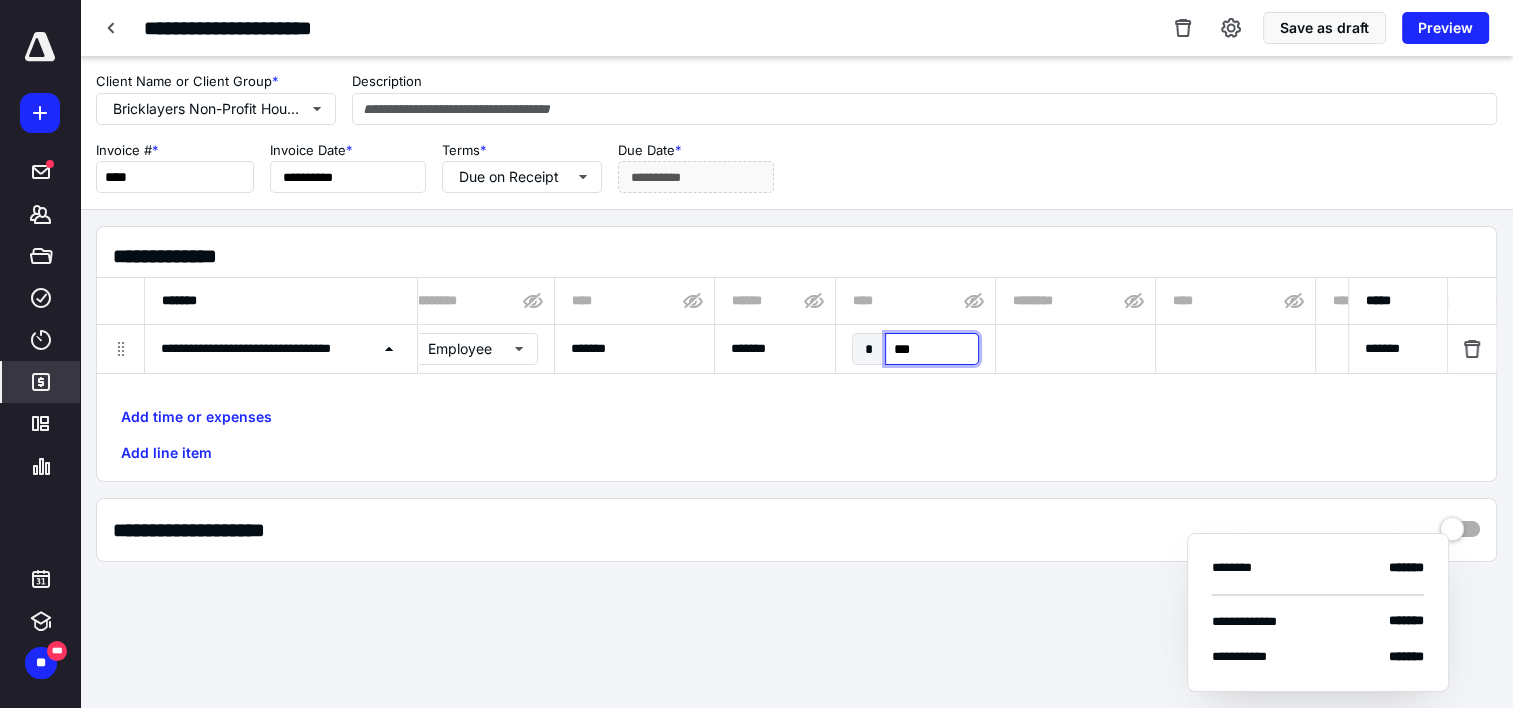 type on "****" 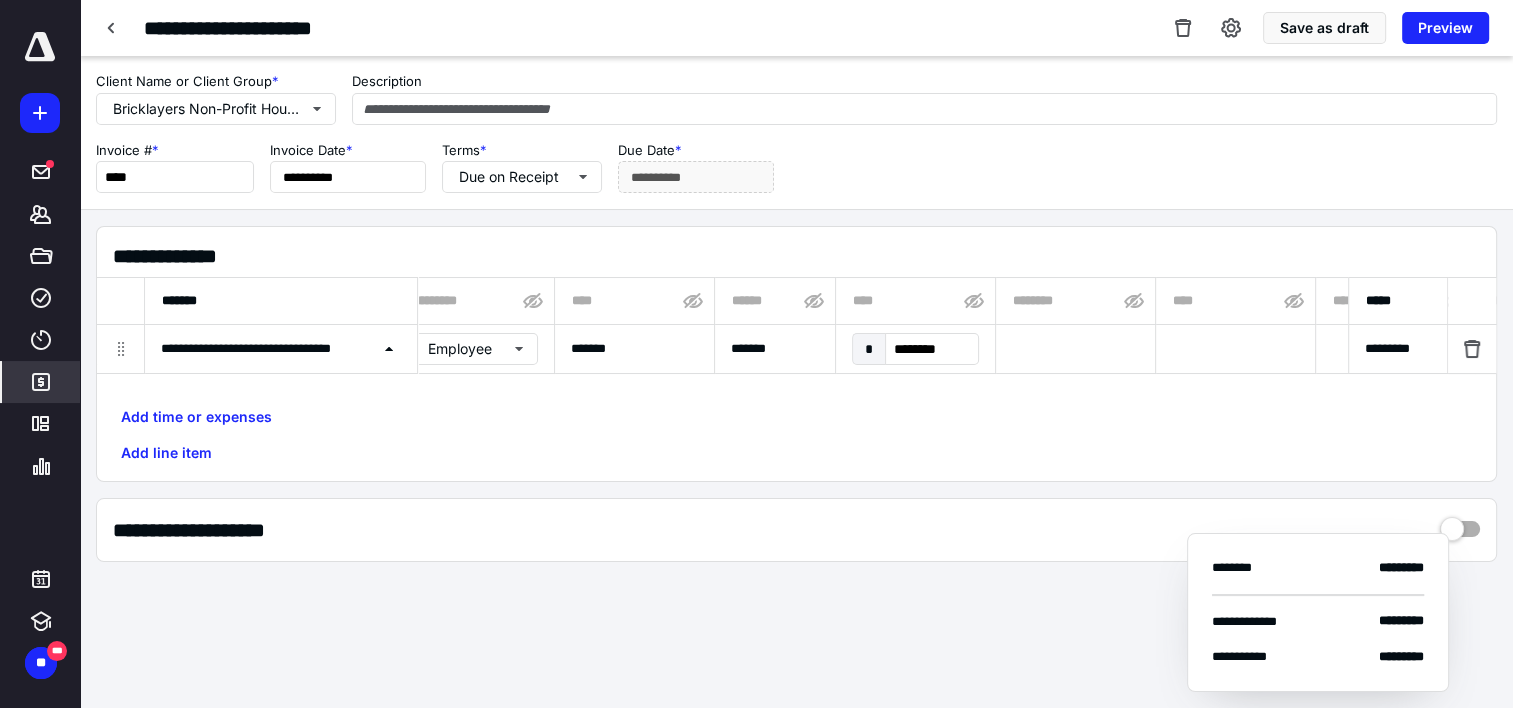 click on "Add time or expenses Add line item" at bounding box center [796, 435] 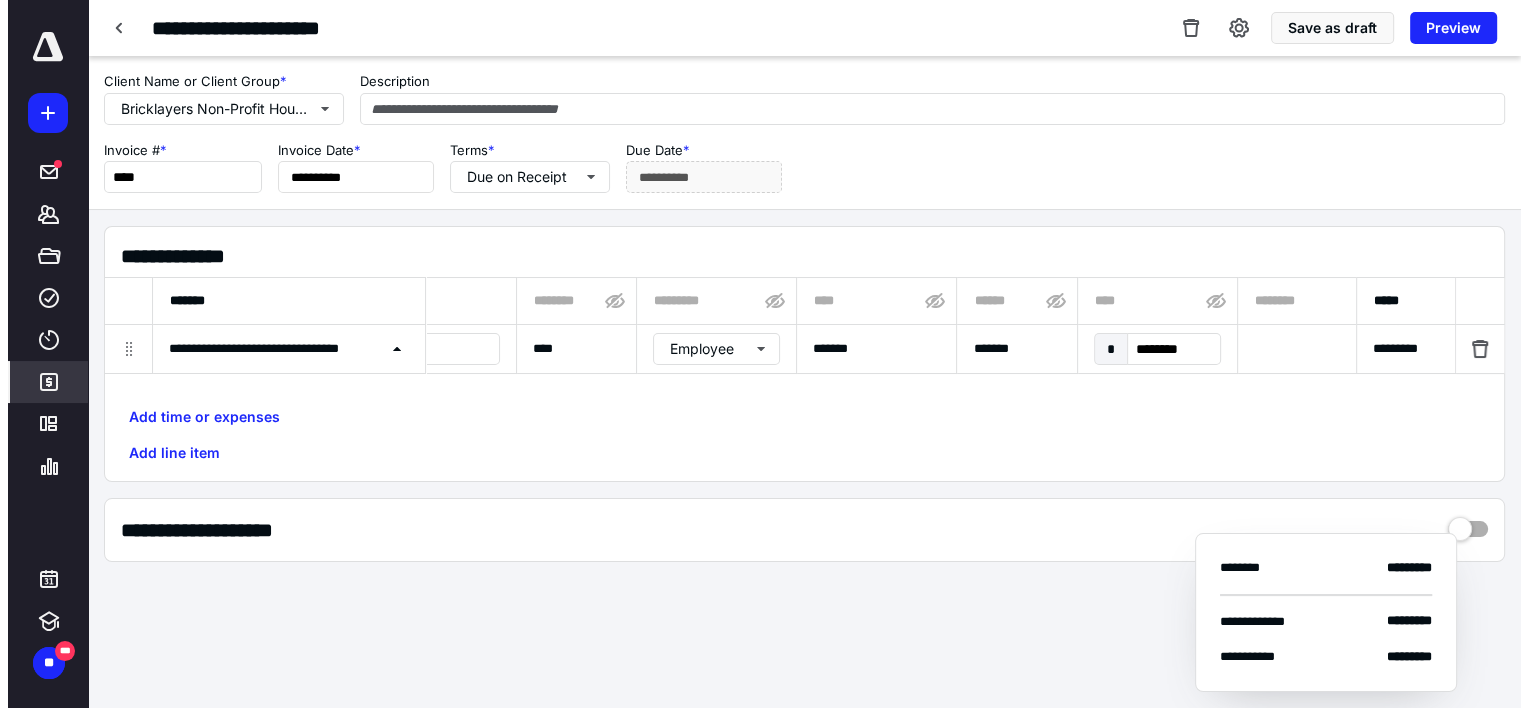 scroll, scrollTop: 0, scrollLeft: 0, axis: both 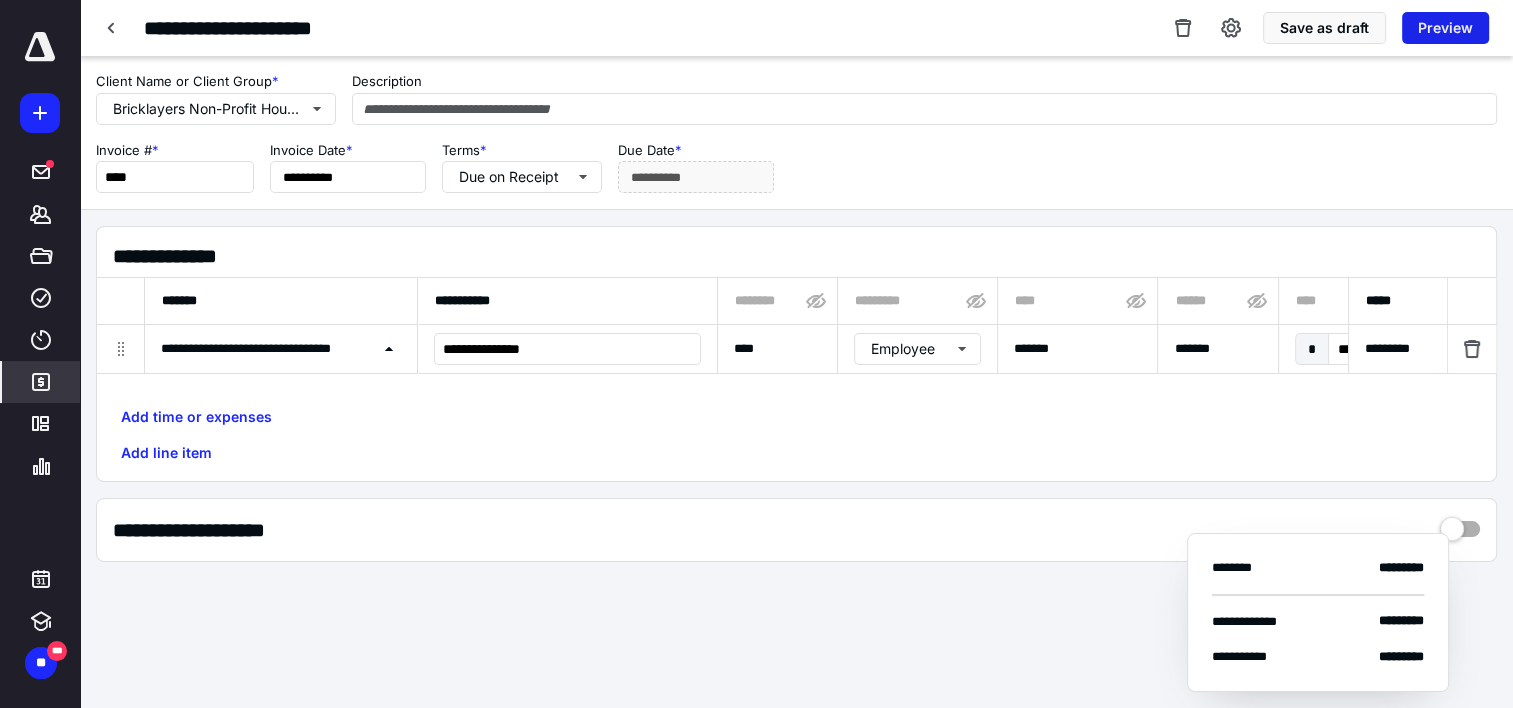click on "Preview" at bounding box center (1445, 28) 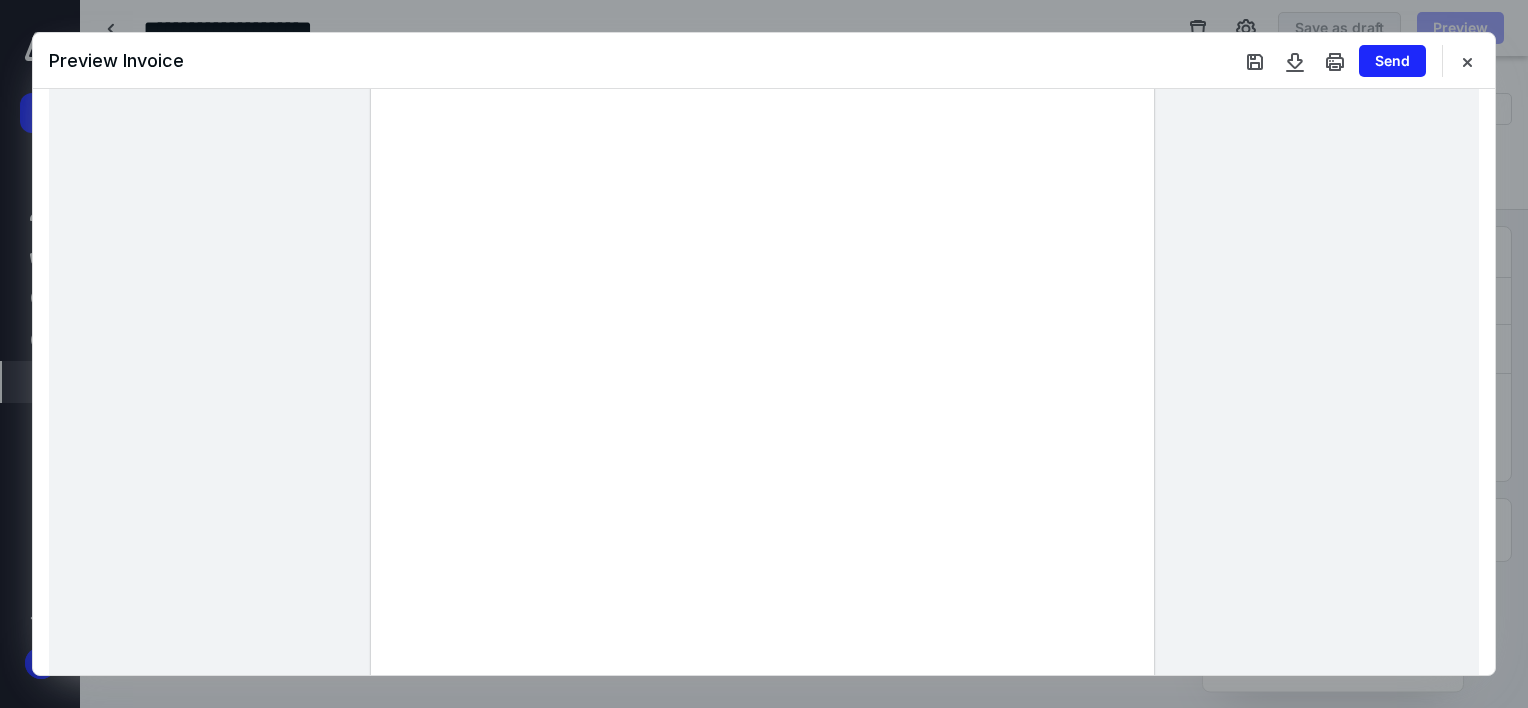 scroll, scrollTop: 0, scrollLeft: 0, axis: both 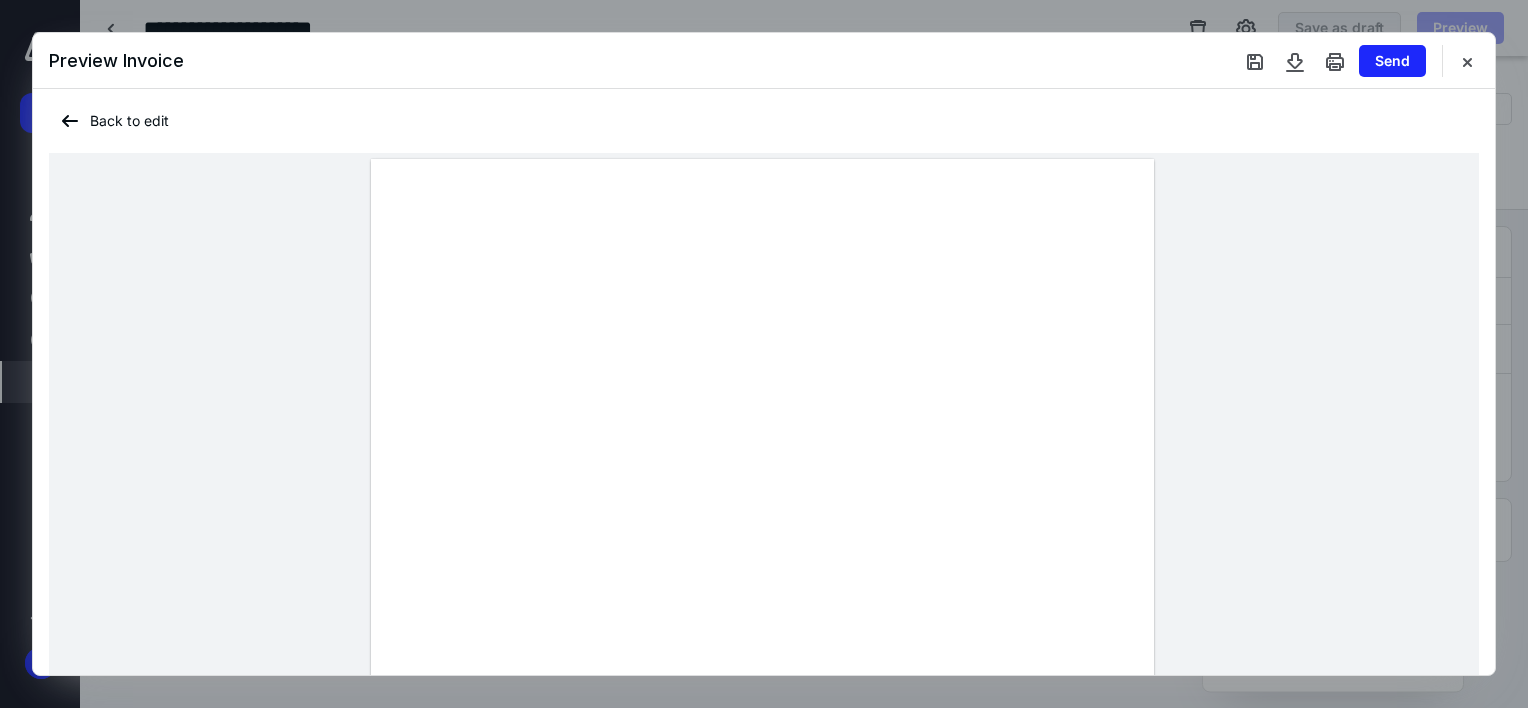 click on "Preview Invoice Send" at bounding box center (764, 61) 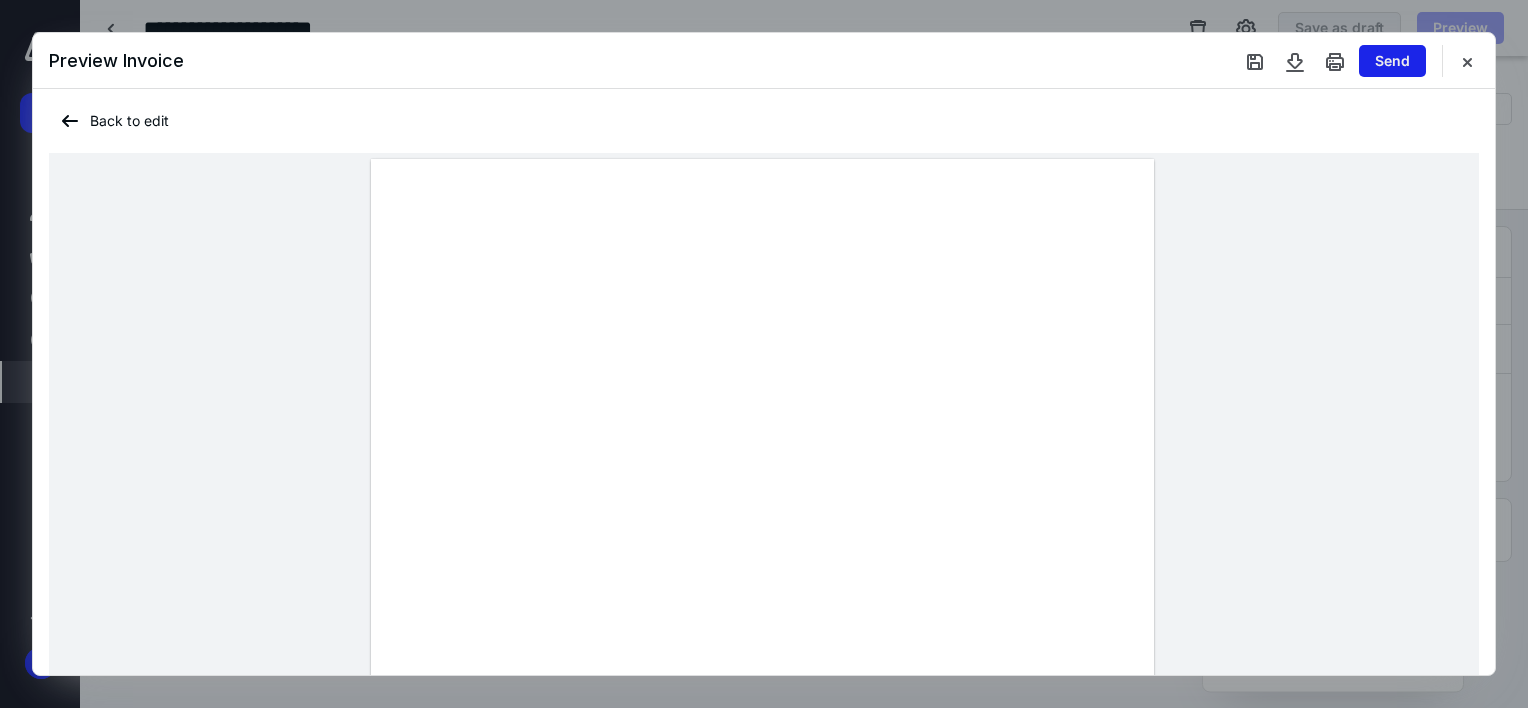 click on "Send" at bounding box center [1392, 61] 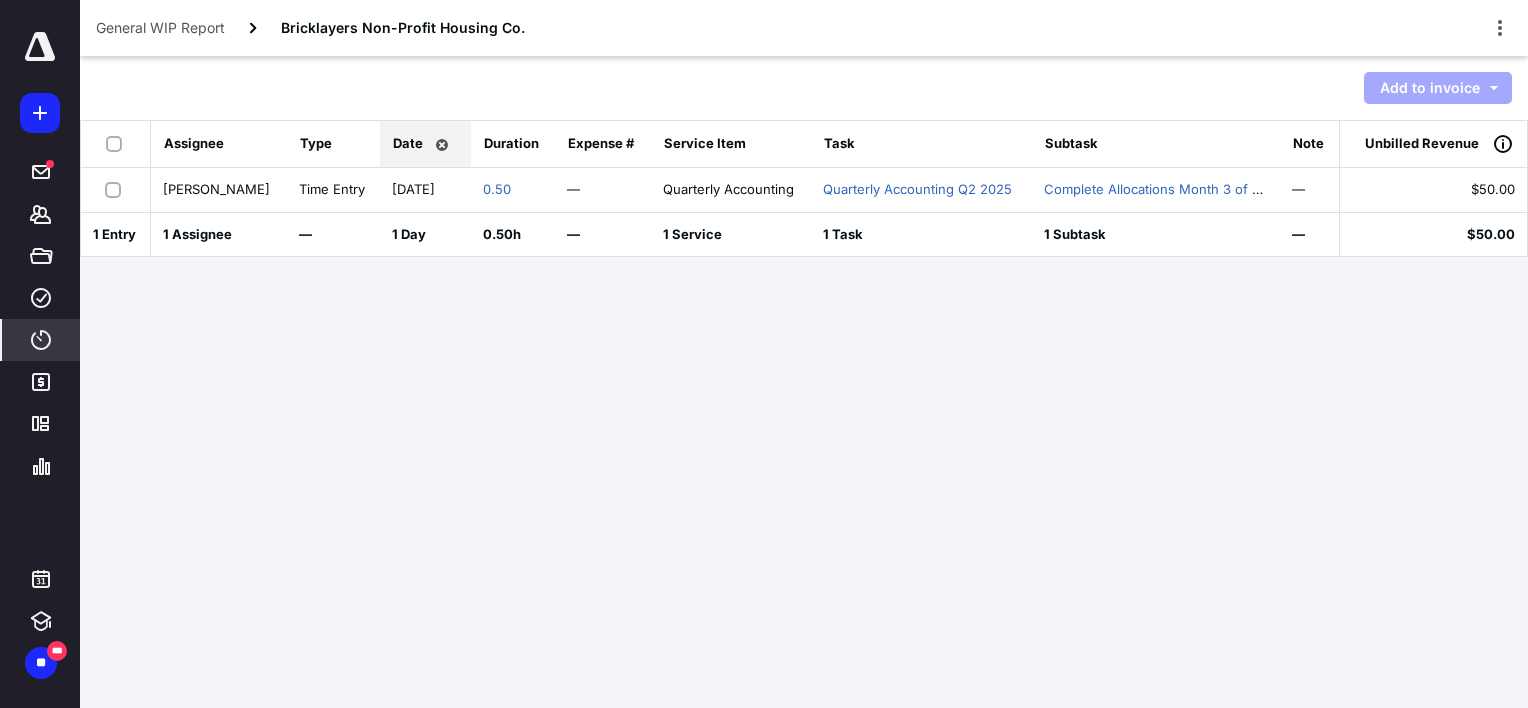 drag, startPoint x: 147, startPoint y: 26, endPoint x: 220, endPoint y: 54, distance: 78.18568 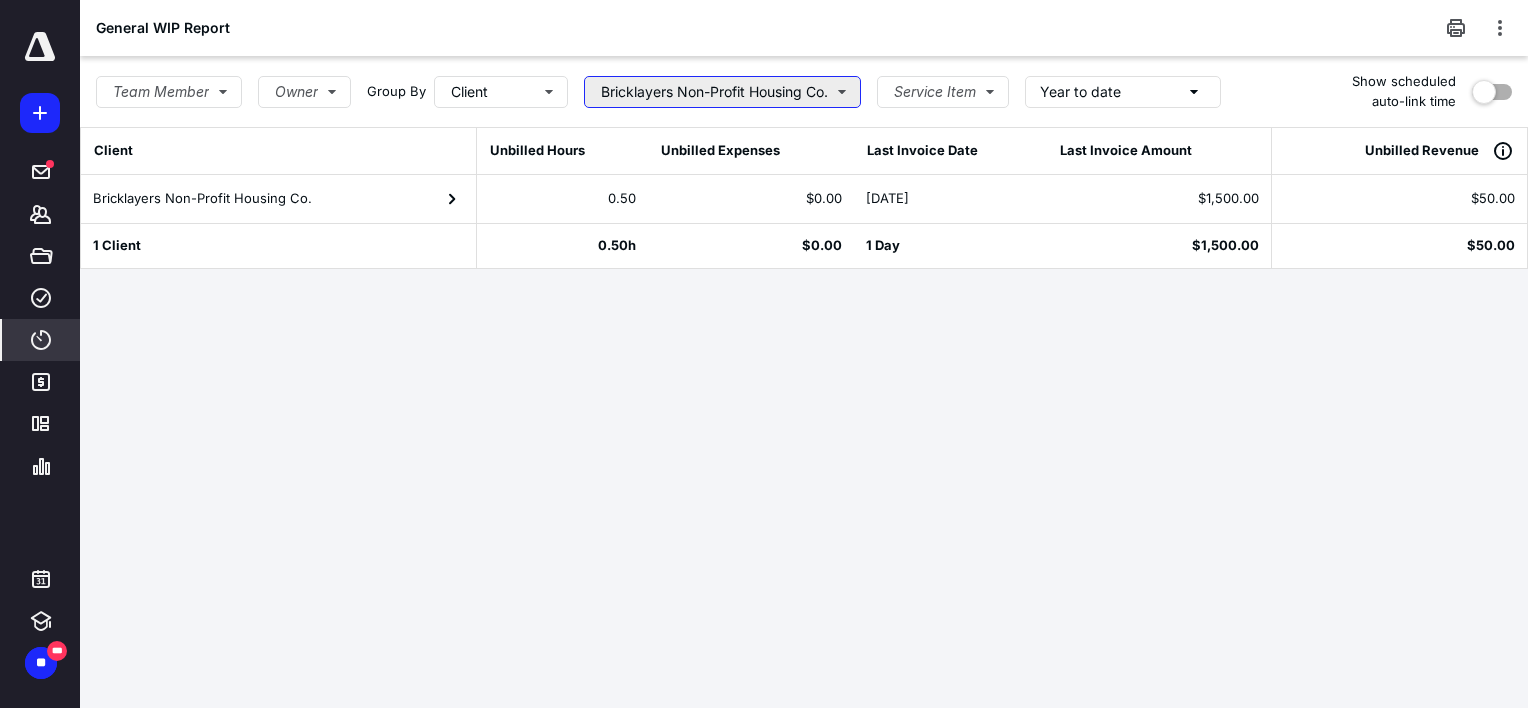 drag, startPoint x: 719, startPoint y: 98, endPoint x: 728, endPoint y: 103, distance: 10.29563 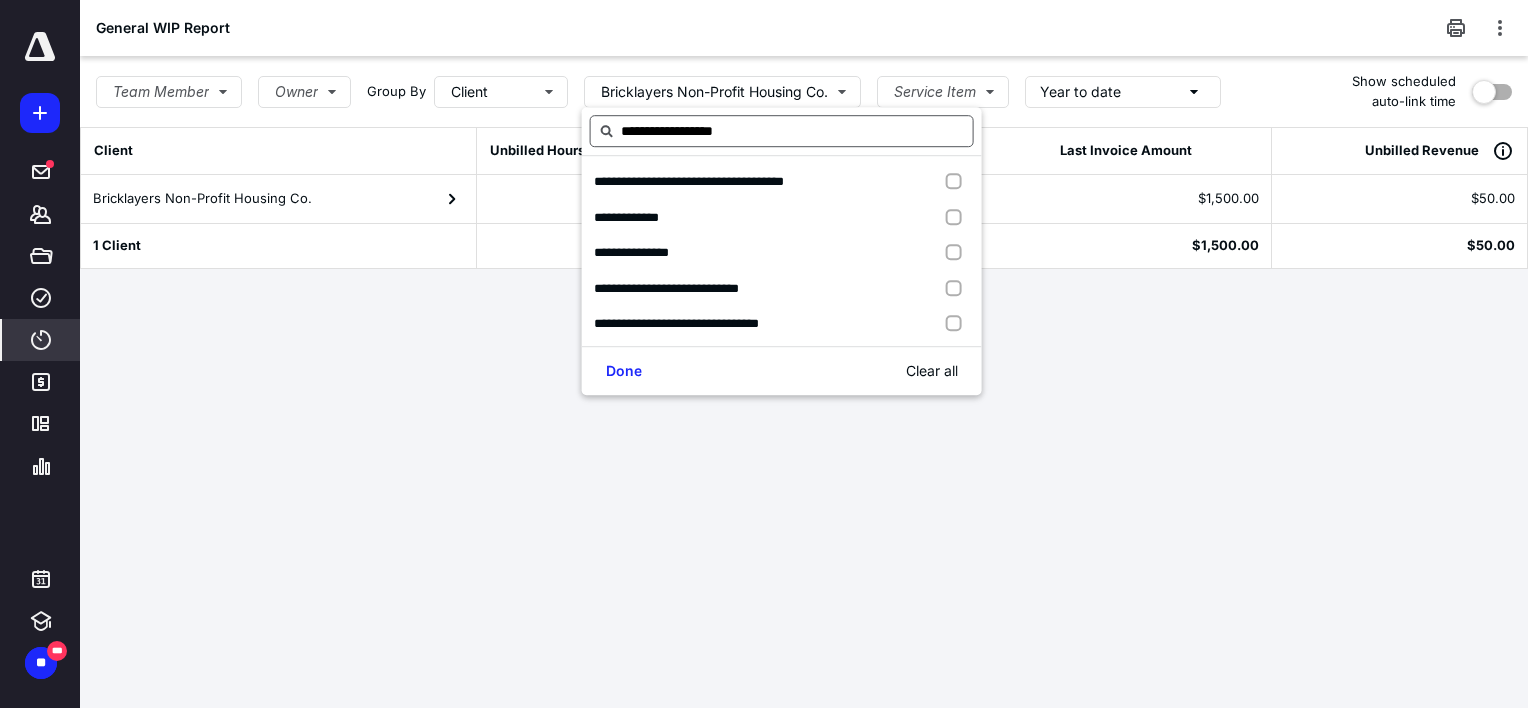 type on "**********" 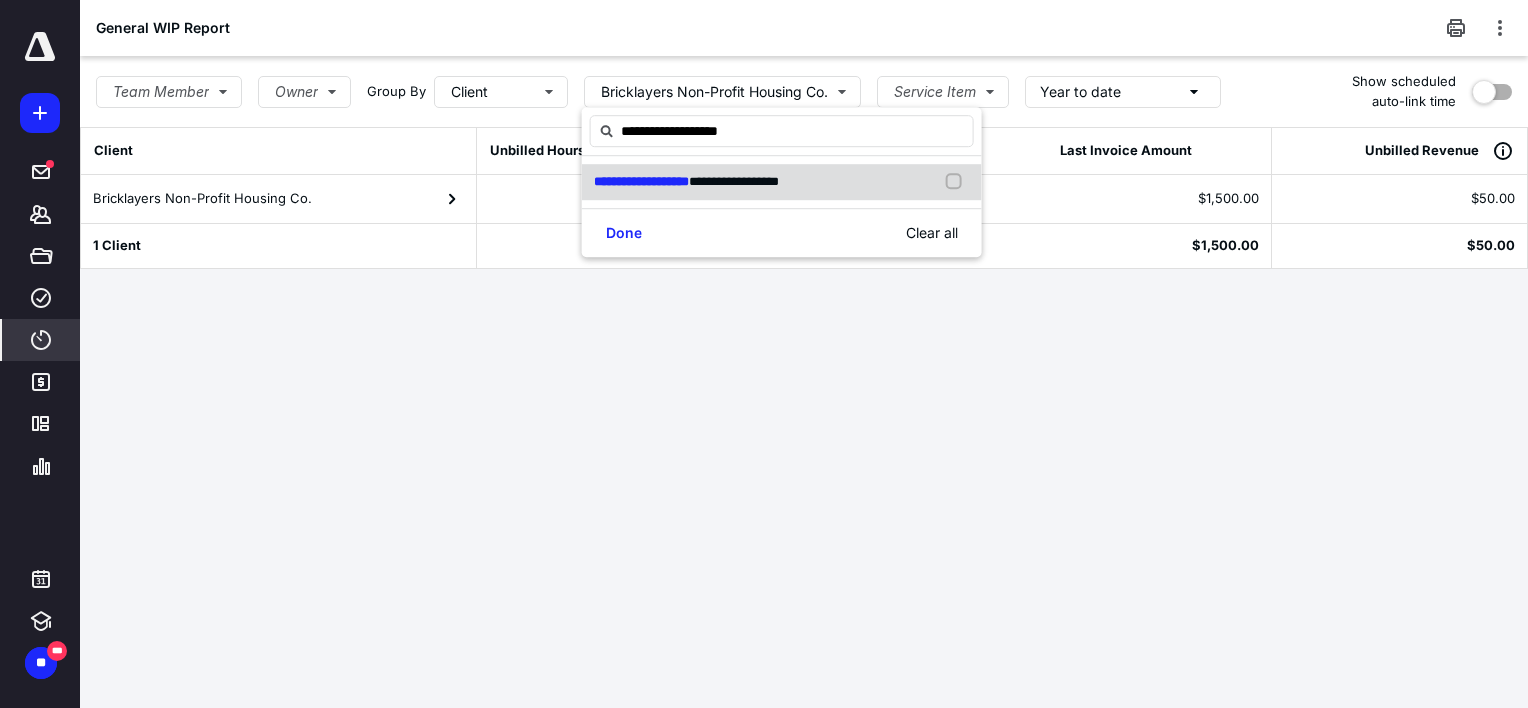 click on "**********" at bounding box center [734, 181] 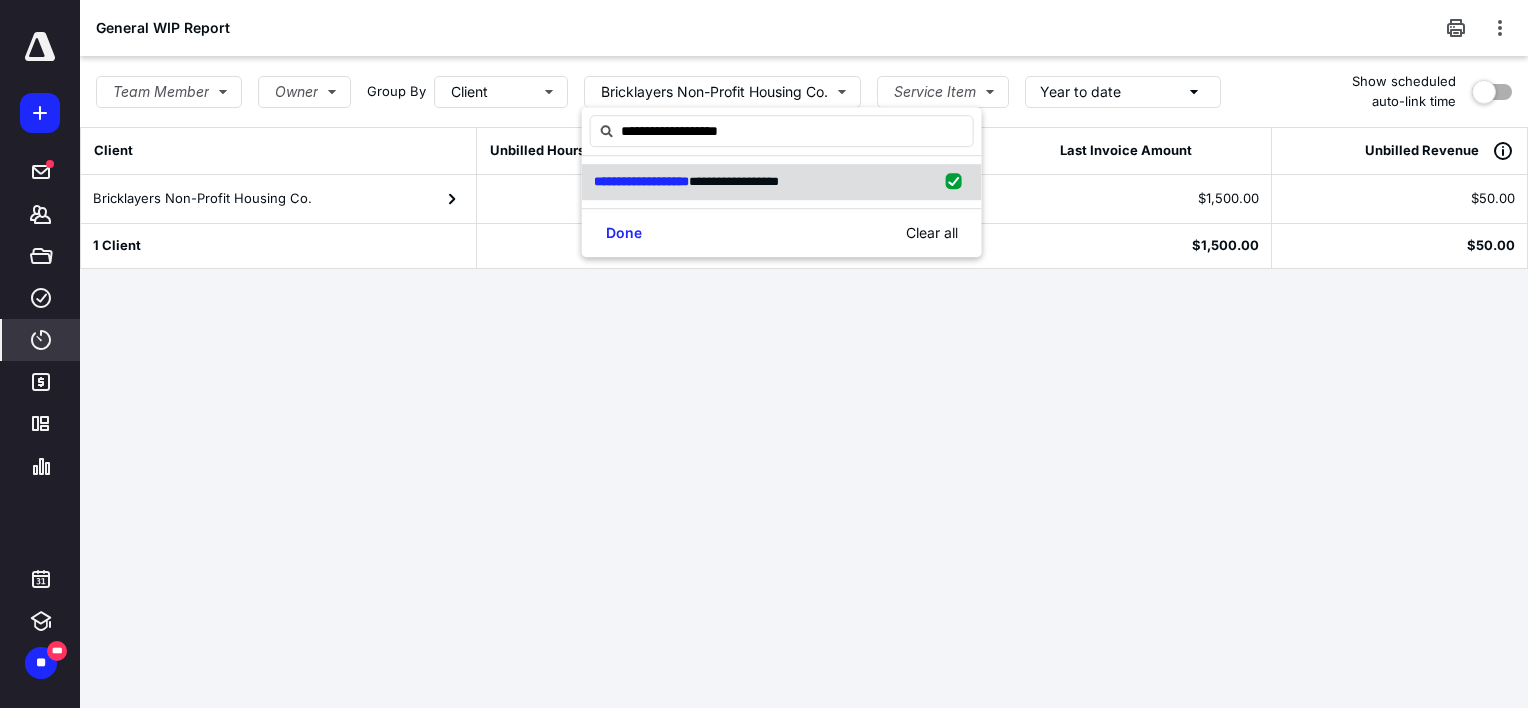 checkbox on "true" 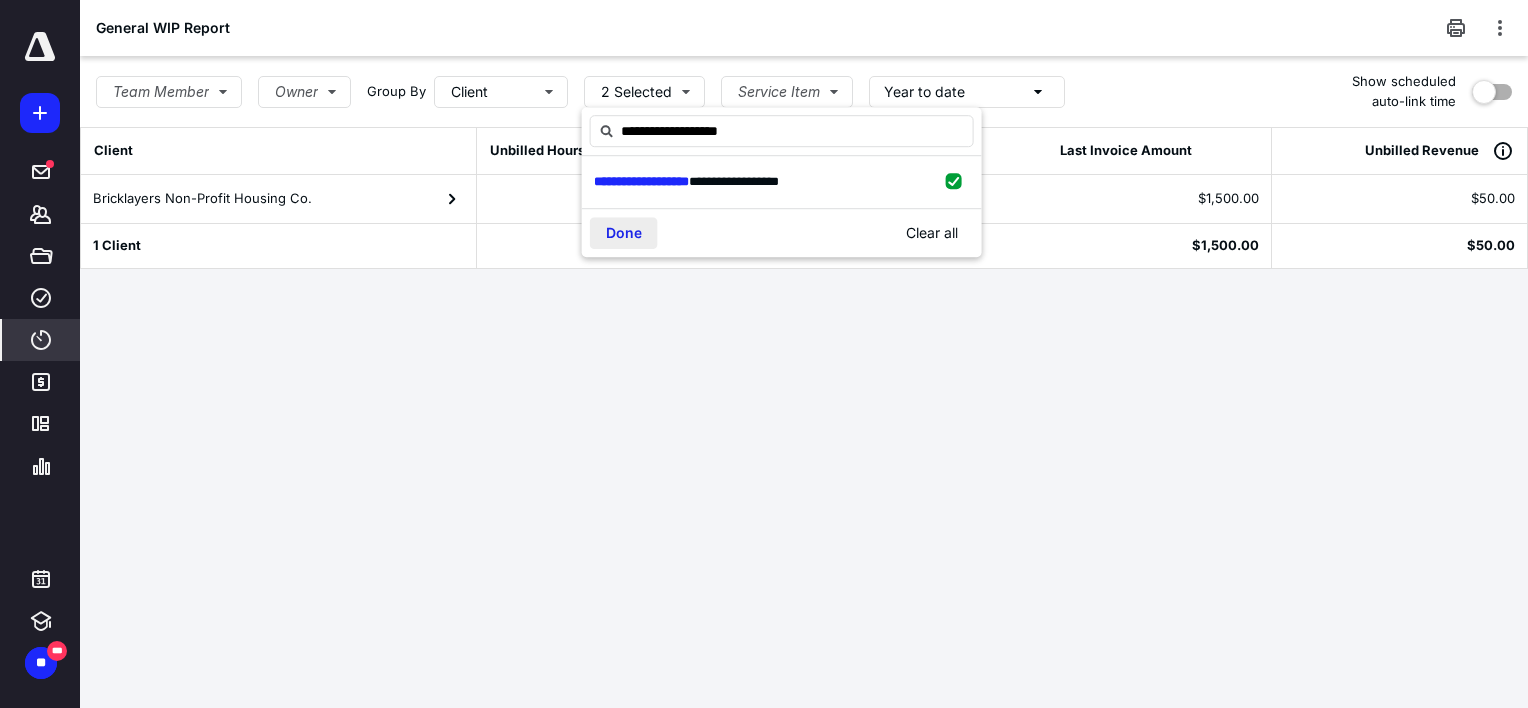 type on "**********" 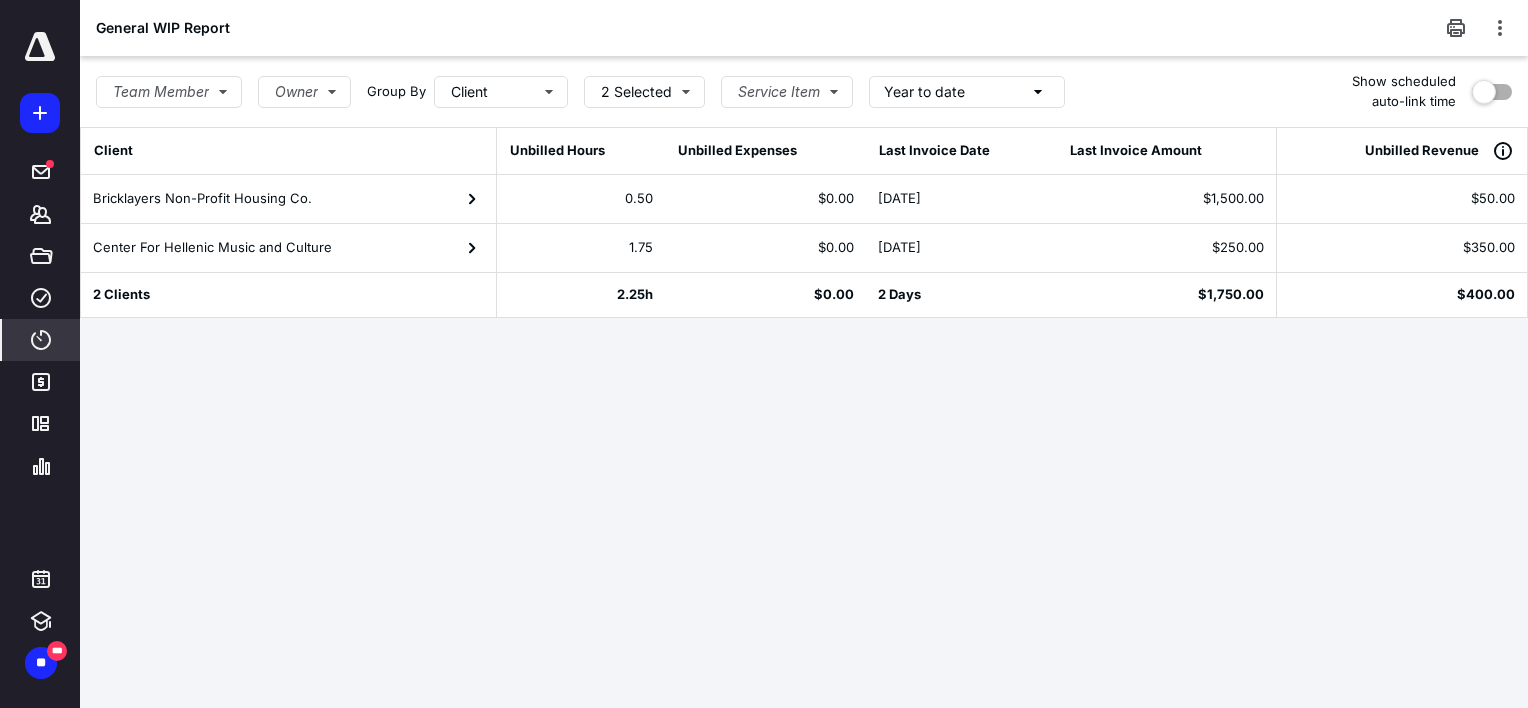 click on "Center For Hellenic Music and Culture" at bounding box center [212, 248] 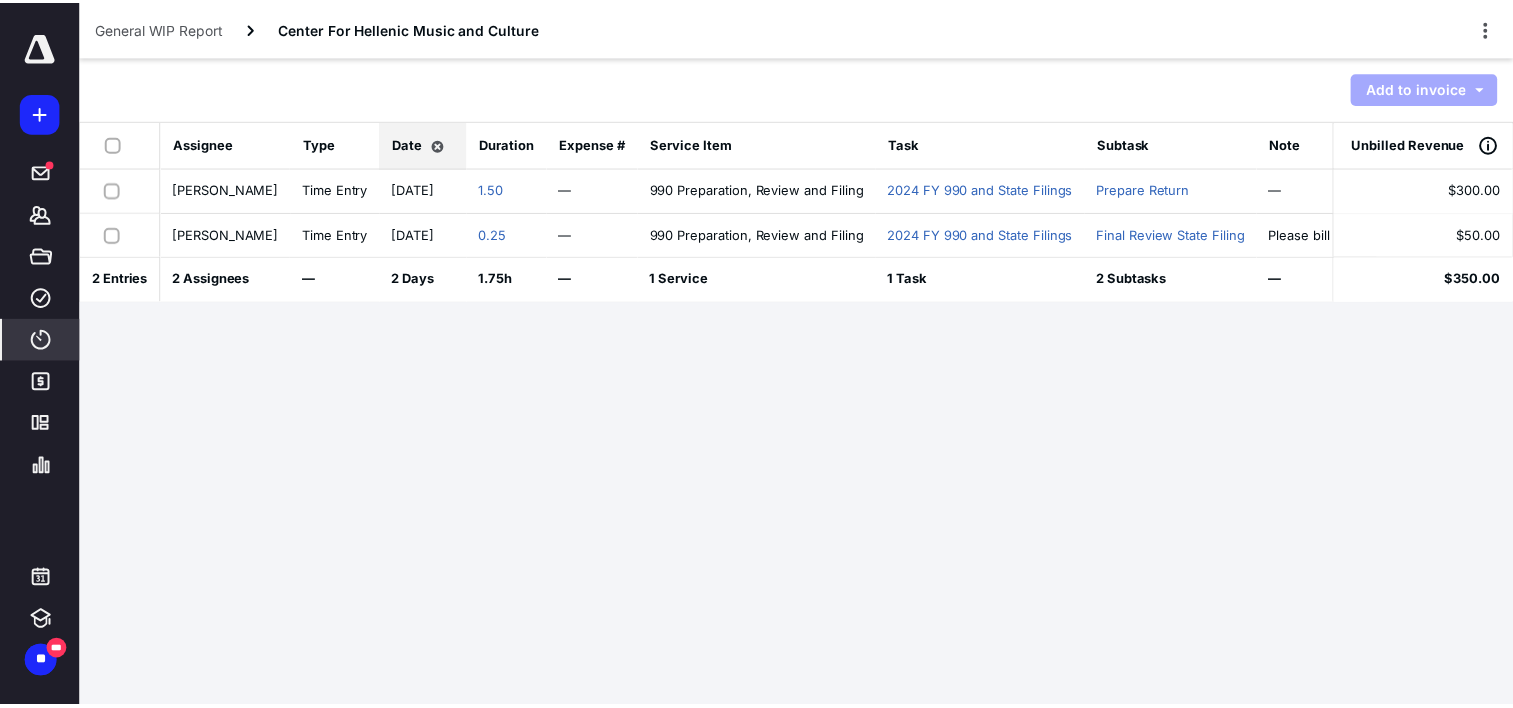 scroll, scrollTop: 0, scrollLeft: 17, axis: horizontal 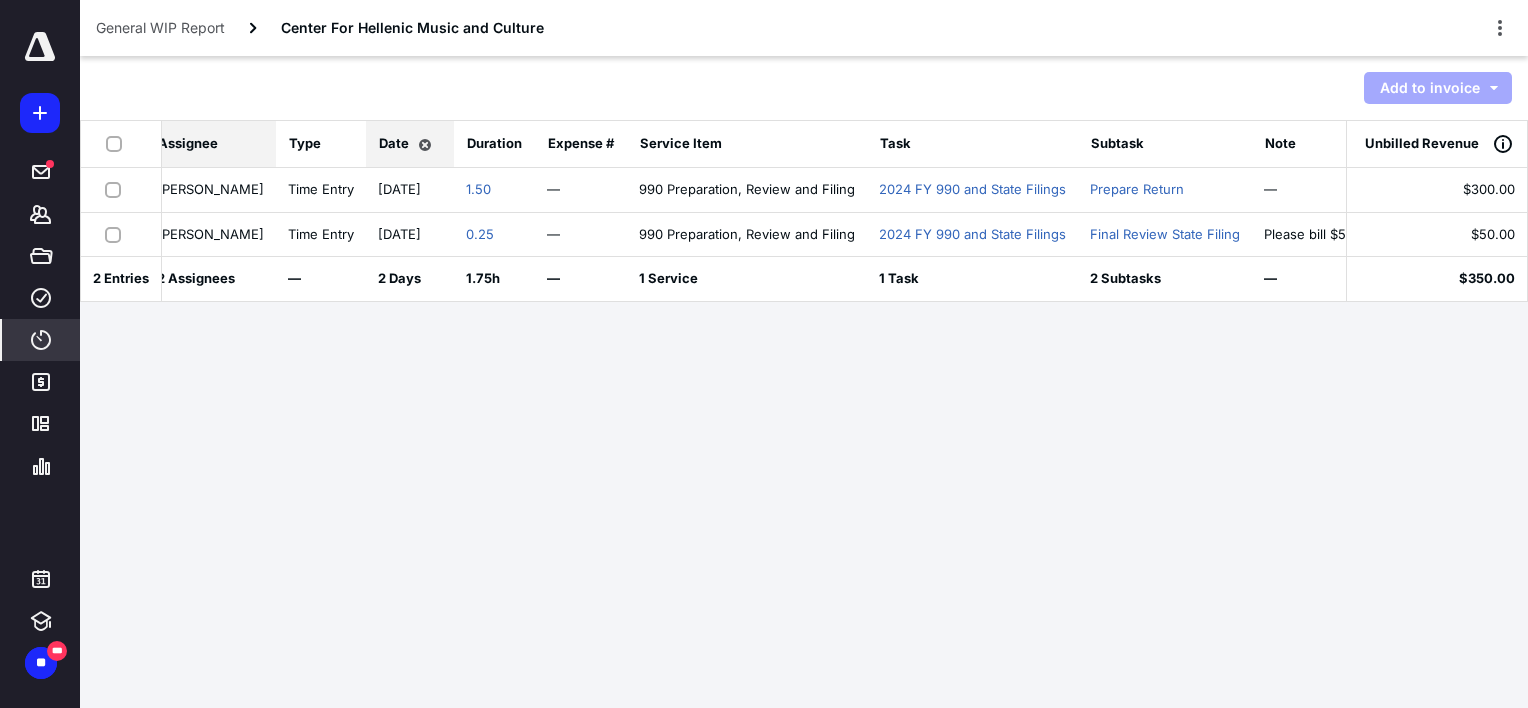 drag, startPoint x: 113, startPoint y: 143, endPoint x: 223, endPoint y: 166, distance: 112.37882 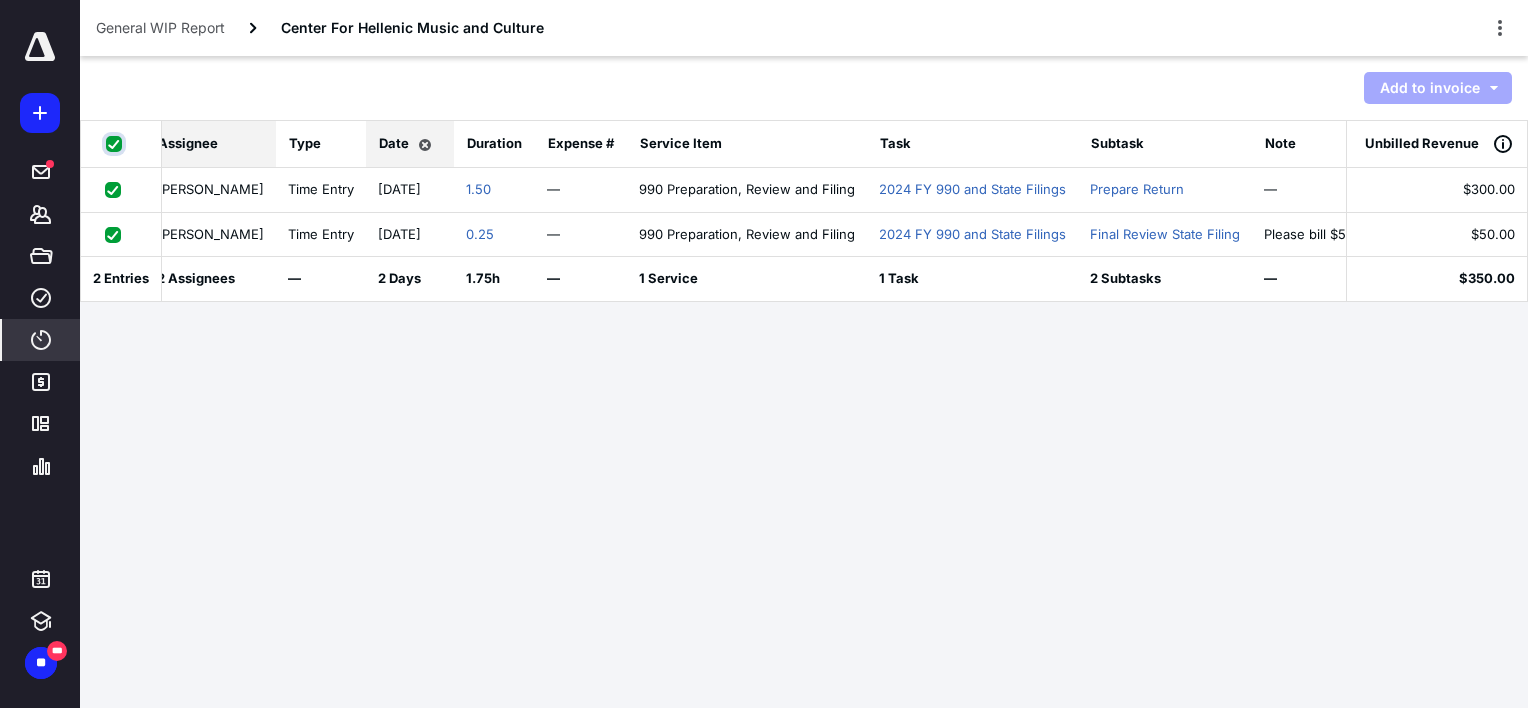 checkbox on "true" 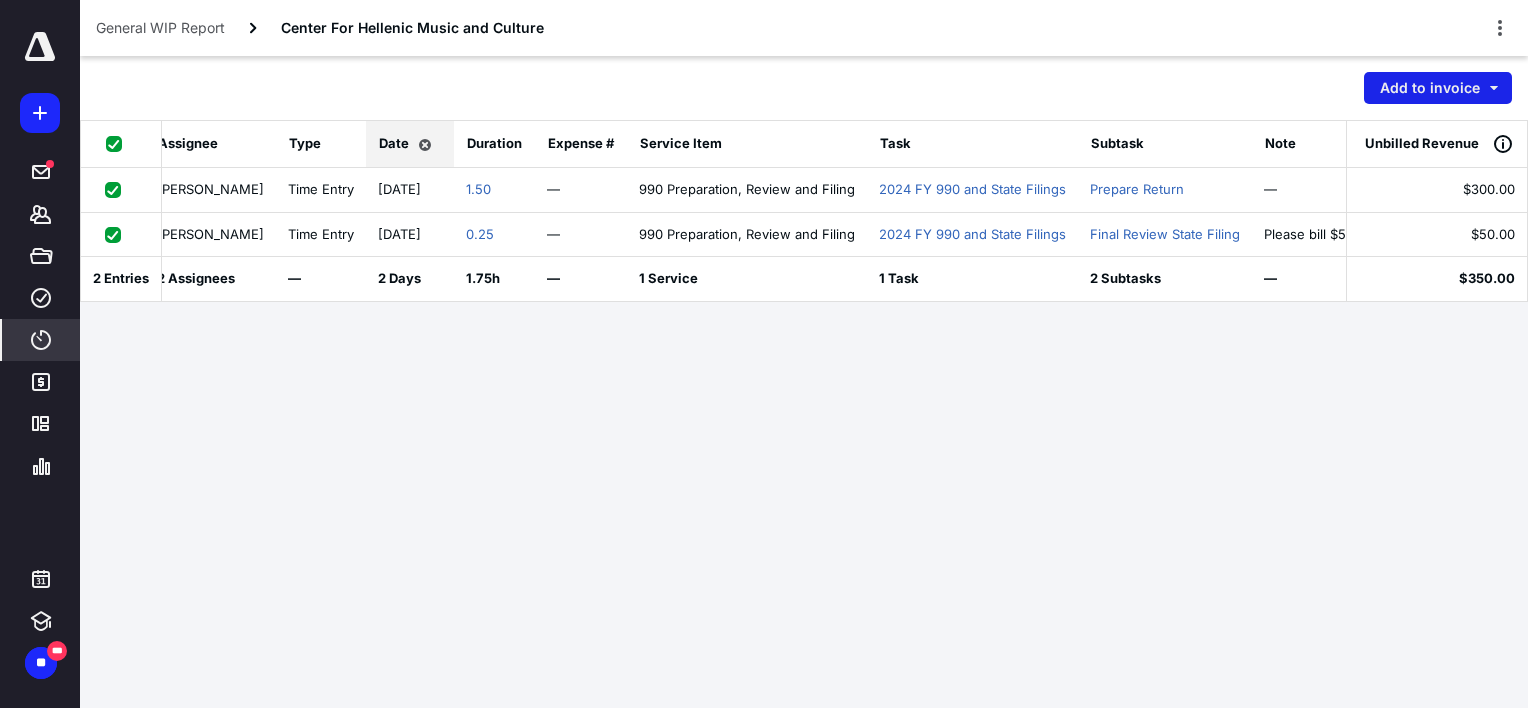 click on "Add to invoice" at bounding box center (1438, 88) 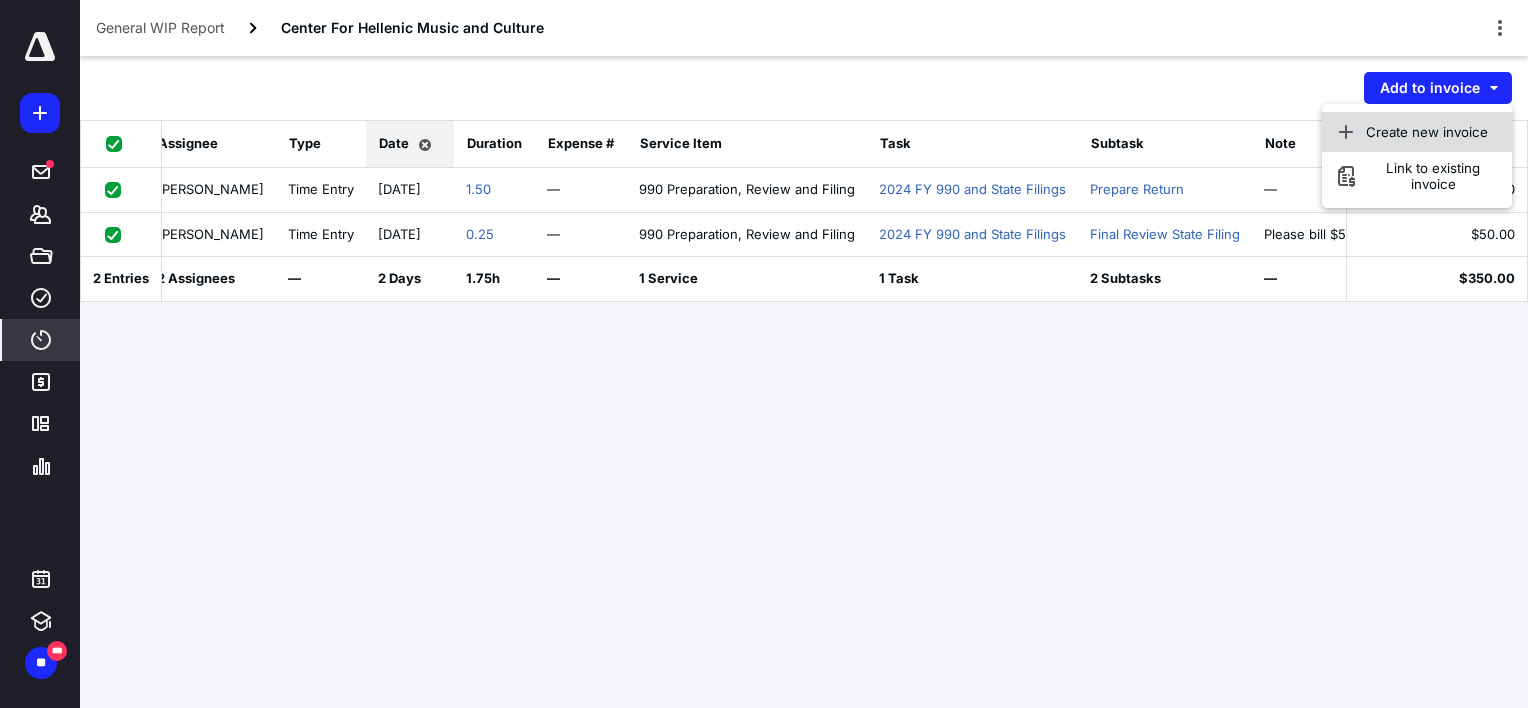 click on "Create new invoice" at bounding box center (1427, 132) 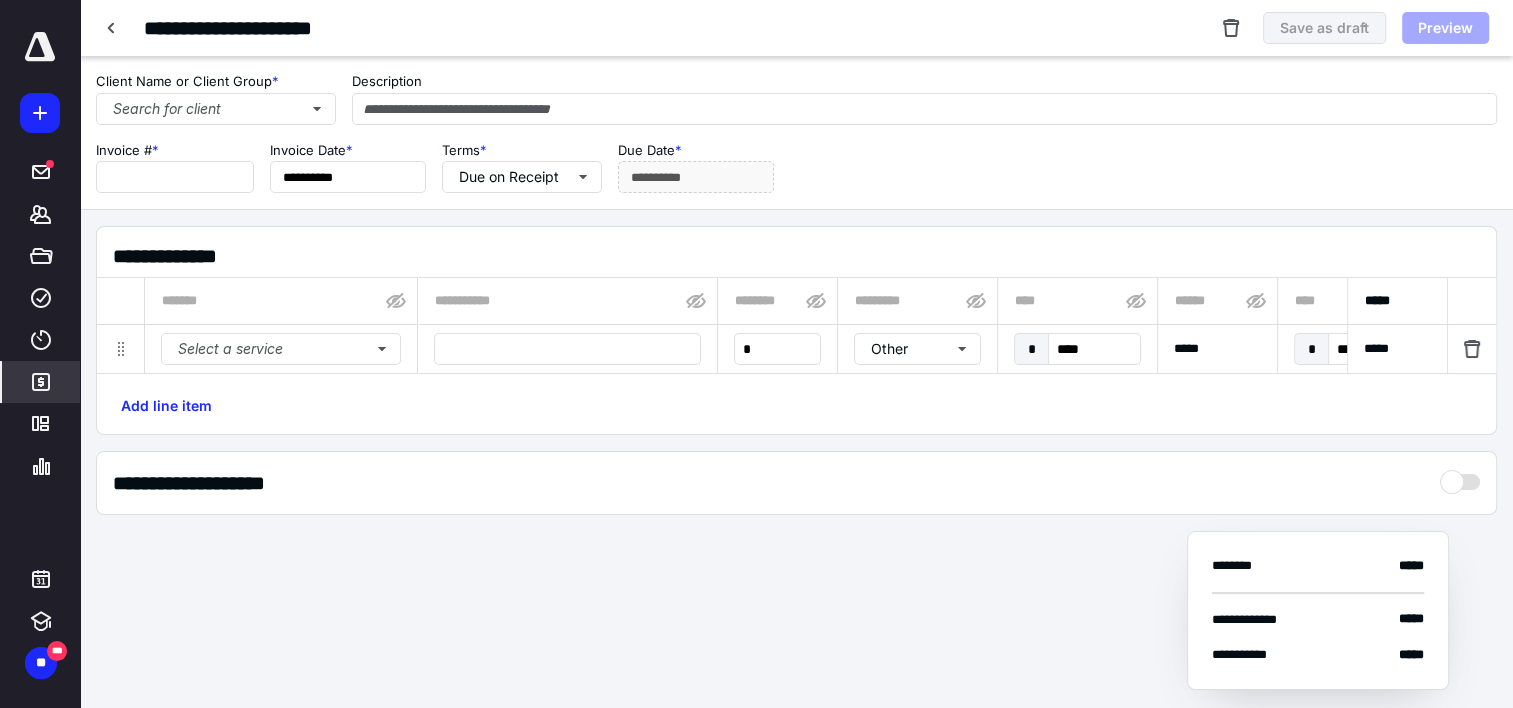 type on "****" 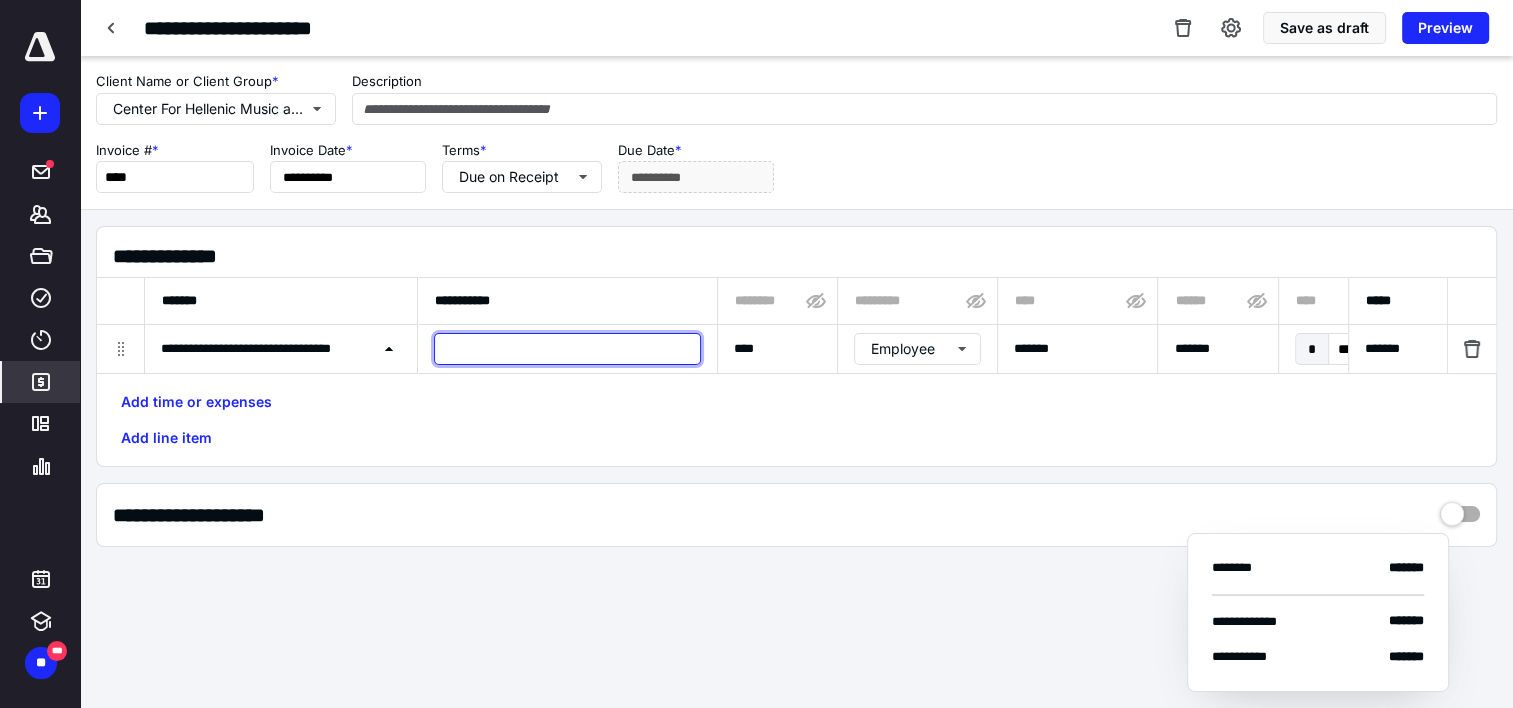 click at bounding box center [567, 349] 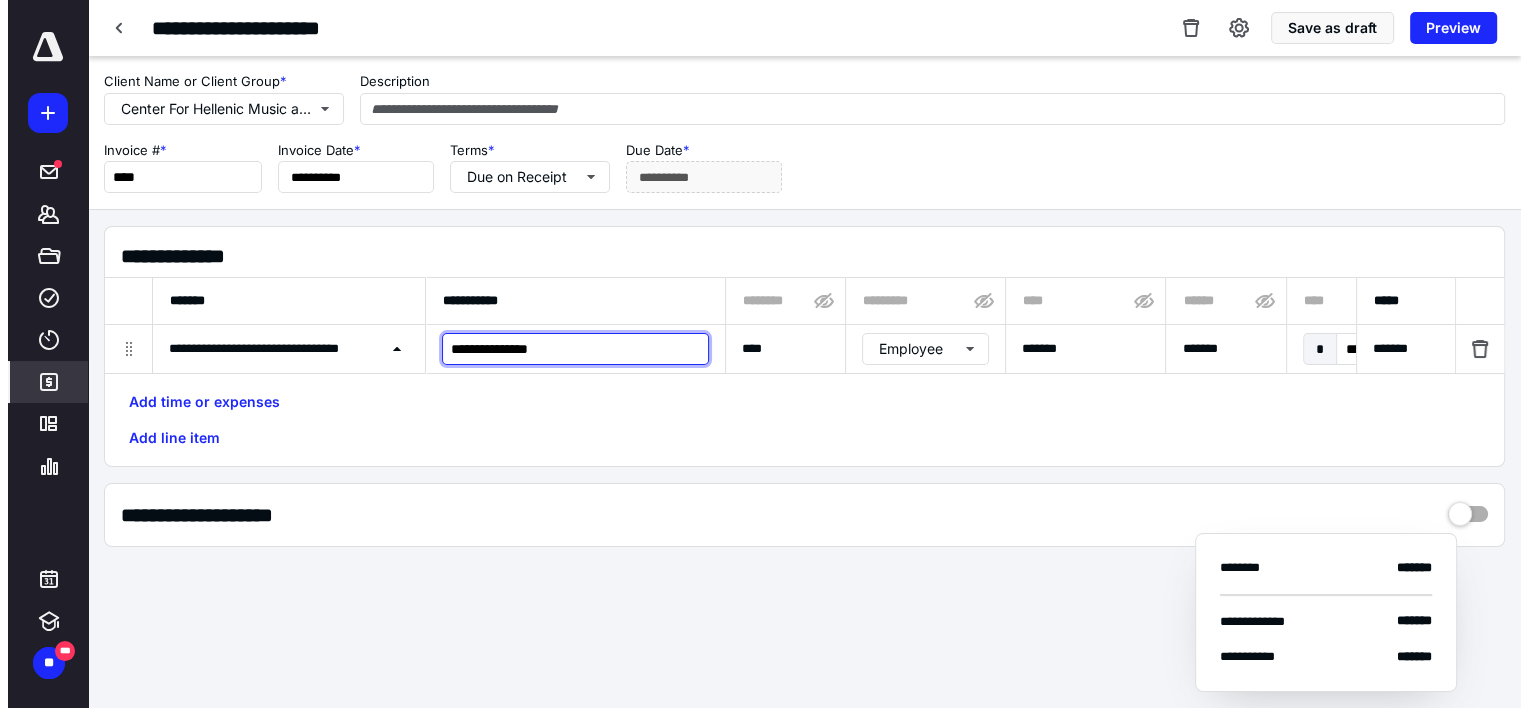 scroll, scrollTop: 0, scrollLeft: 276, axis: horizontal 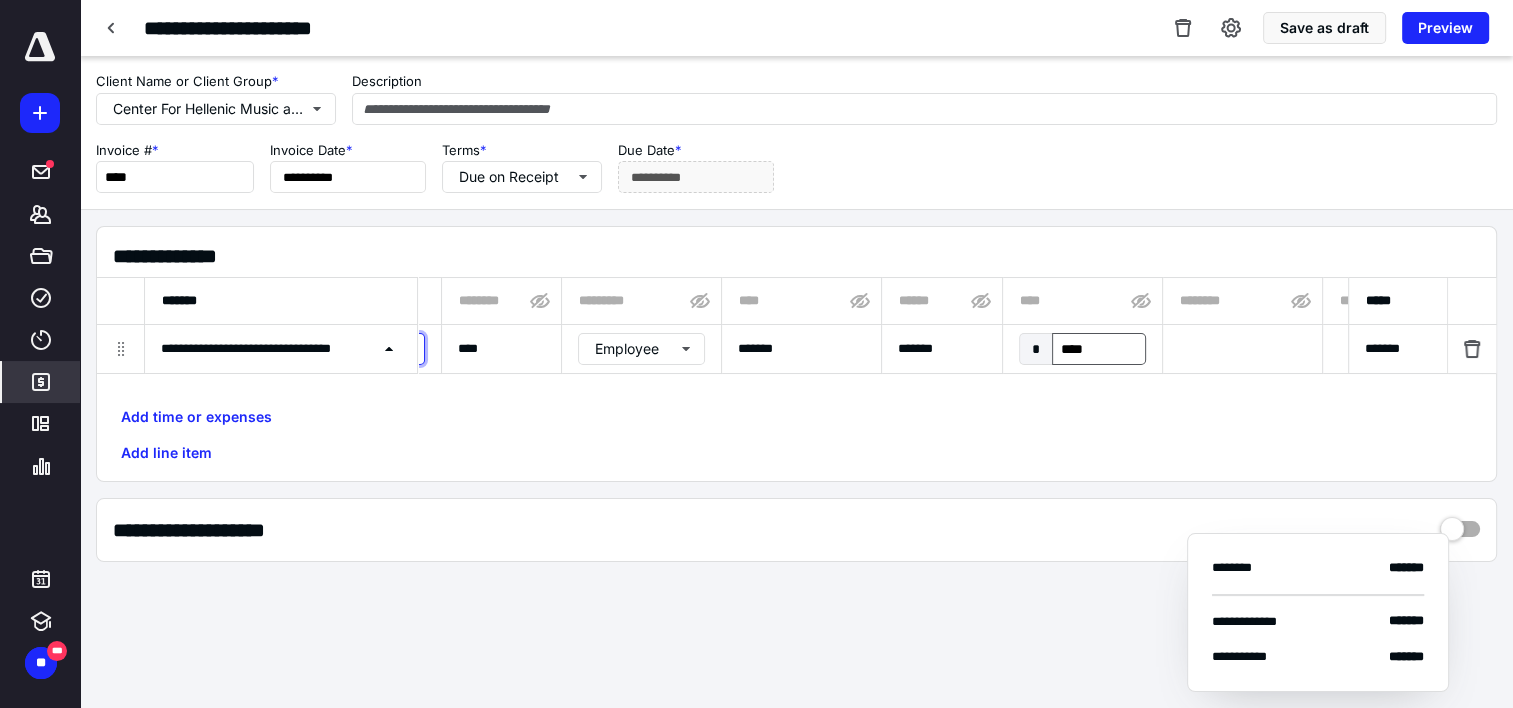 type on "**********" 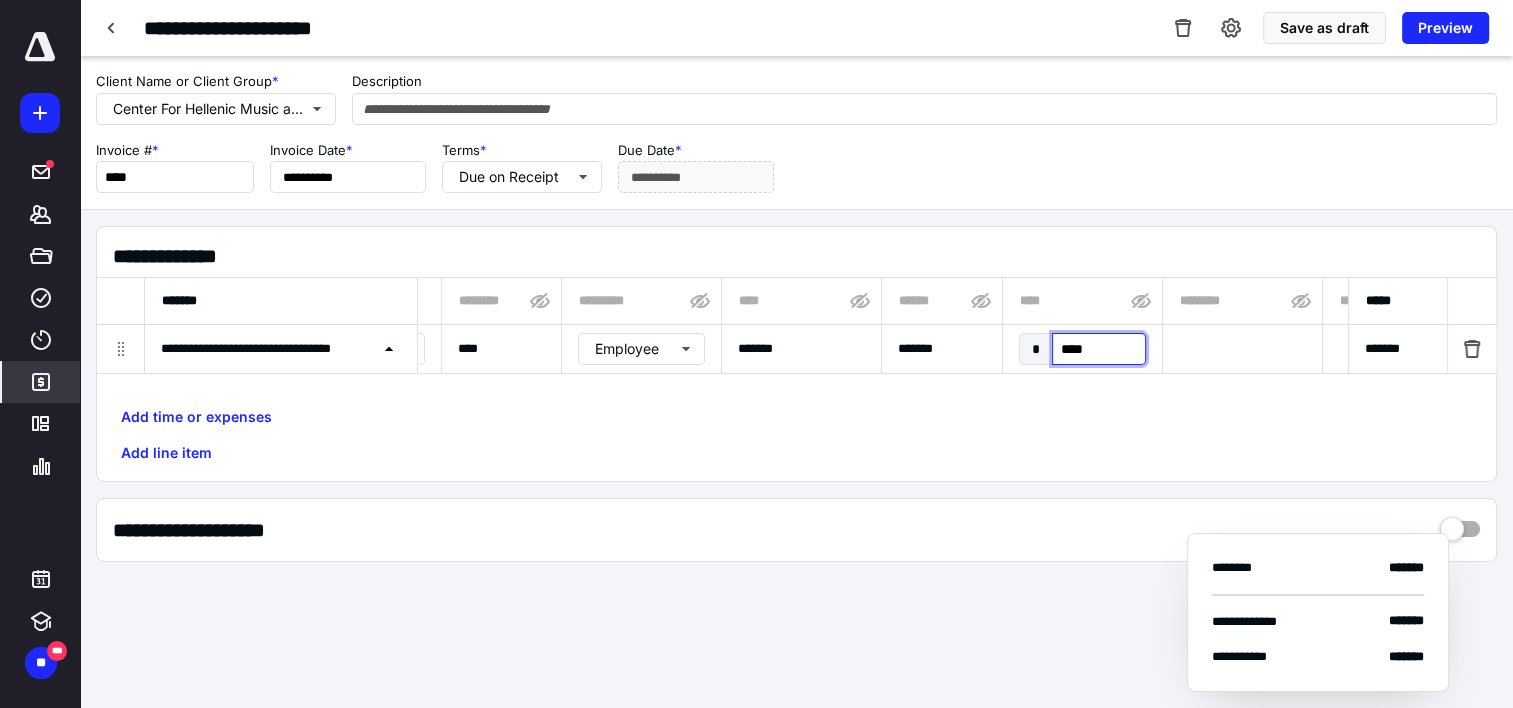 click on "****" at bounding box center (1098, 349) 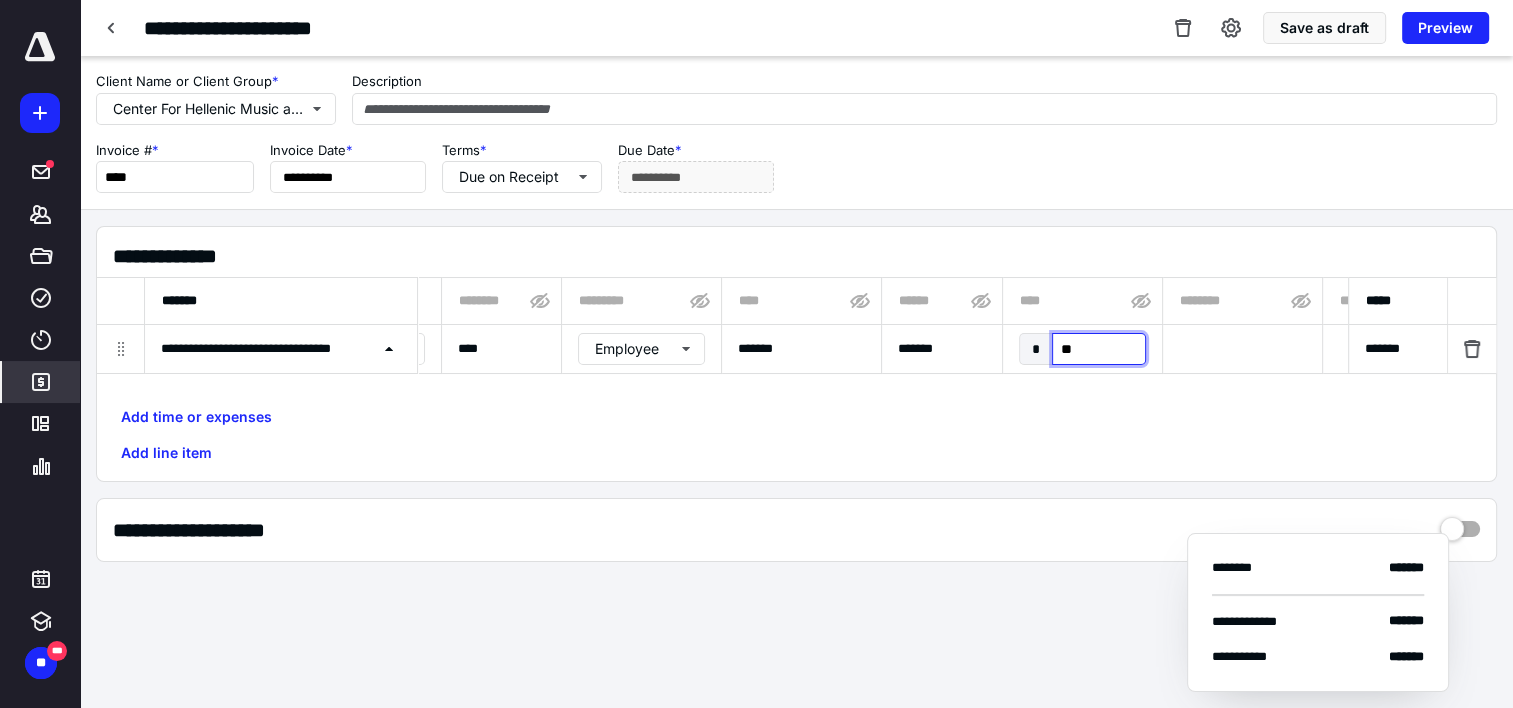 type on "***" 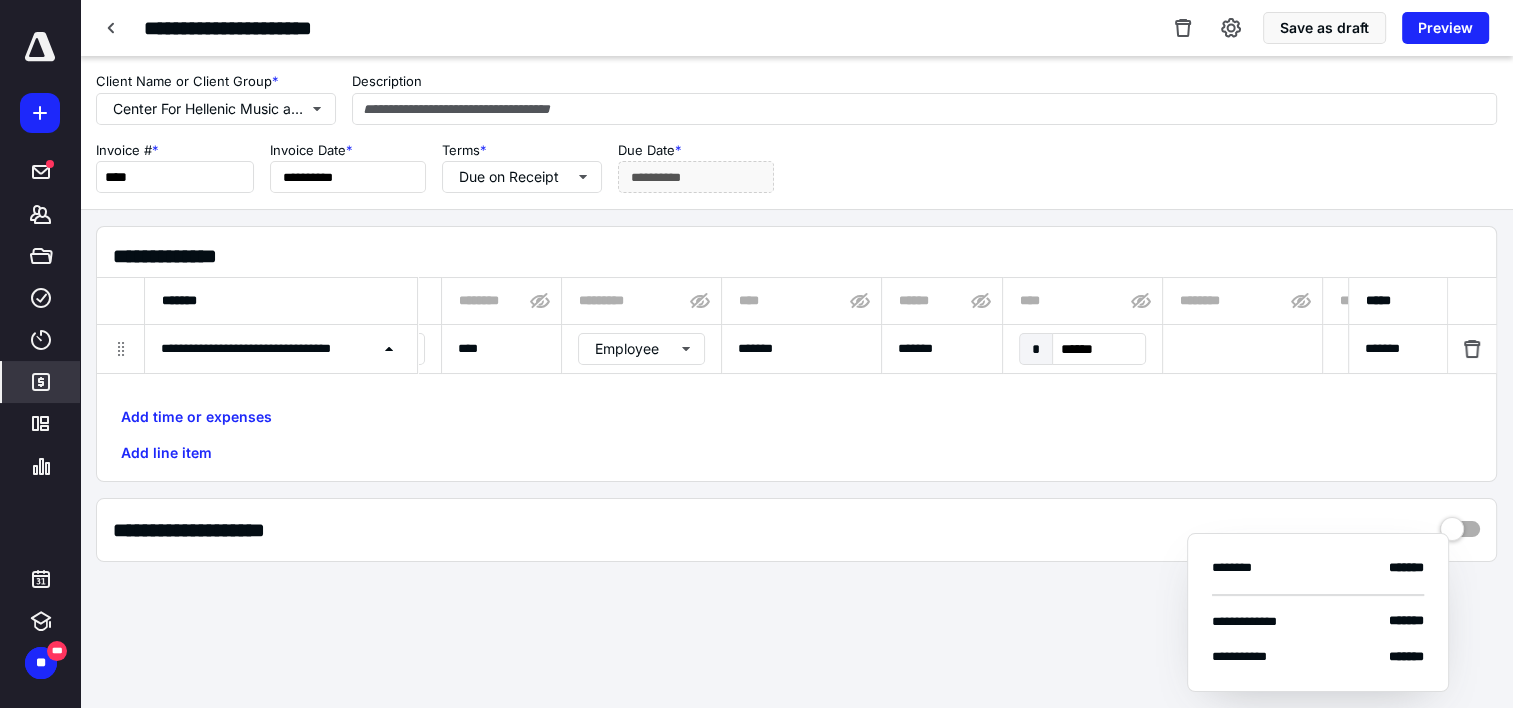 click on "Add time or expenses Add line item" at bounding box center (796, 435) 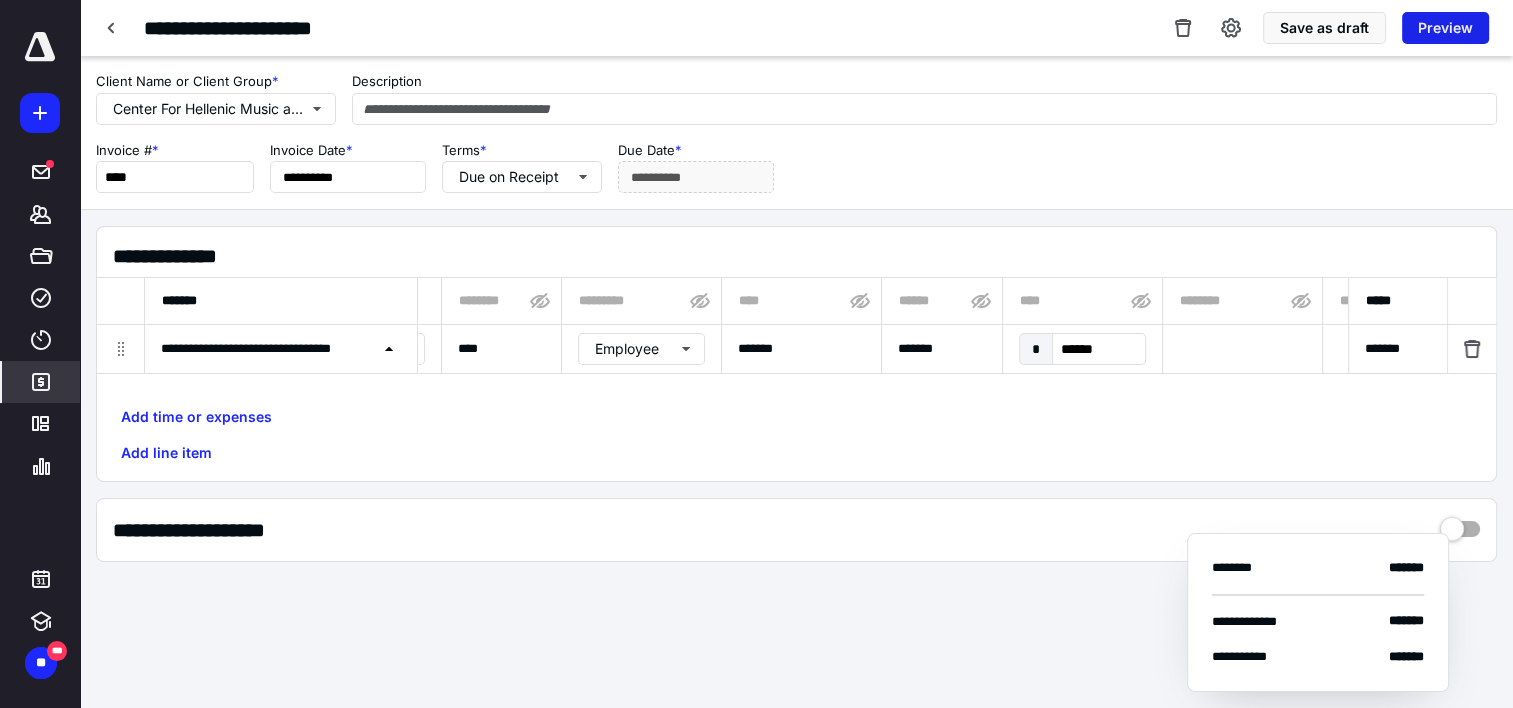 click on "Preview" at bounding box center [1445, 28] 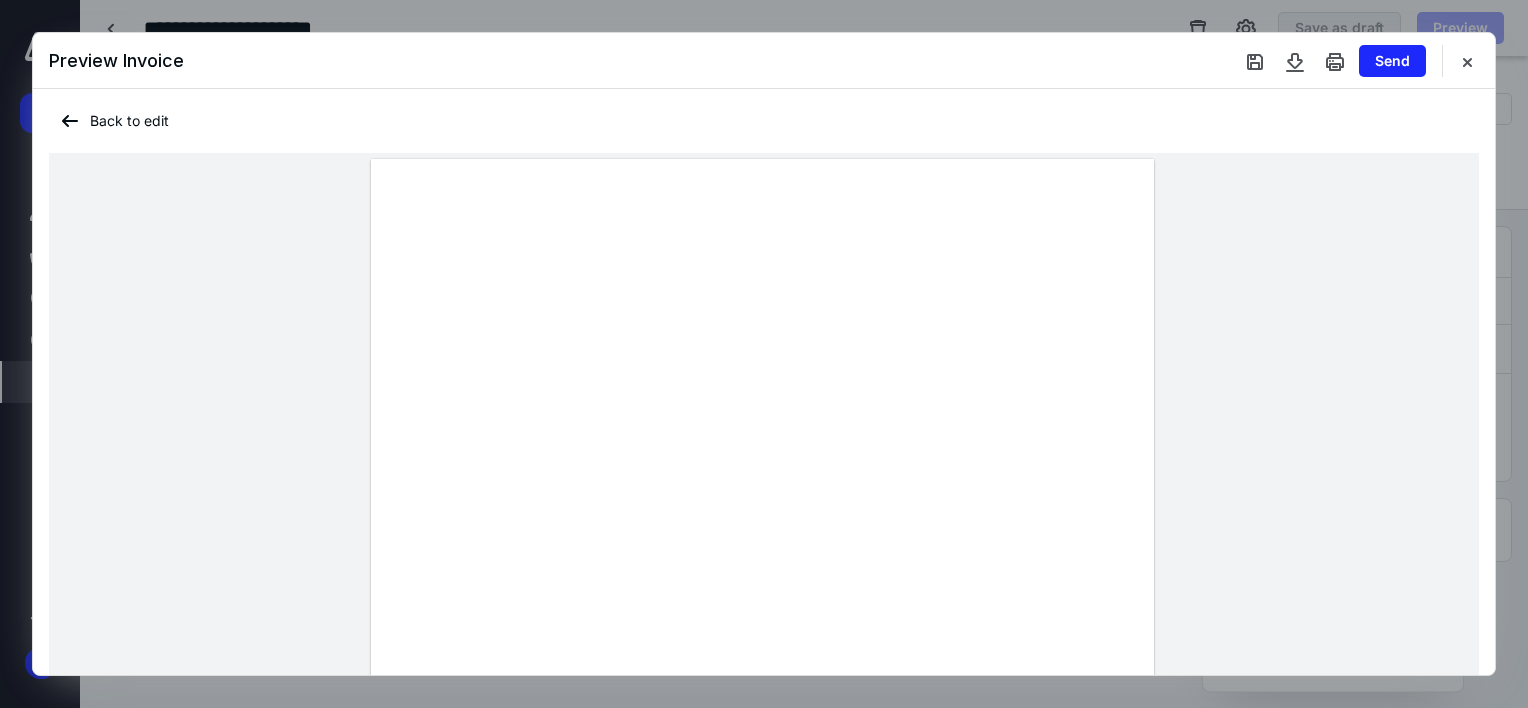 scroll, scrollTop: 517, scrollLeft: 0, axis: vertical 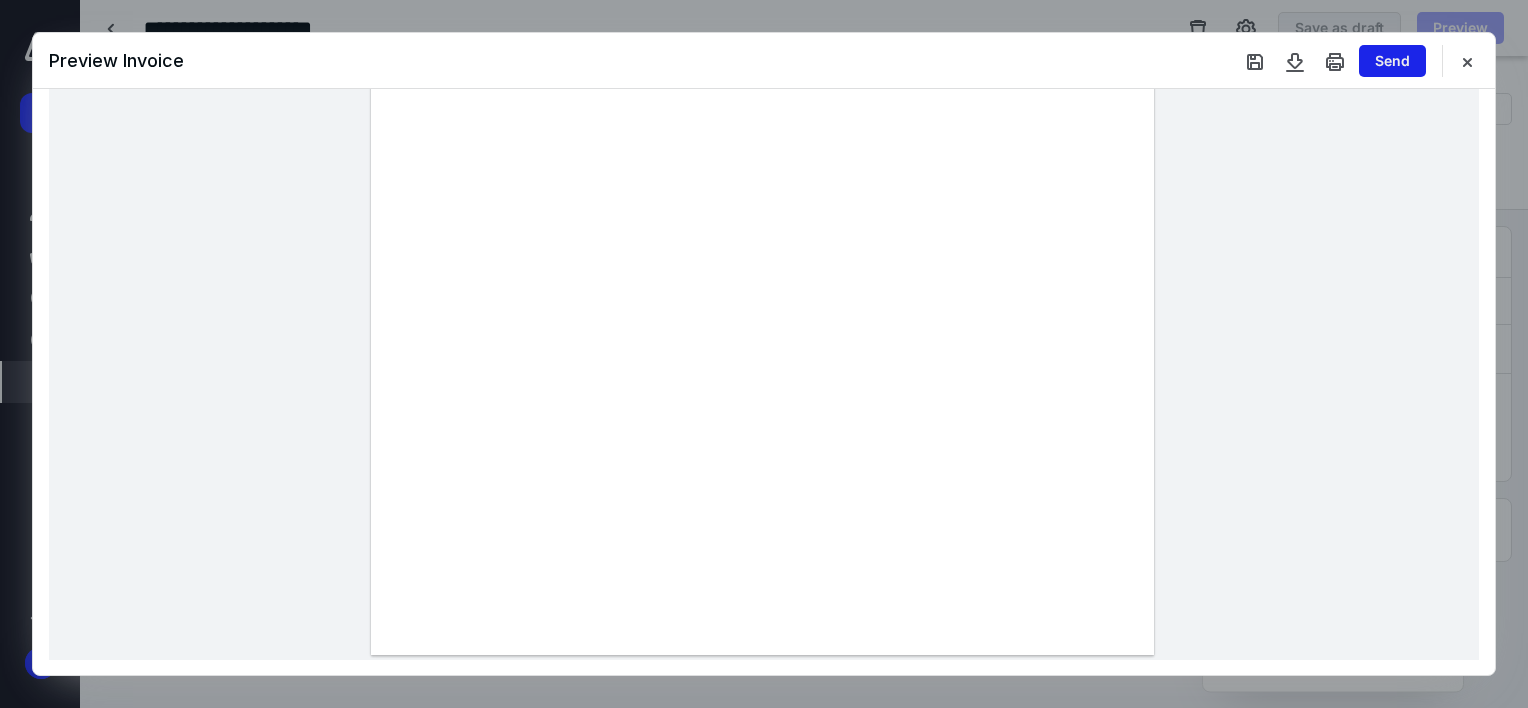 click on "Send" at bounding box center (1392, 61) 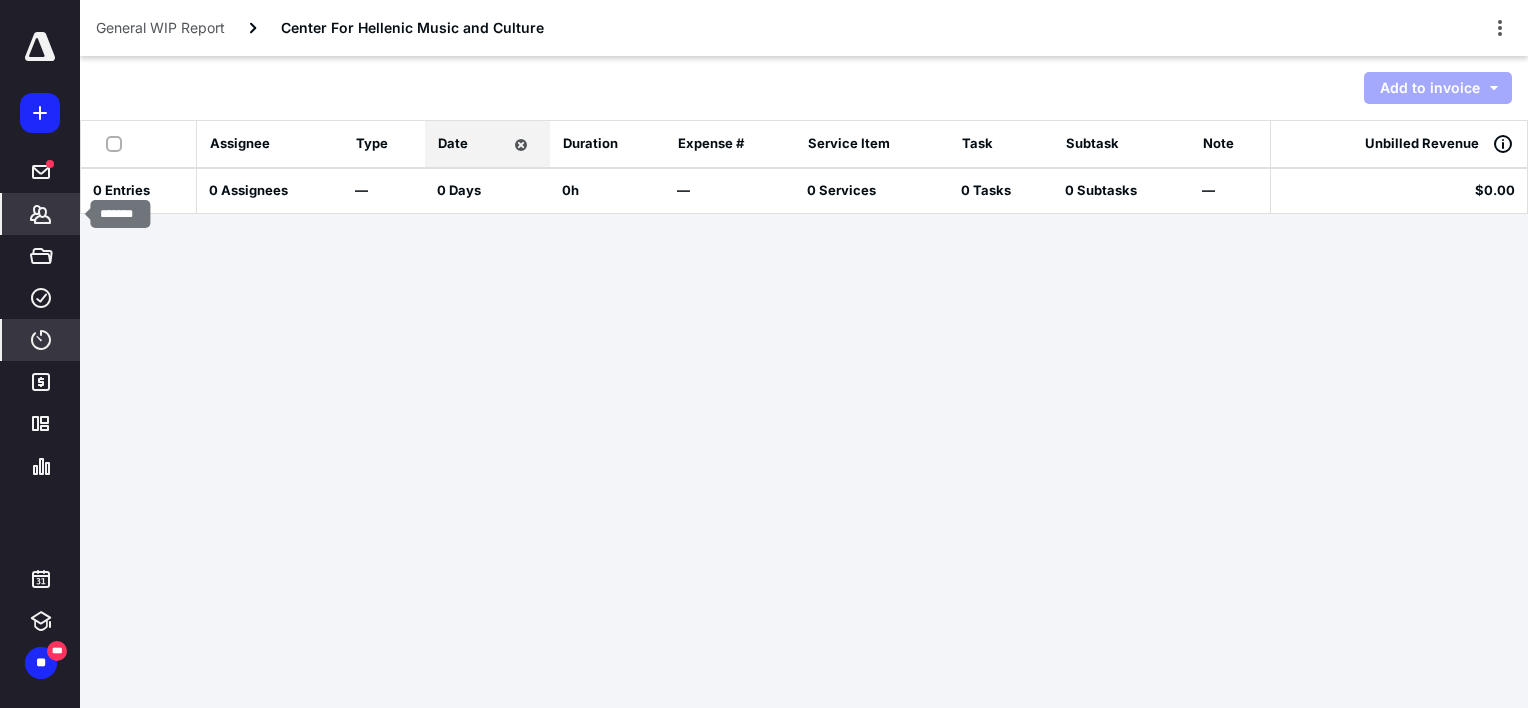 click 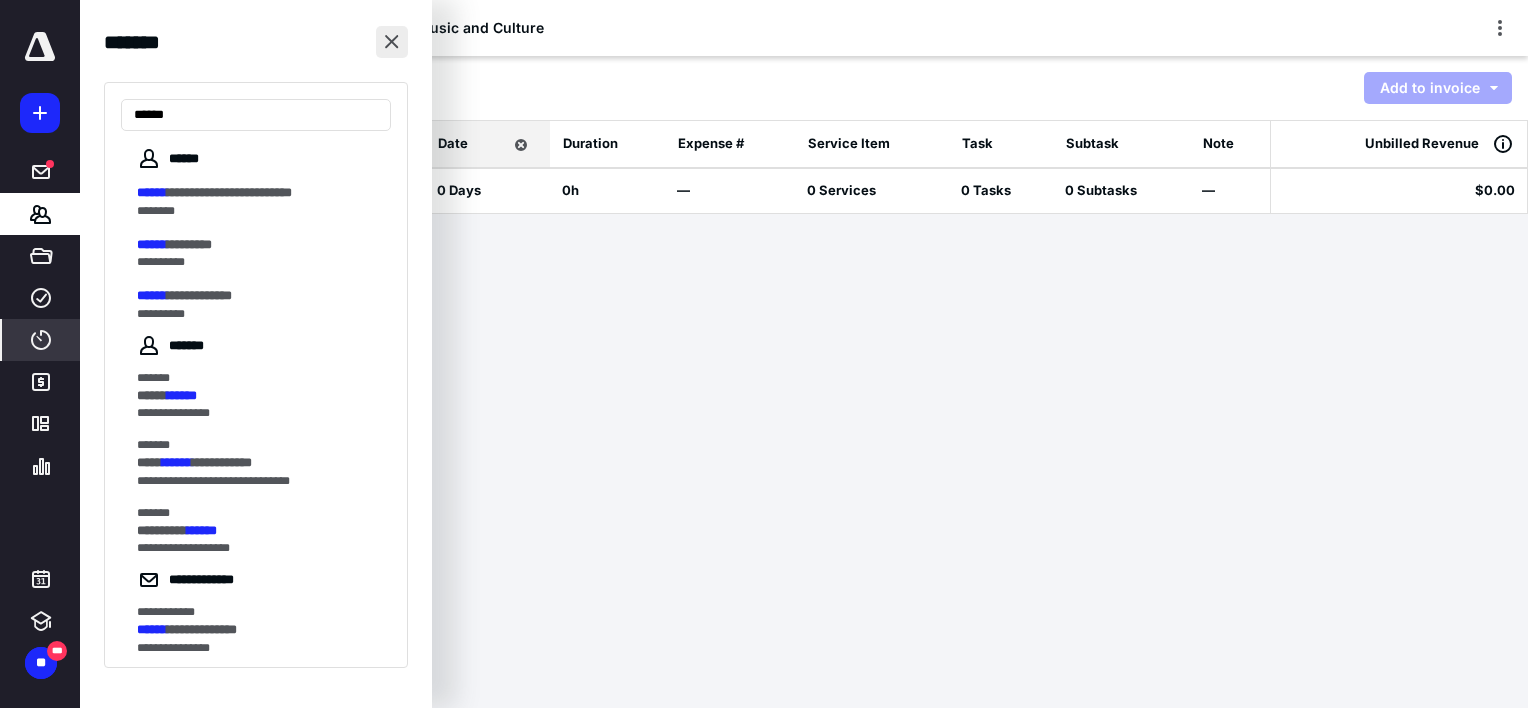 type on "******" 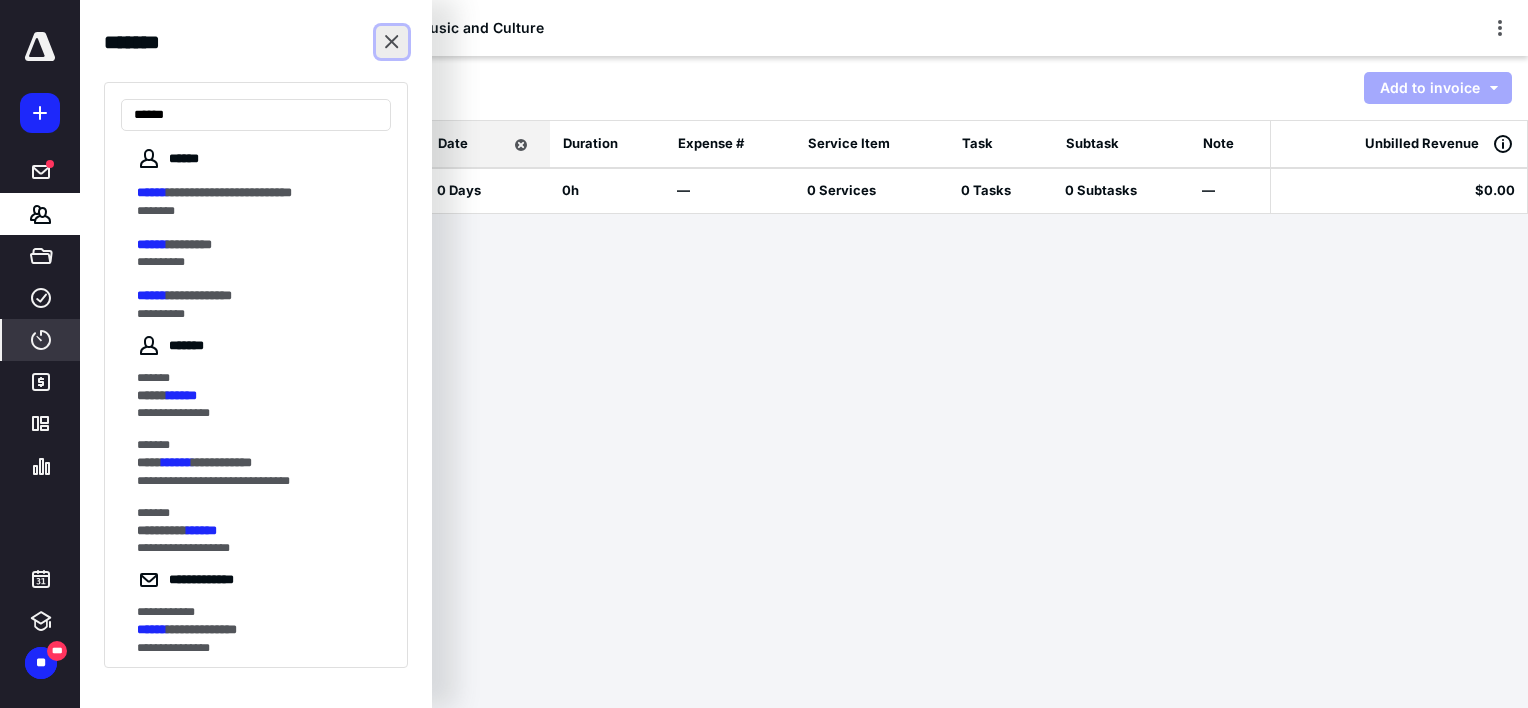 click at bounding box center (392, 42) 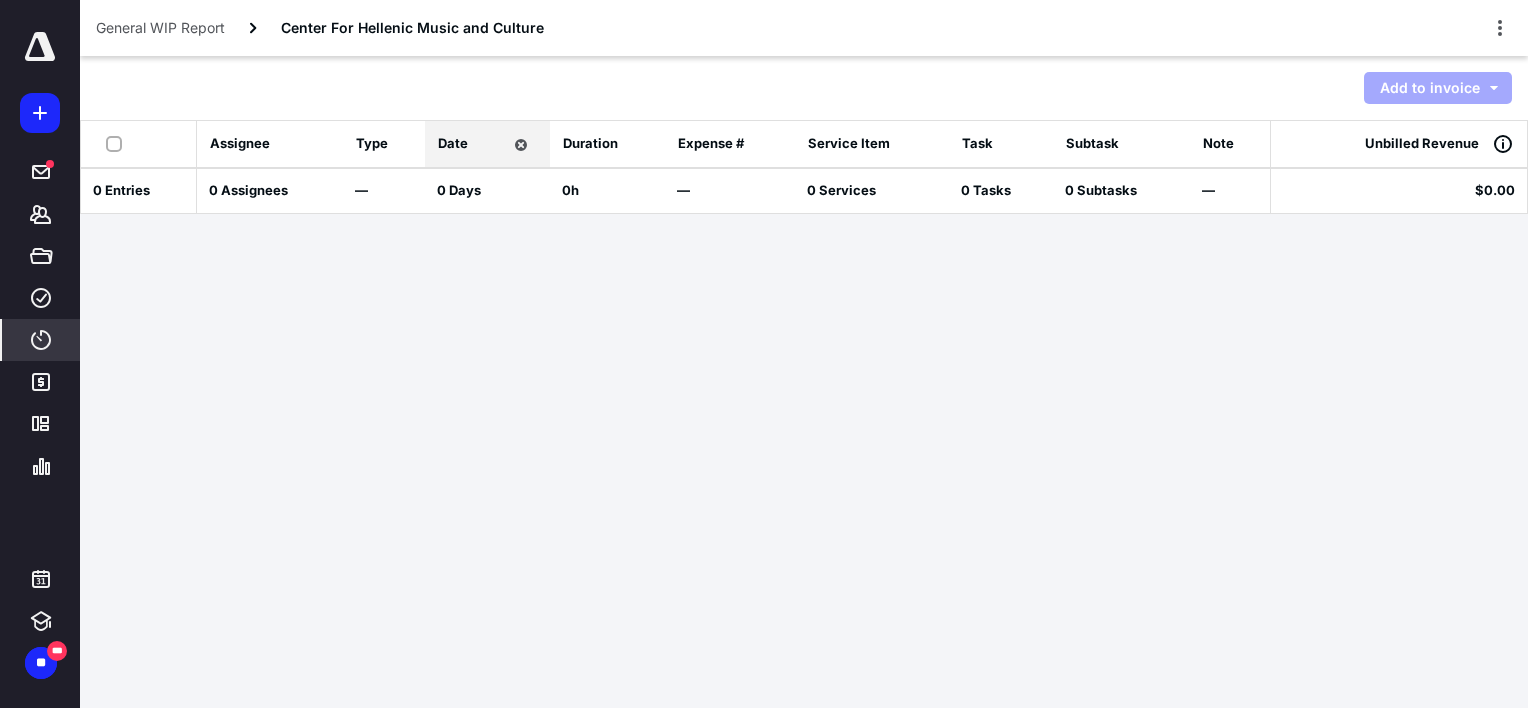 click on "**********" at bounding box center (764, 354) 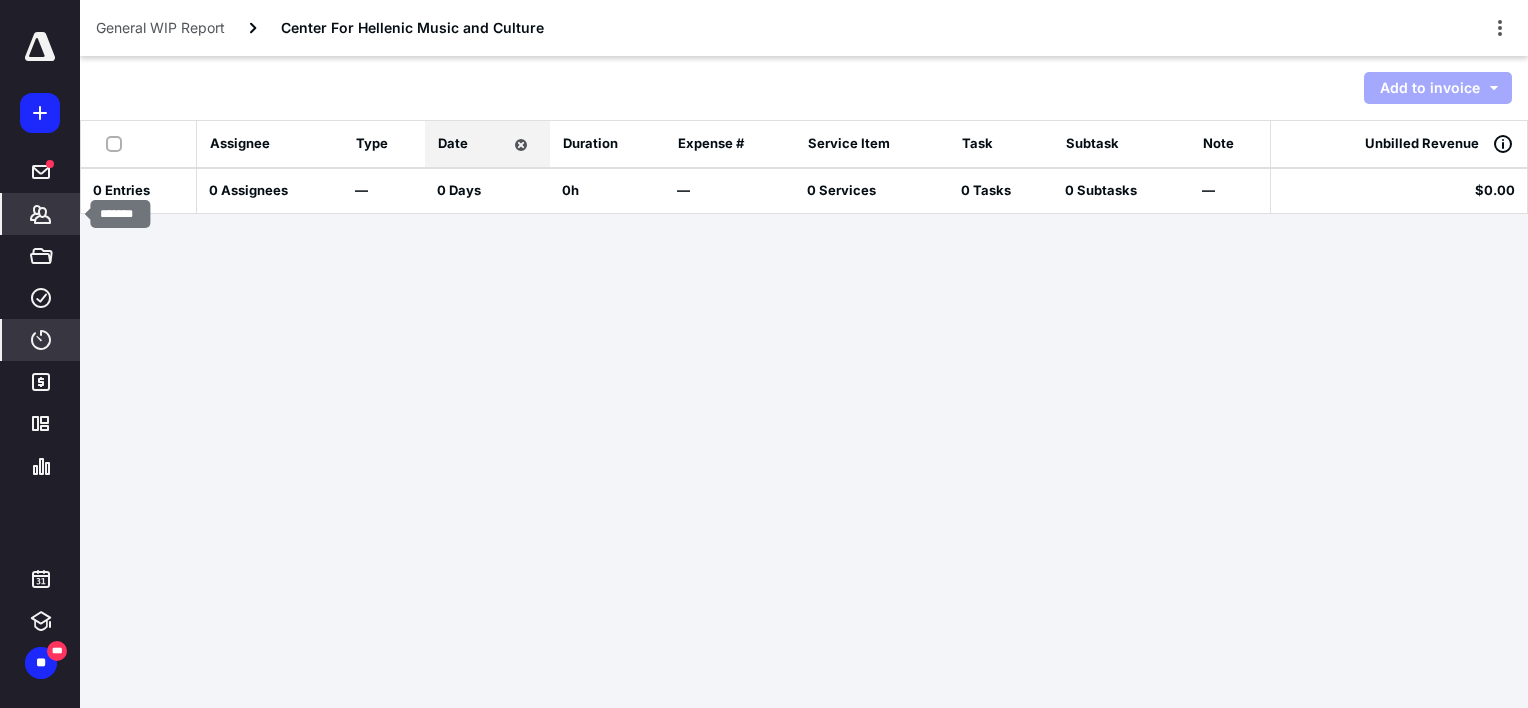 click 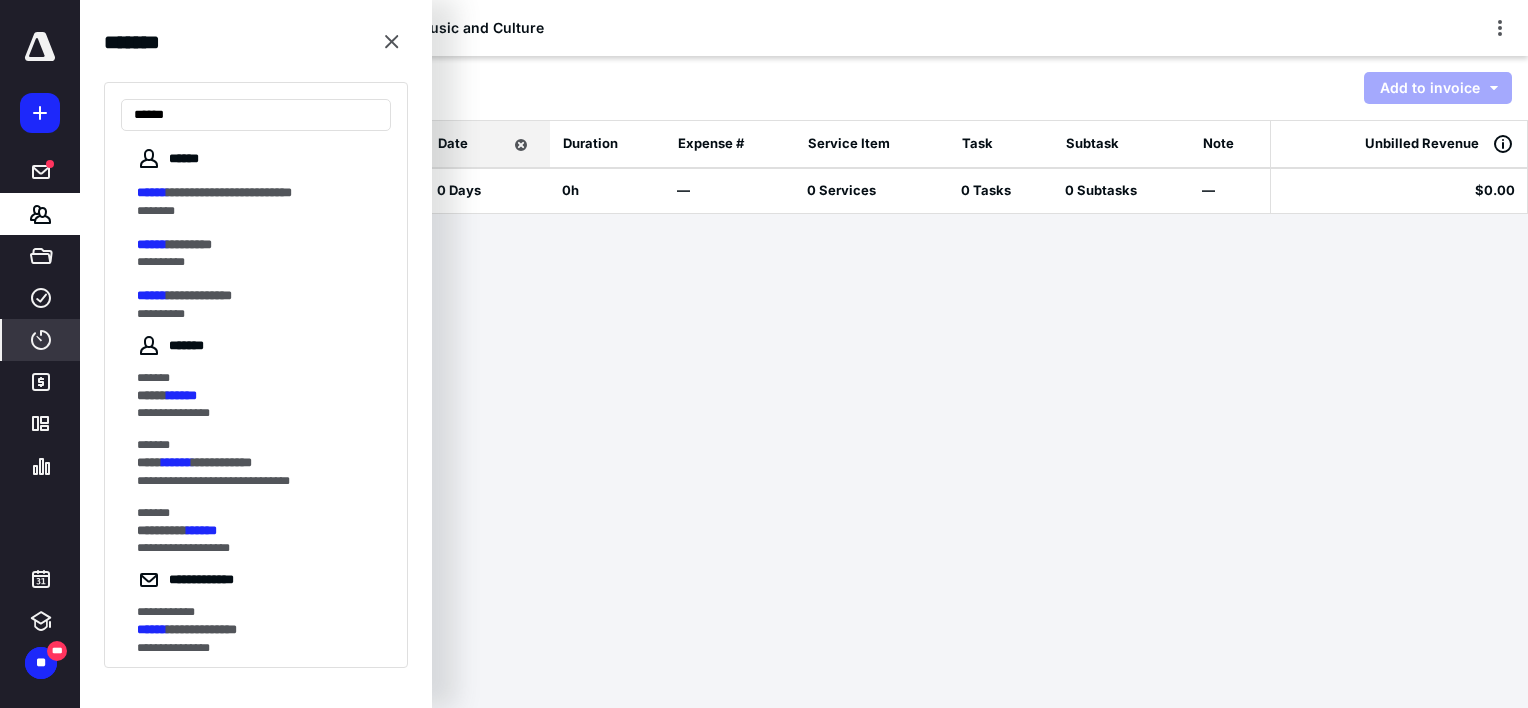 type on "******" 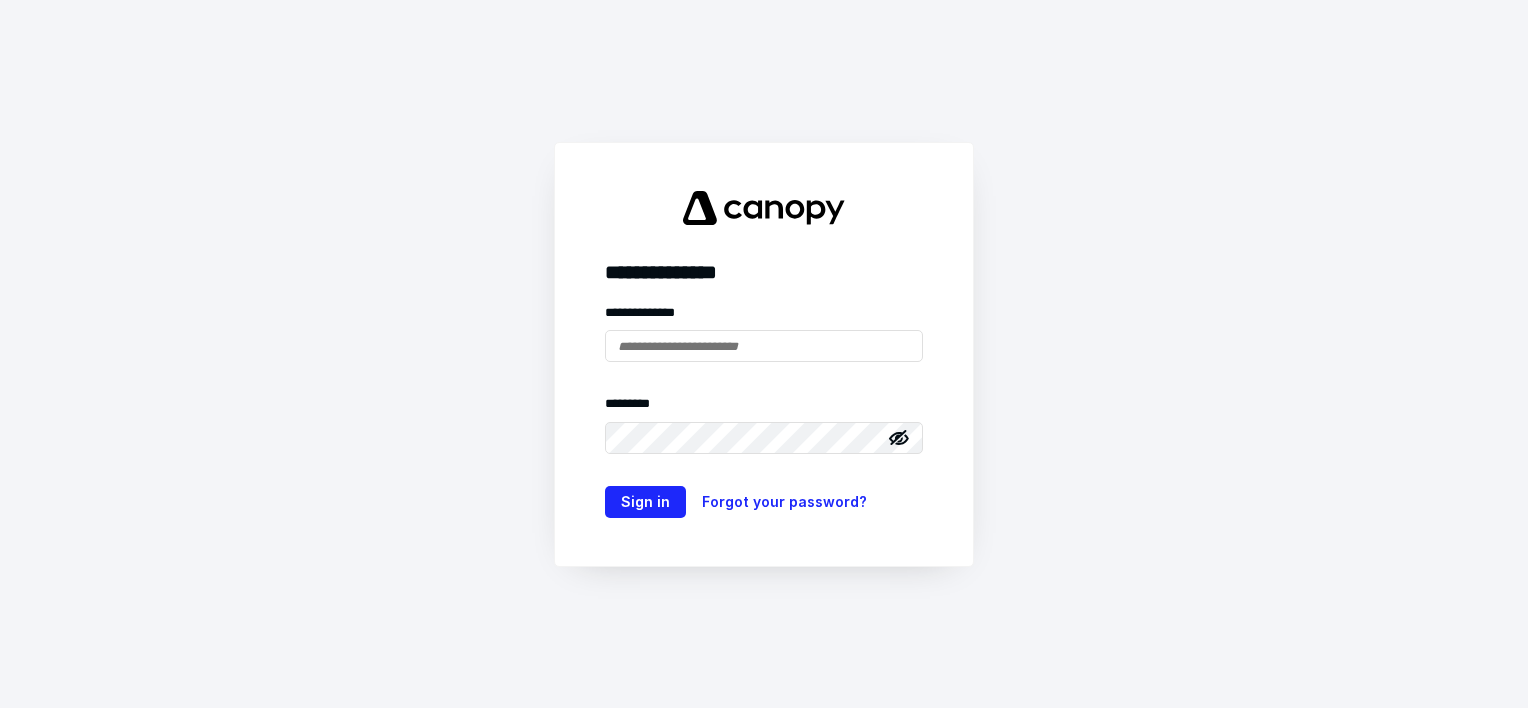 scroll, scrollTop: 0, scrollLeft: 0, axis: both 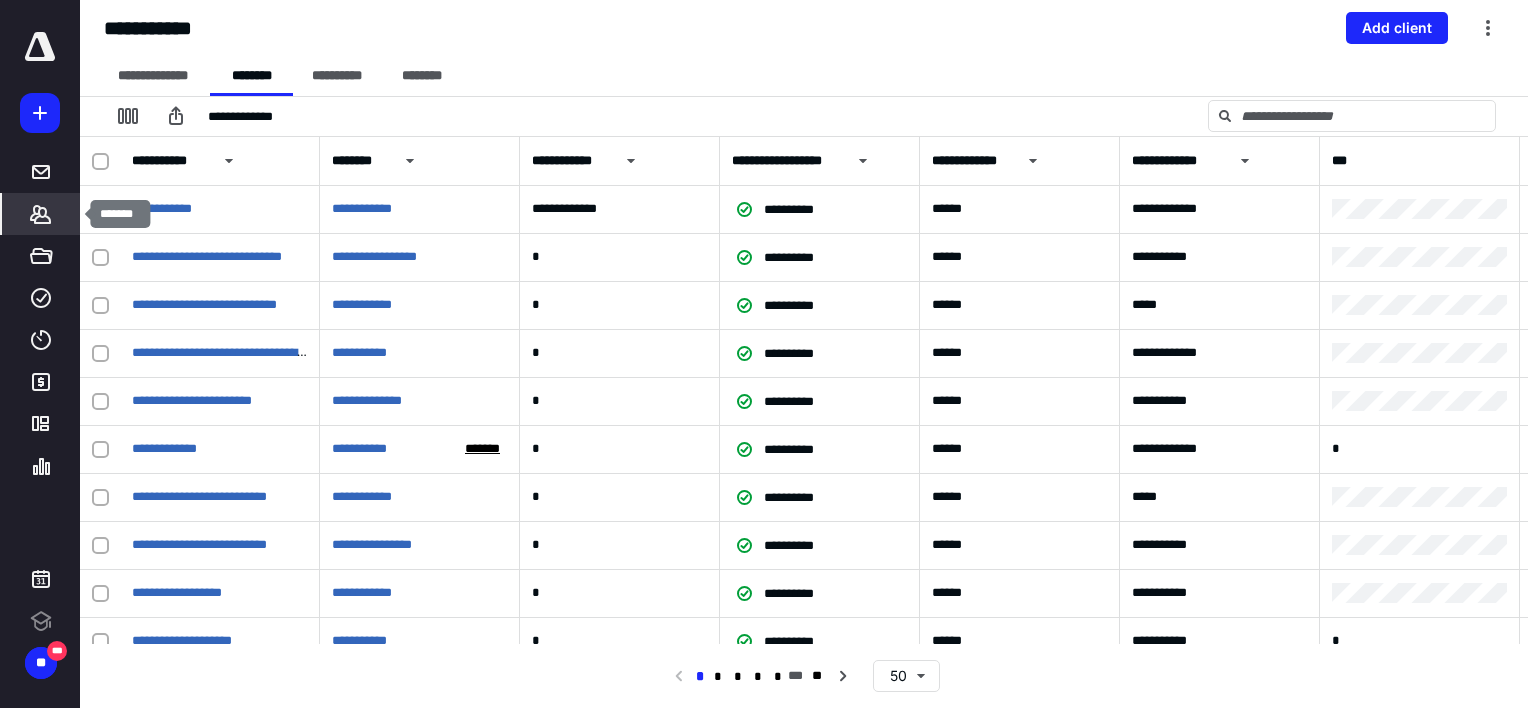 click 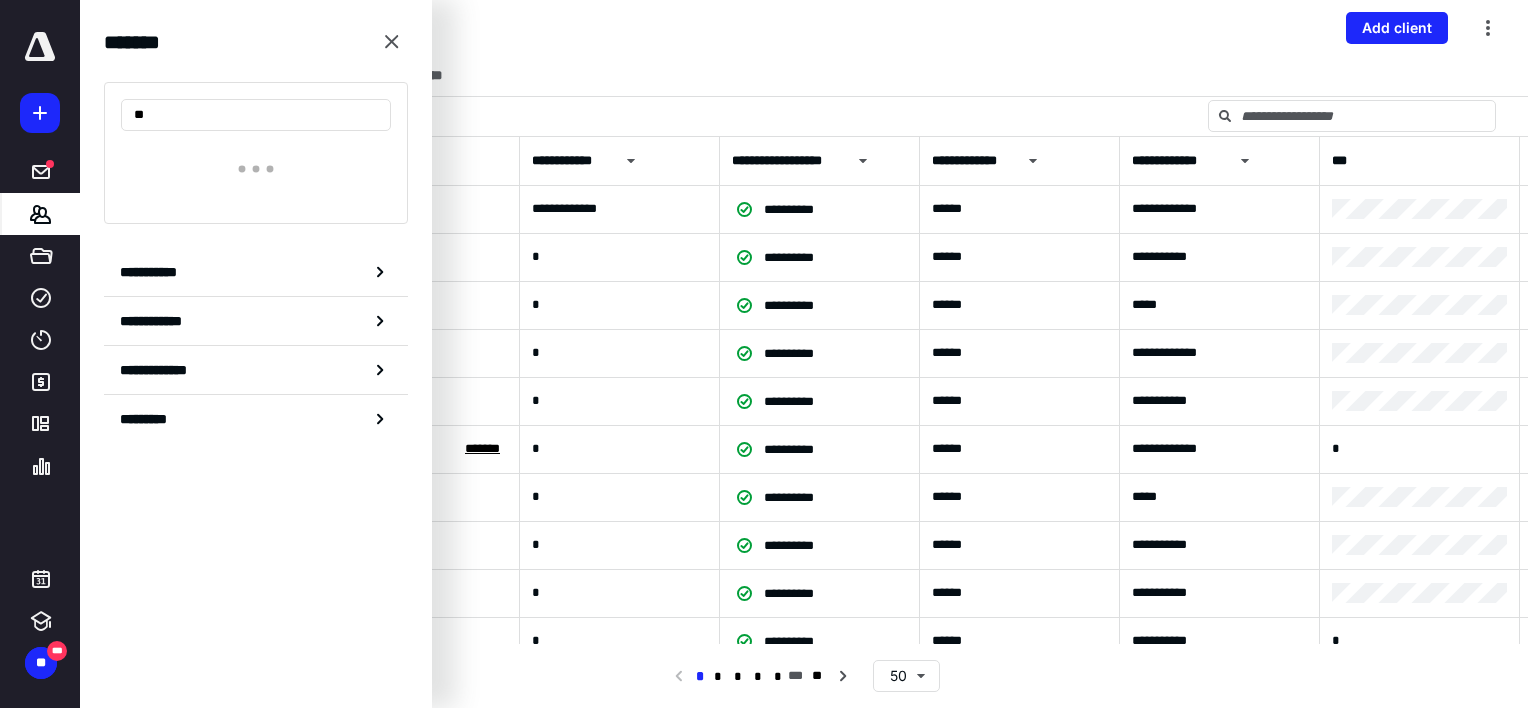 type on "*" 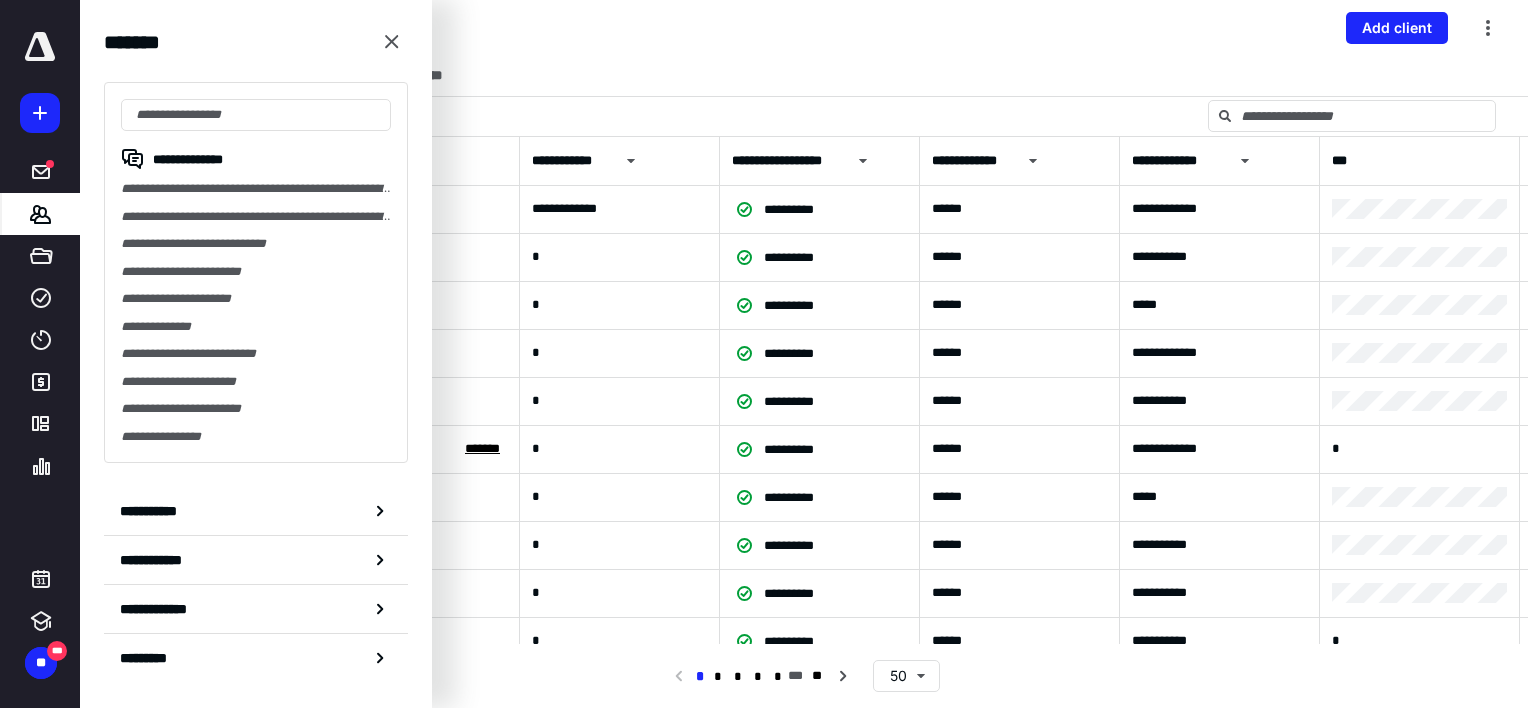 click on "**********" at bounding box center [188, 159] 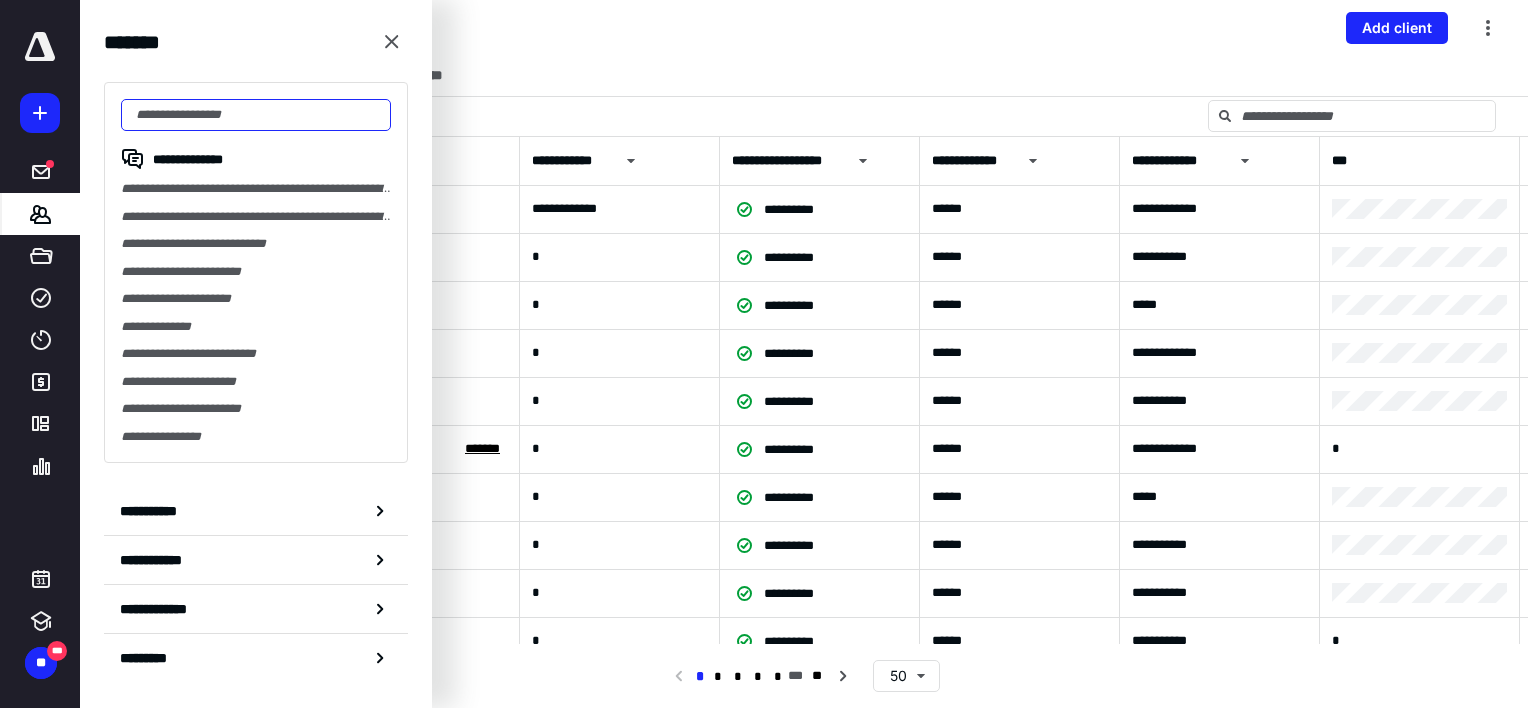 click at bounding box center (256, 115) 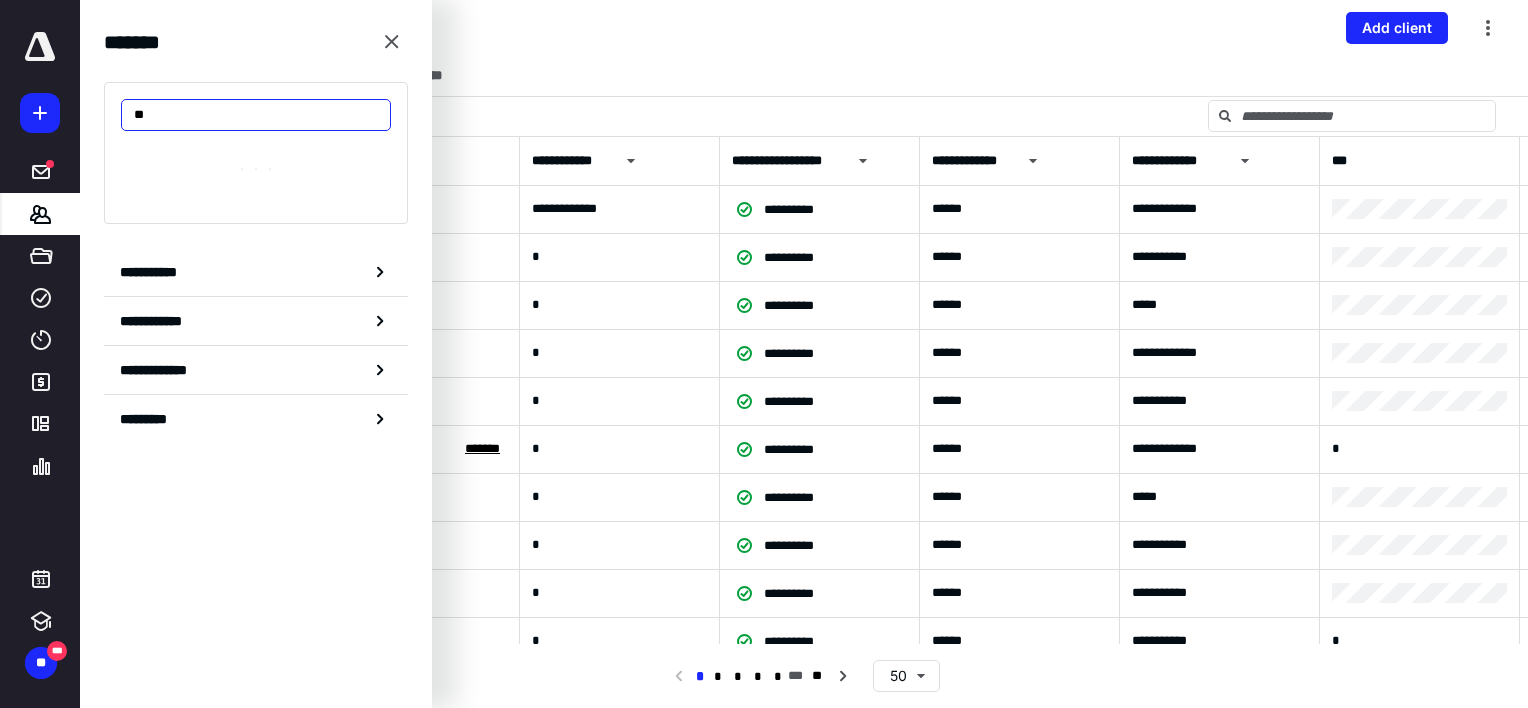 type on "*" 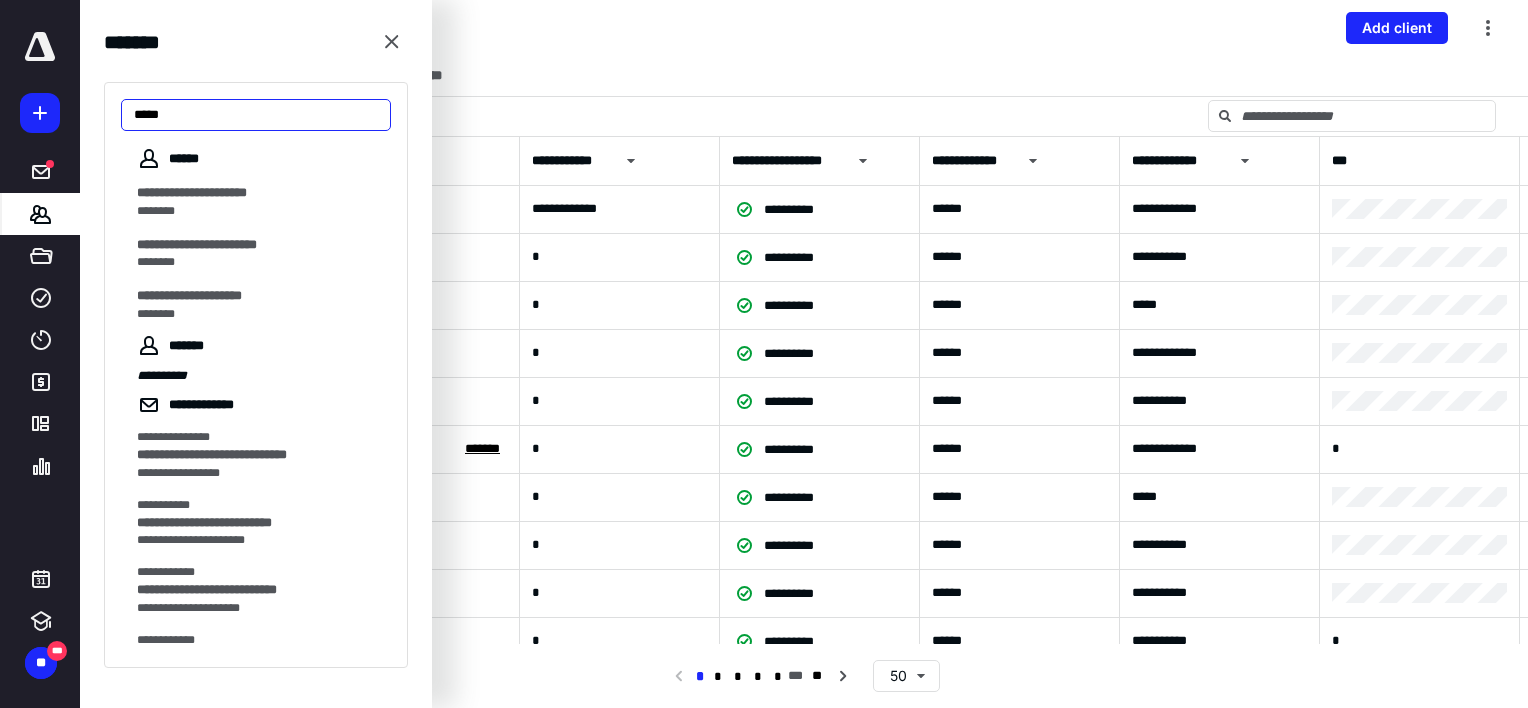 type on "****" 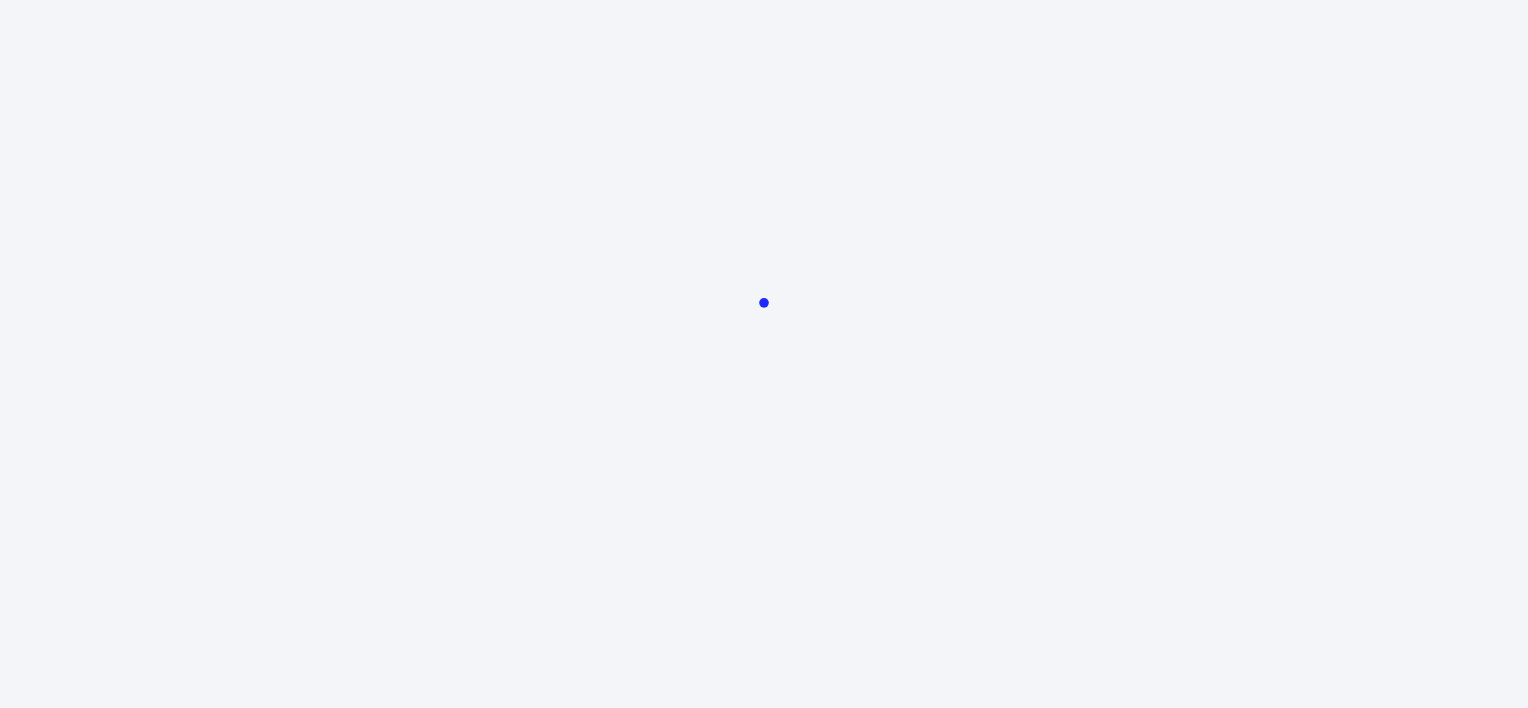 scroll, scrollTop: 0, scrollLeft: 0, axis: both 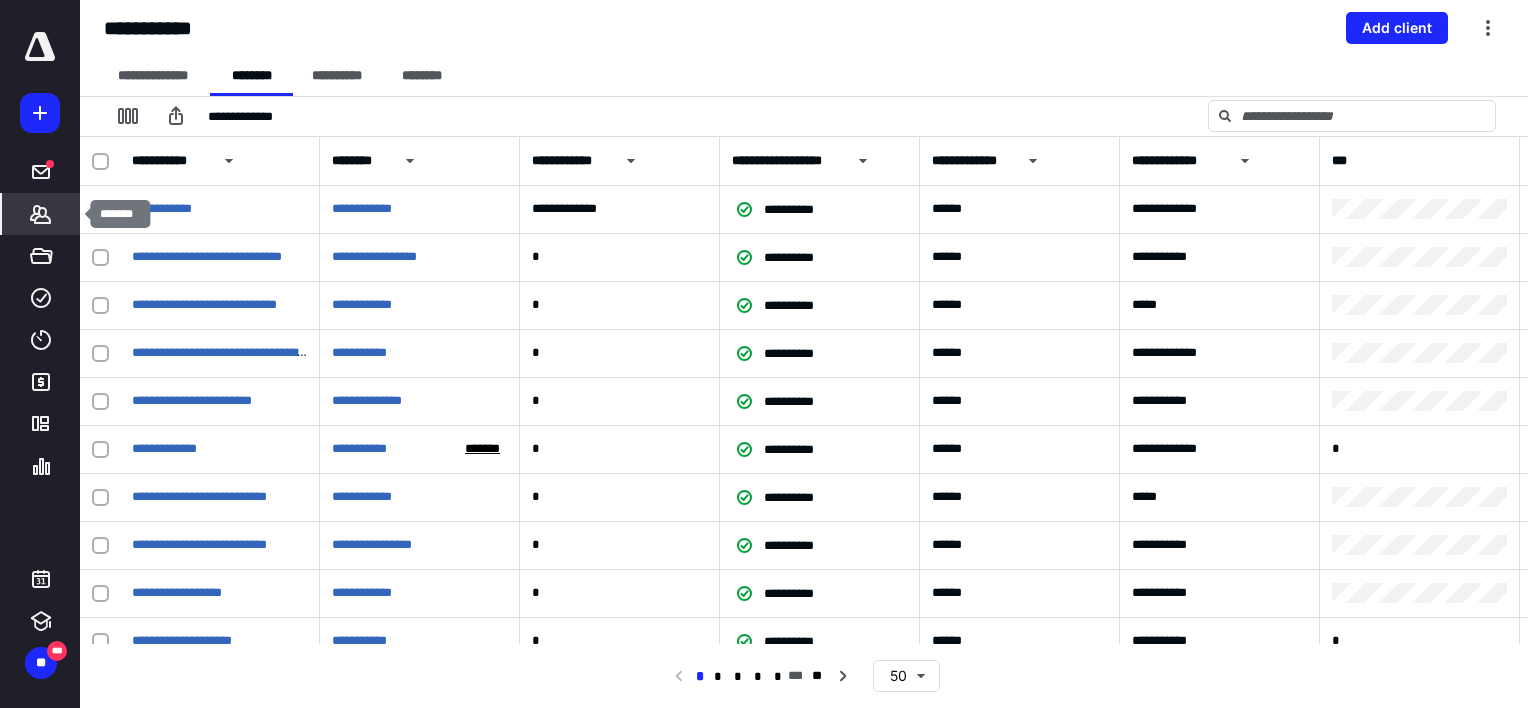 click 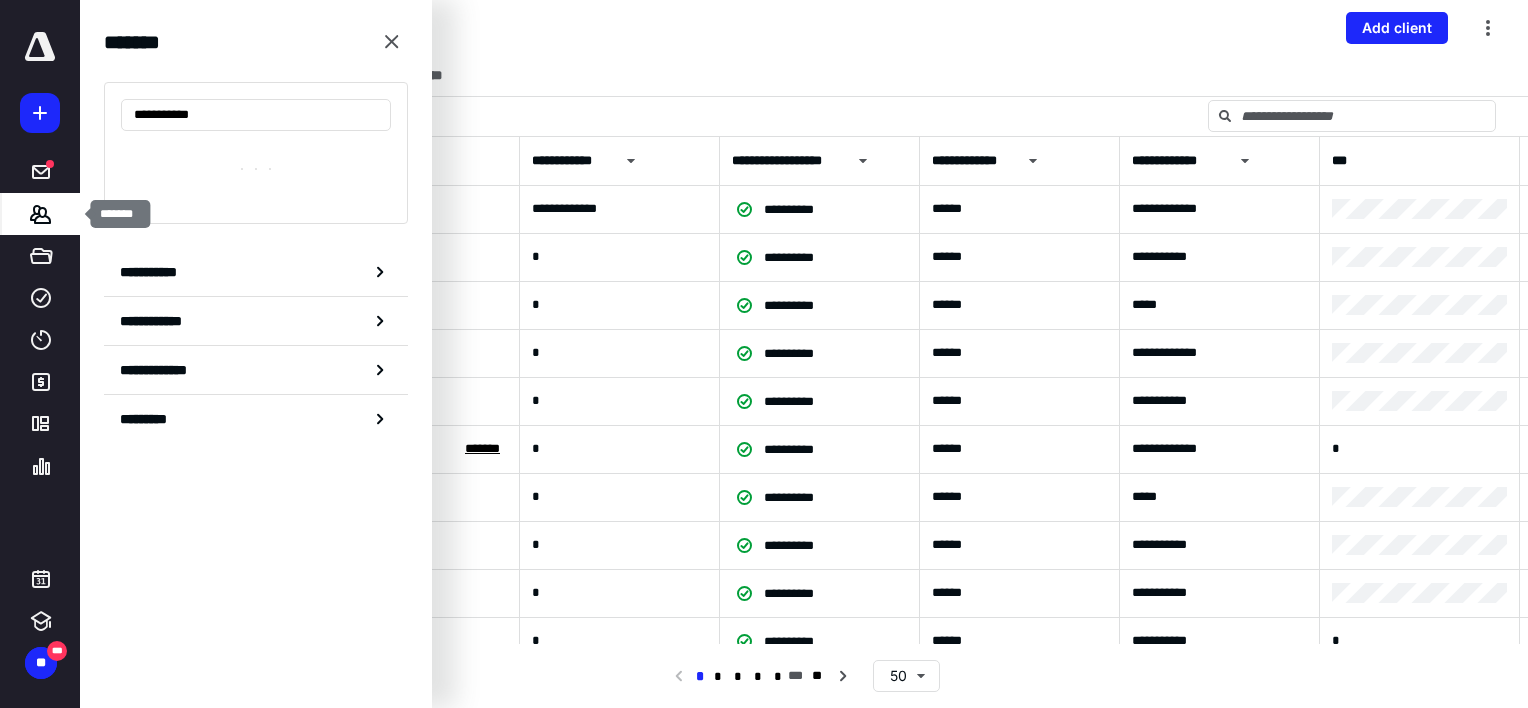type on "**********" 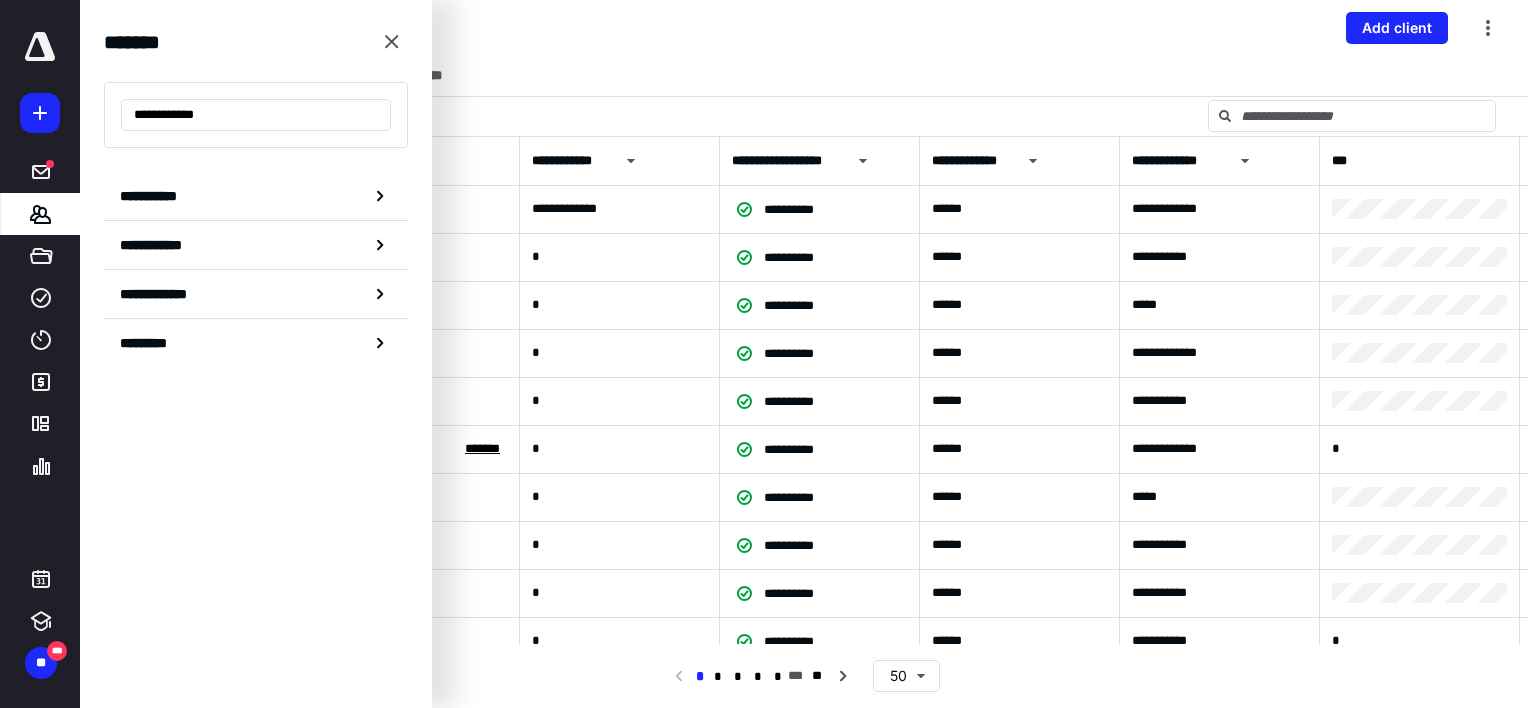 drag, startPoint x: 231, startPoint y: 114, endPoint x: 19, endPoint y: 108, distance: 212.08488 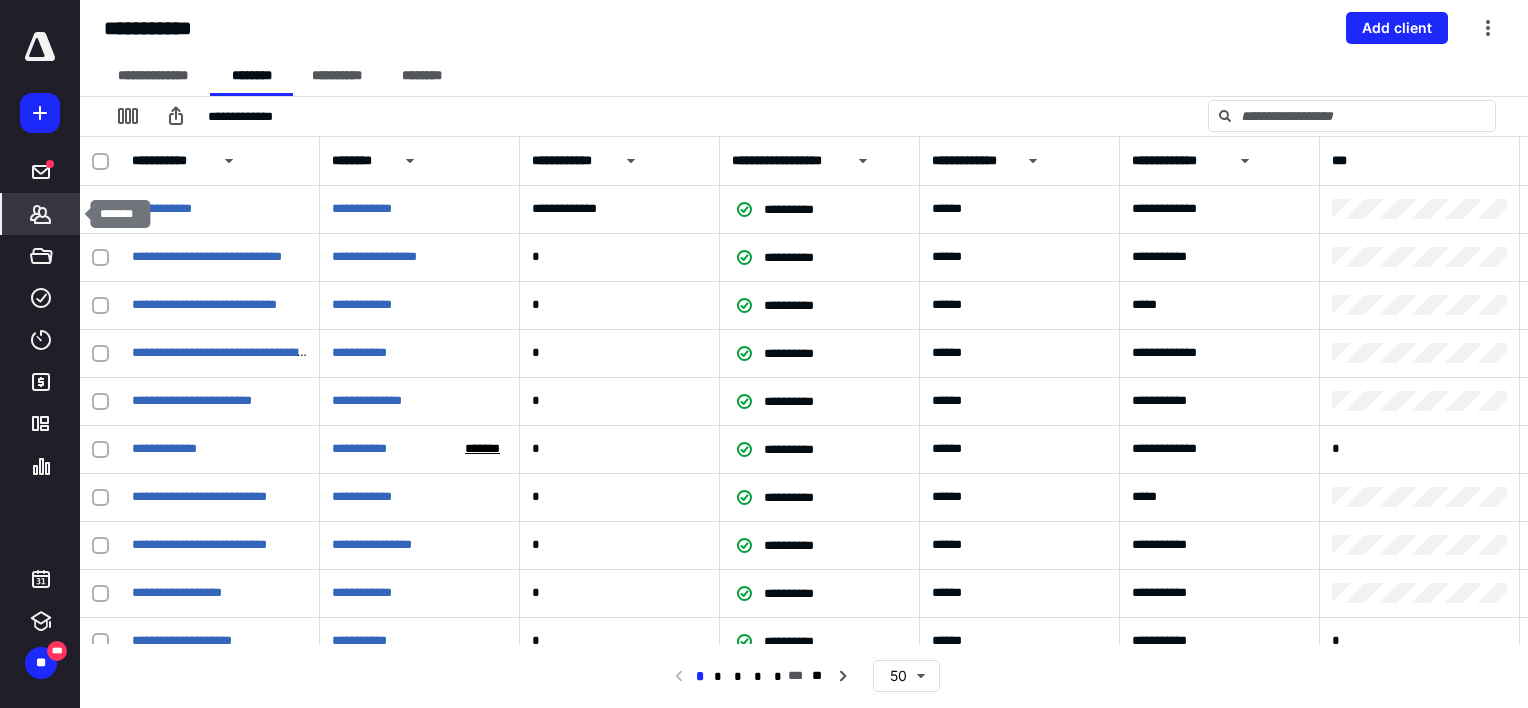 click 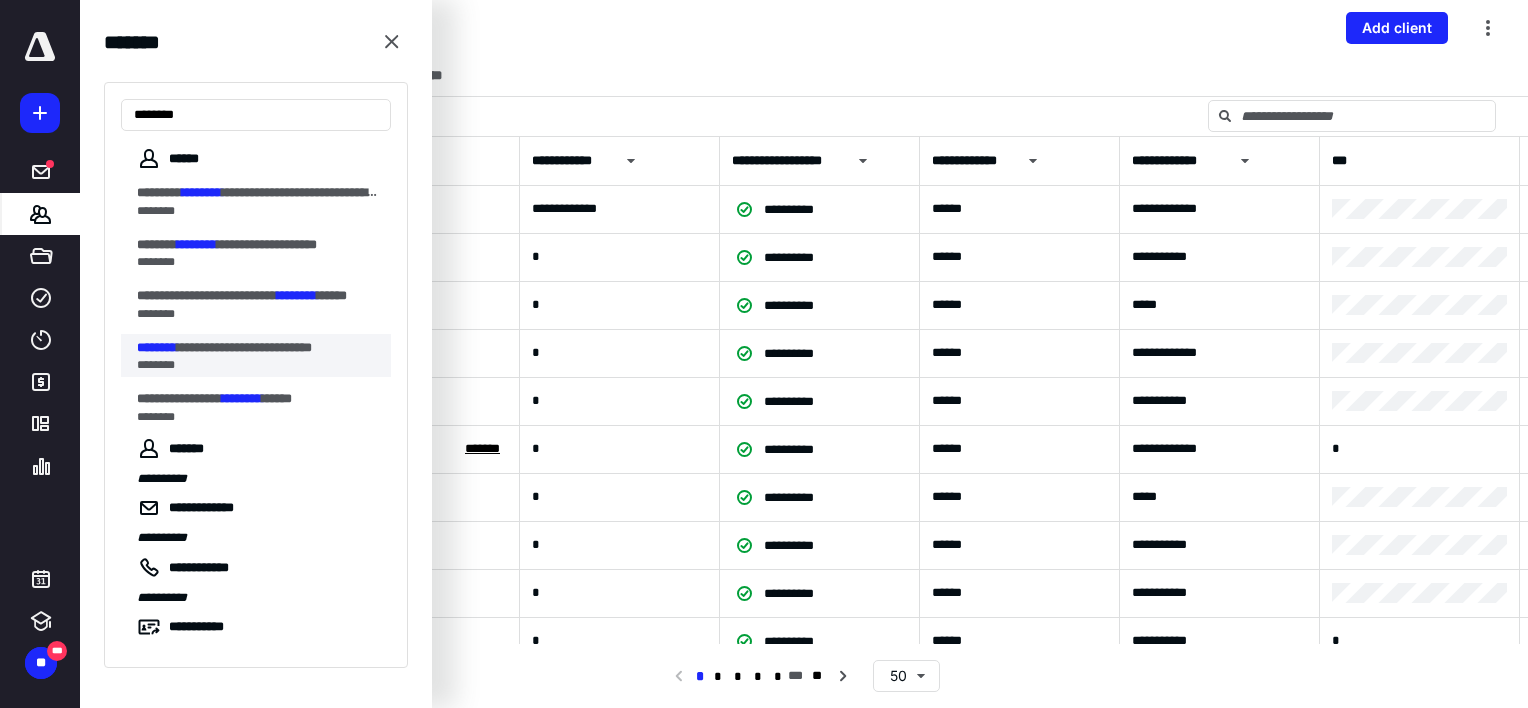 type on "********" 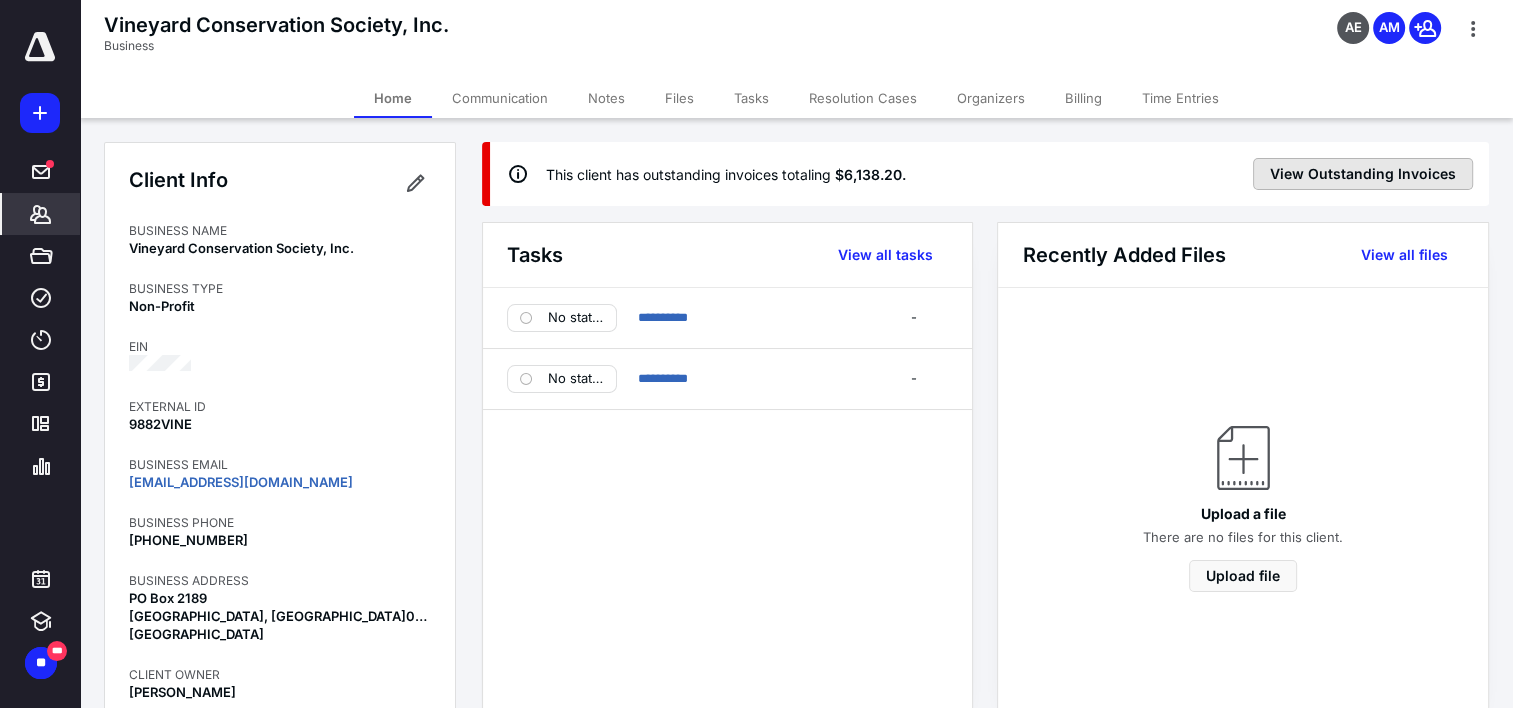 click on "View Outstanding Invoices" at bounding box center (1363, 174) 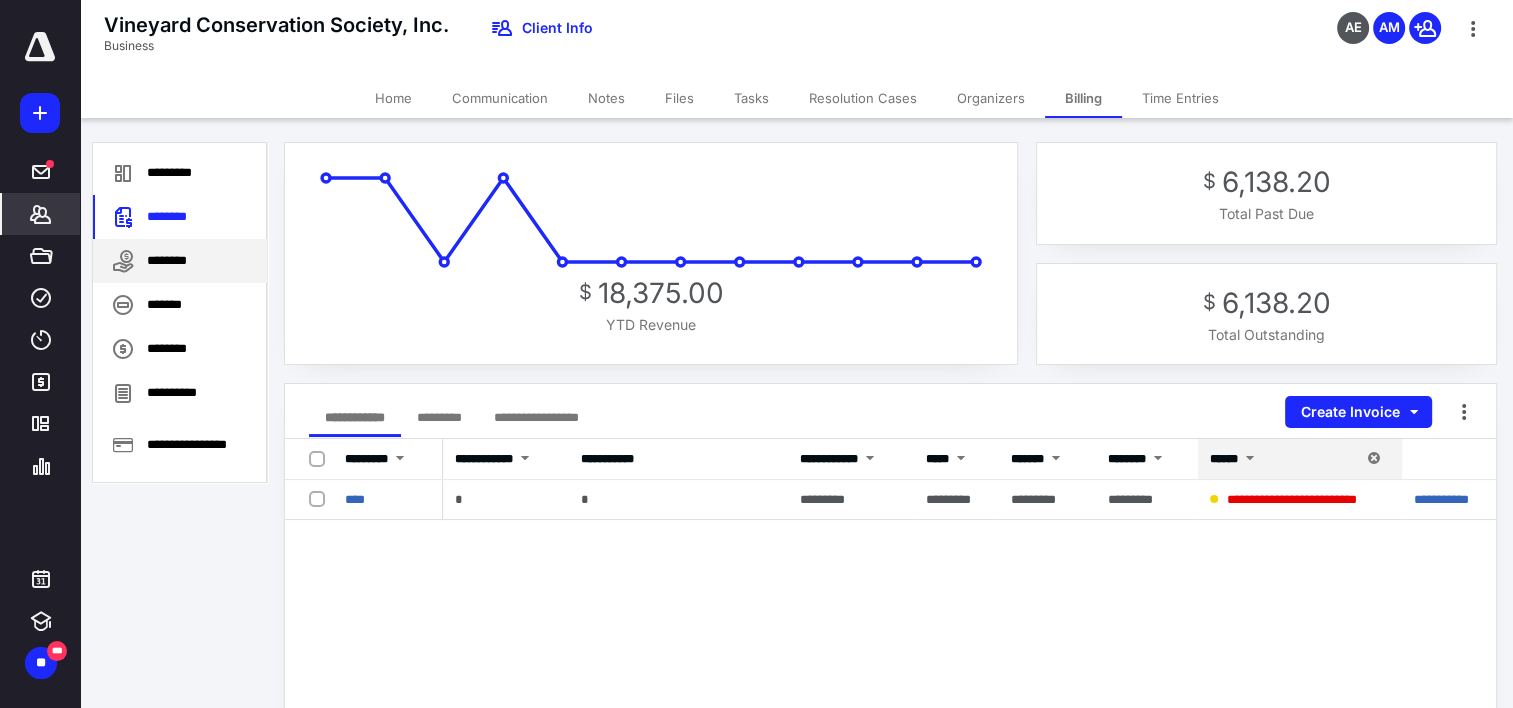 click on "********" at bounding box center (180, 261) 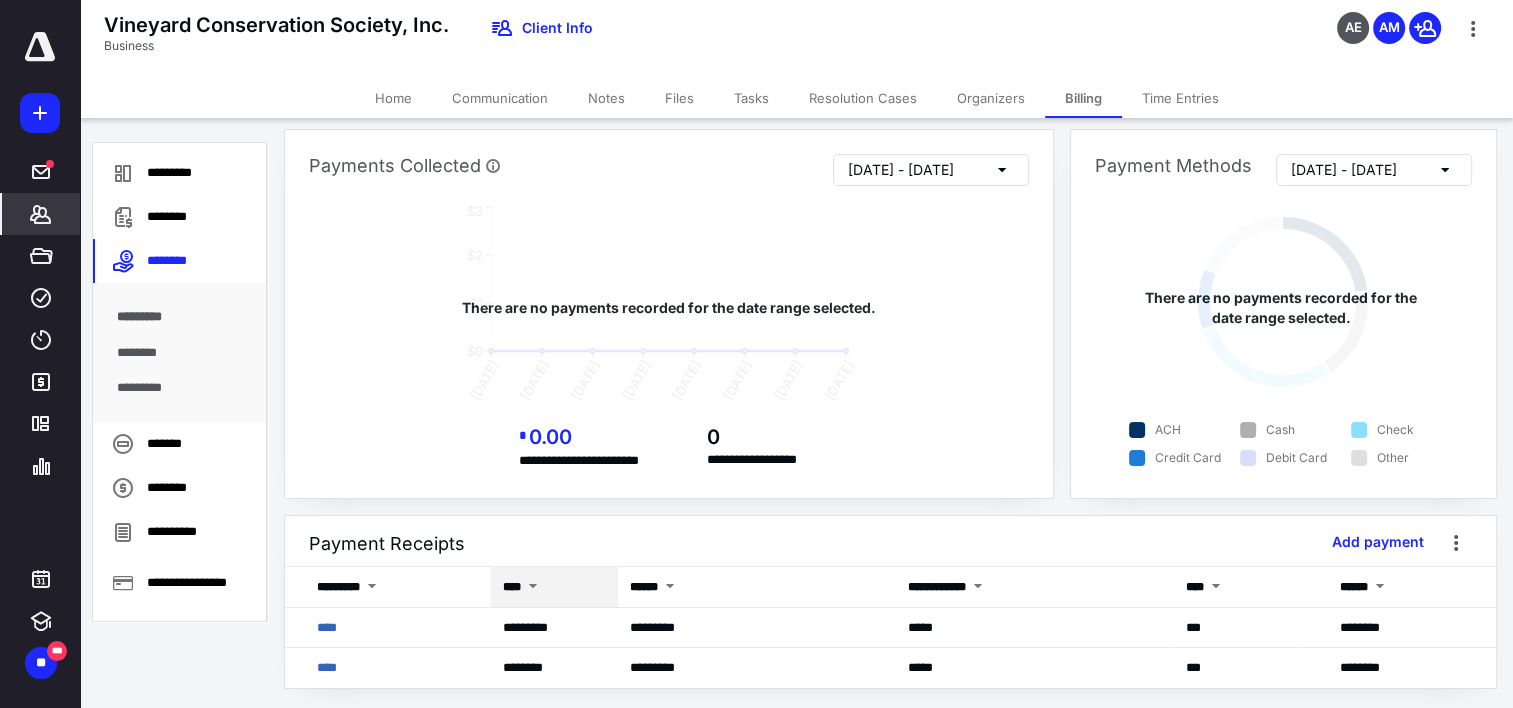 scroll, scrollTop: 17, scrollLeft: 0, axis: vertical 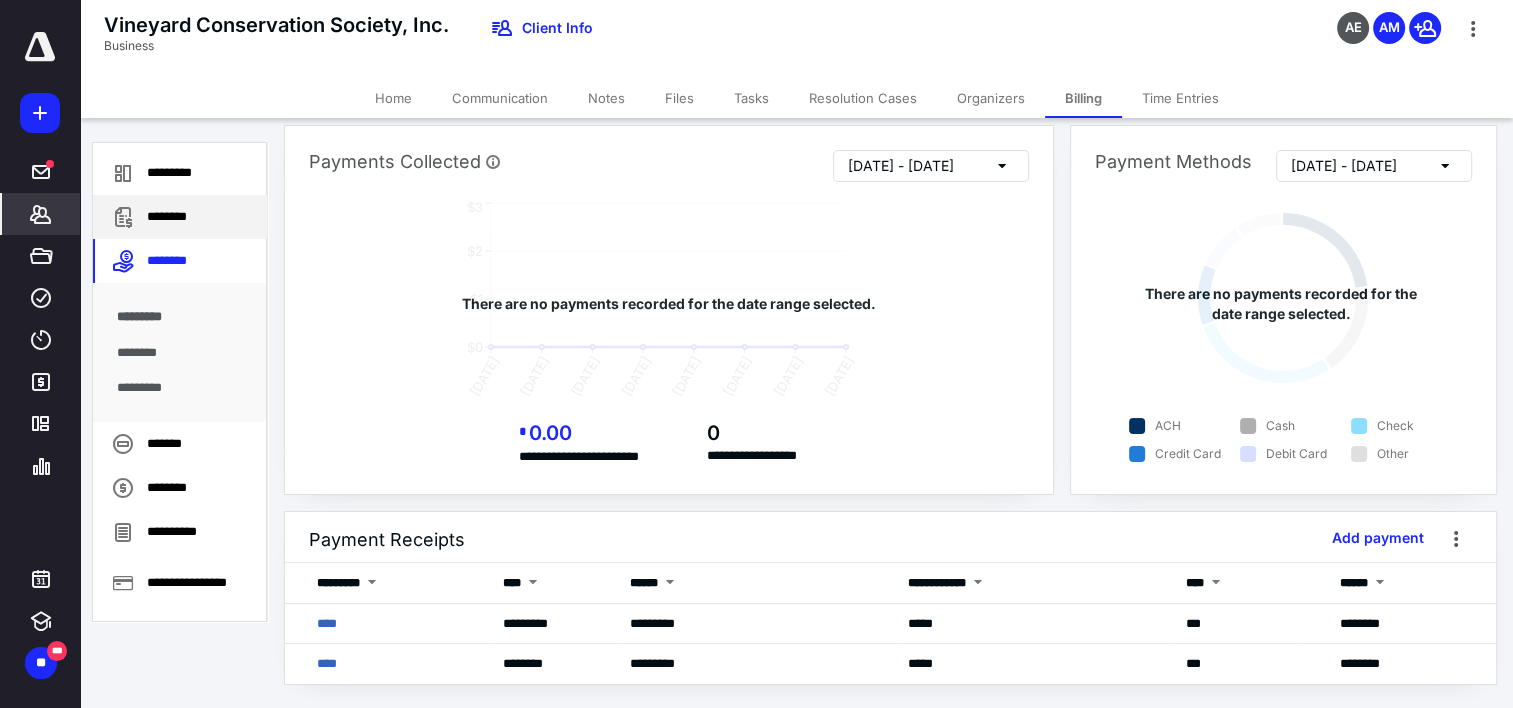 drag, startPoint x: 162, startPoint y: 209, endPoint x: 197, endPoint y: 232, distance: 41.880783 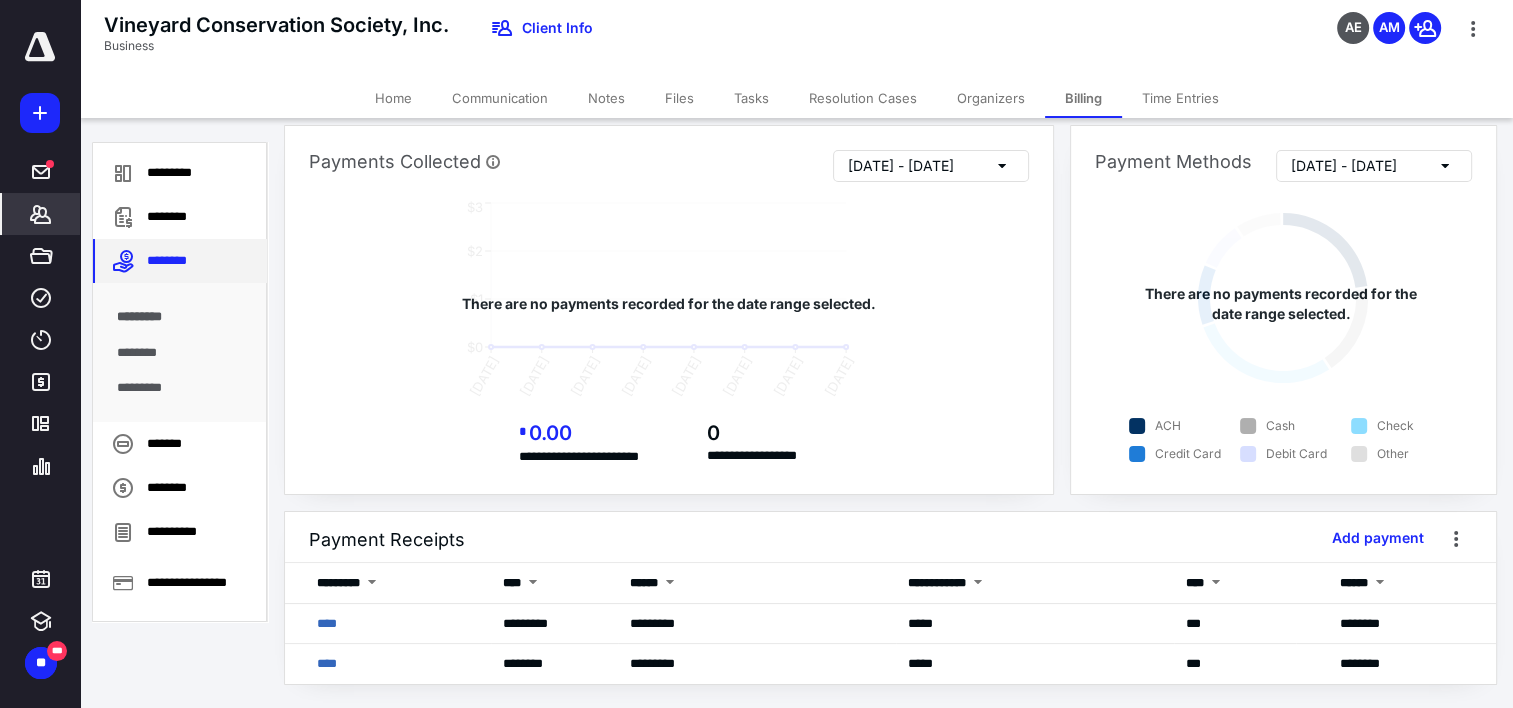 scroll, scrollTop: 0, scrollLeft: 0, axis: both 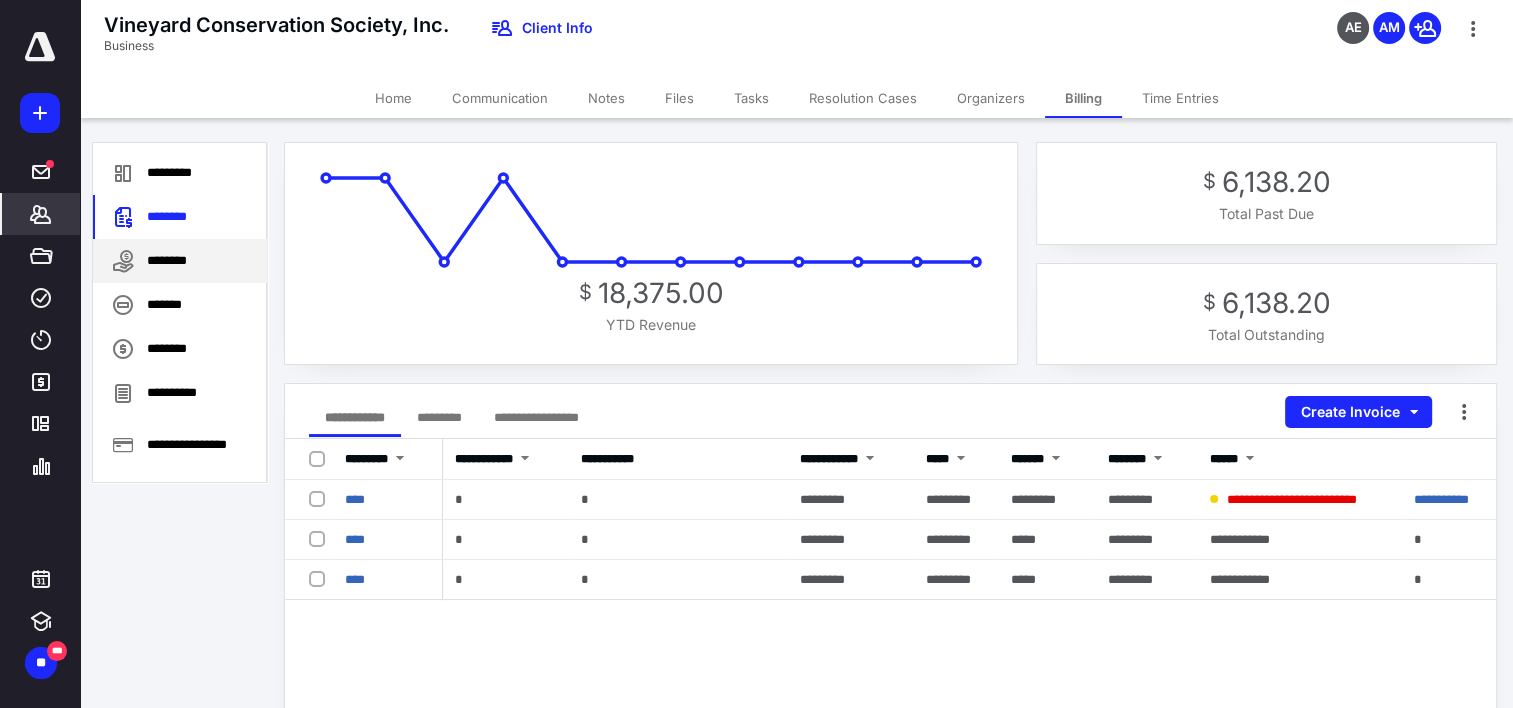 click on "********" at bounding box center (180, 261) 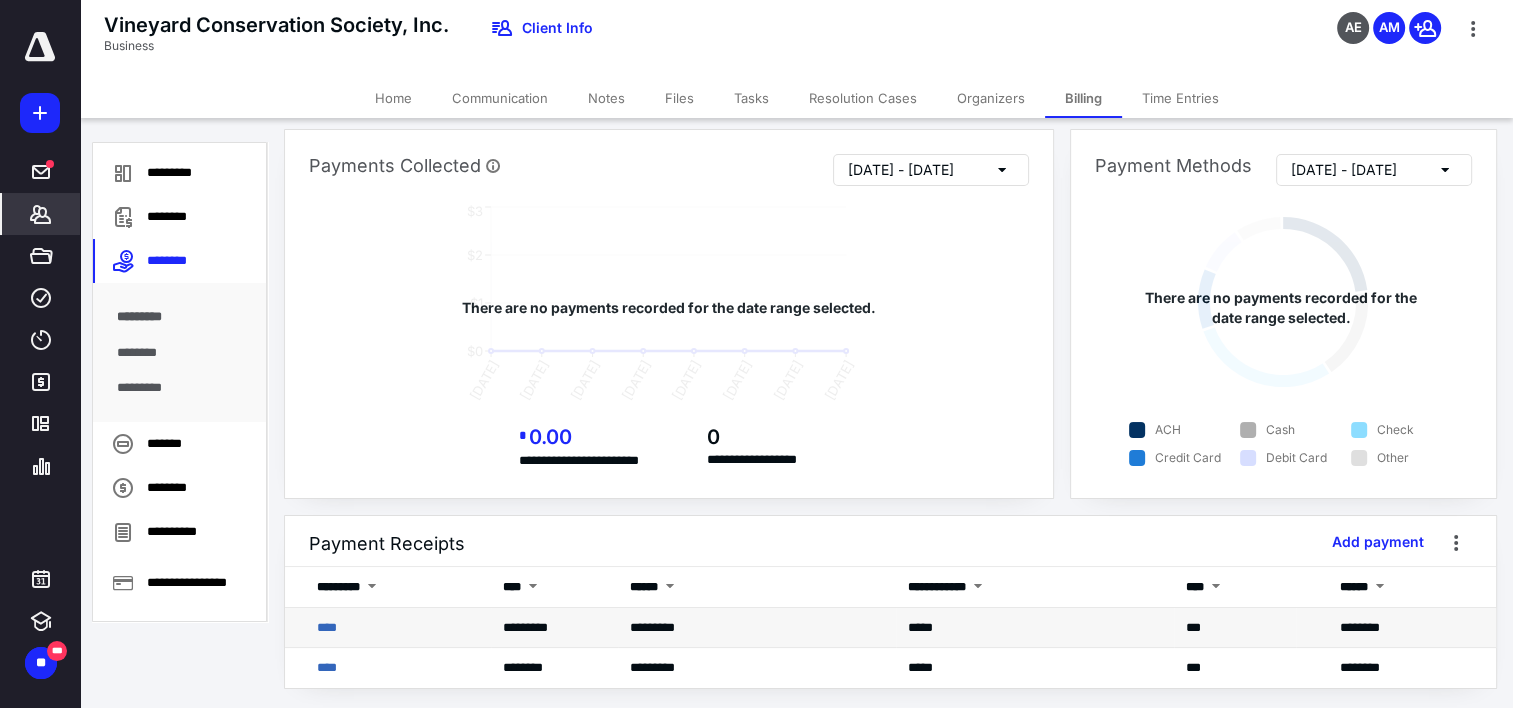 scroll, scrollTop: 17, scrollLeft: 0, axis: vertical 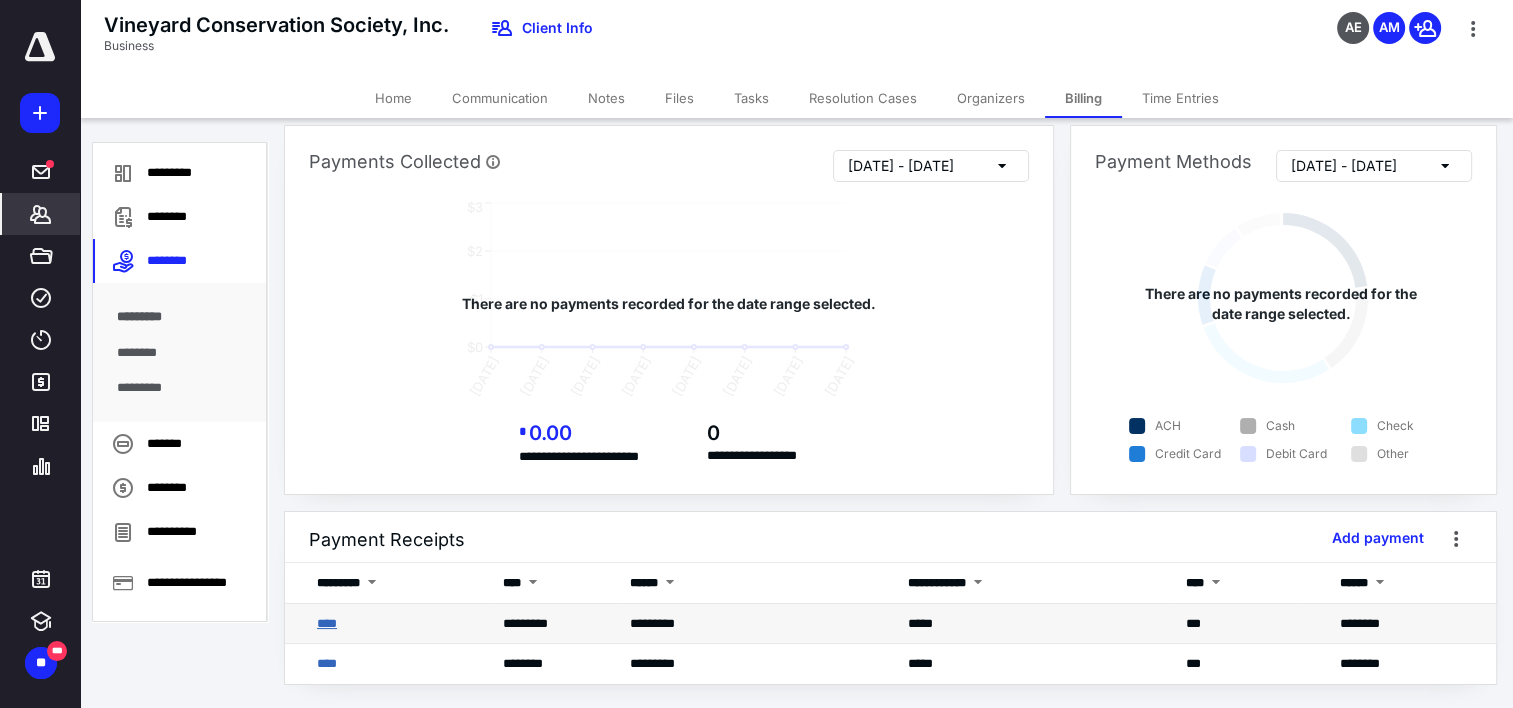 click on "****" at bounding box center [327, 623] 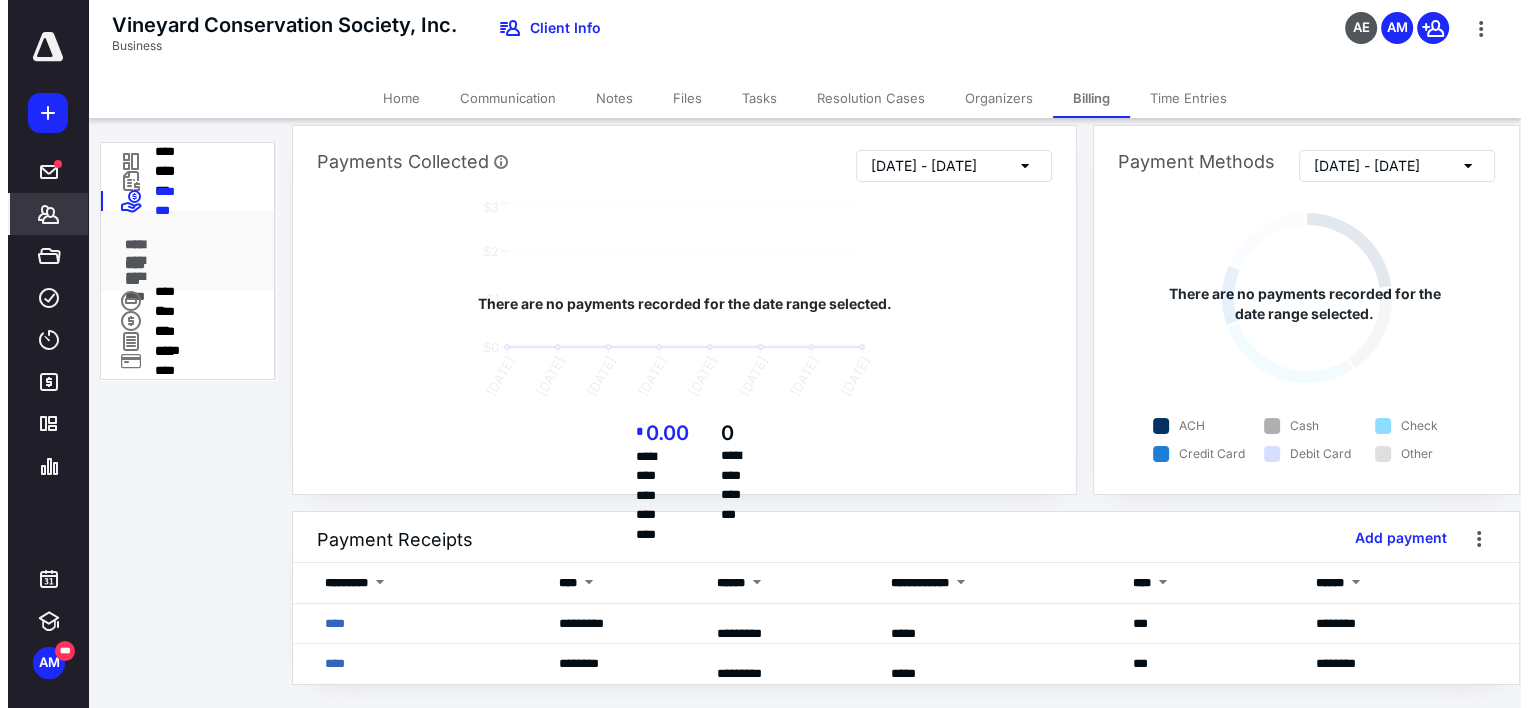 scroll, scrollTop: 0, scrollLeft: 0, axis: both 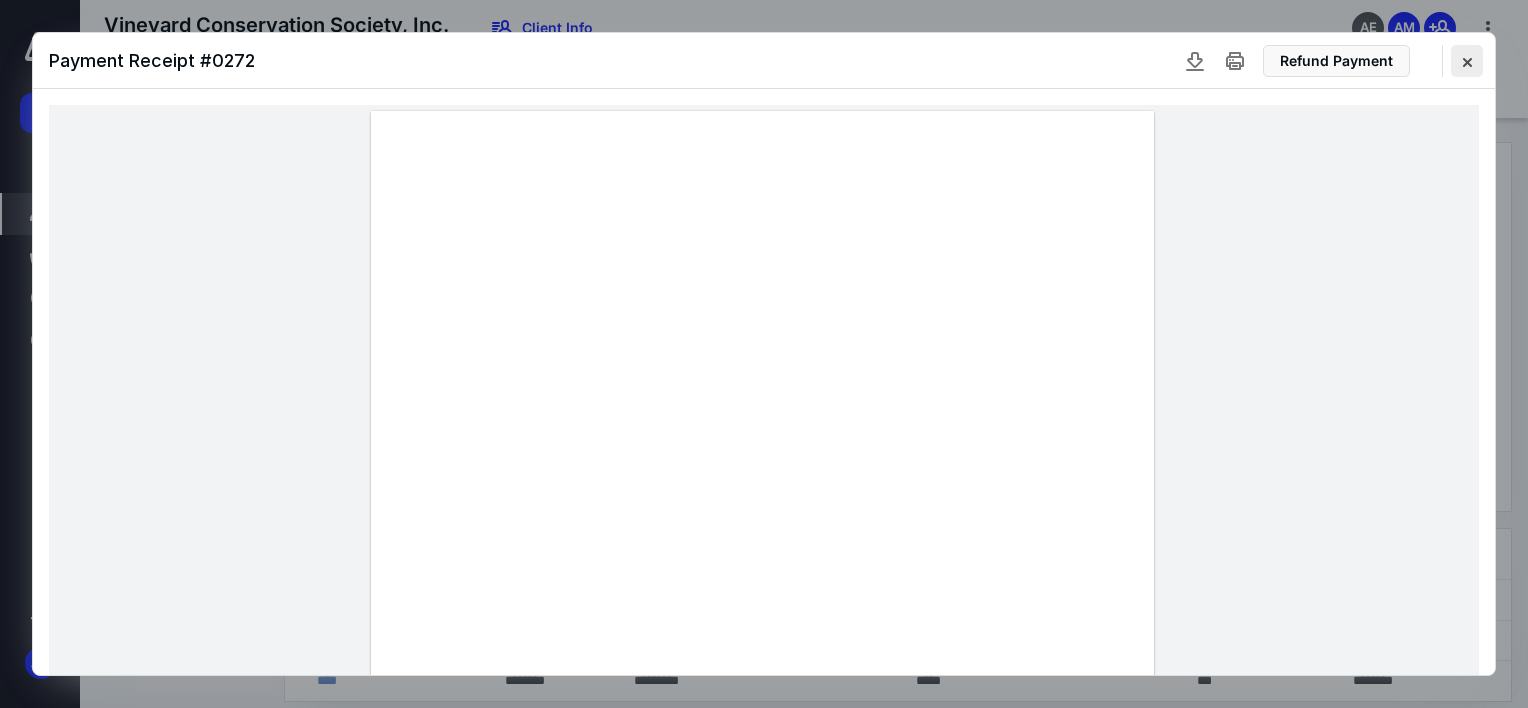 click at bounding box center [1467, 61] 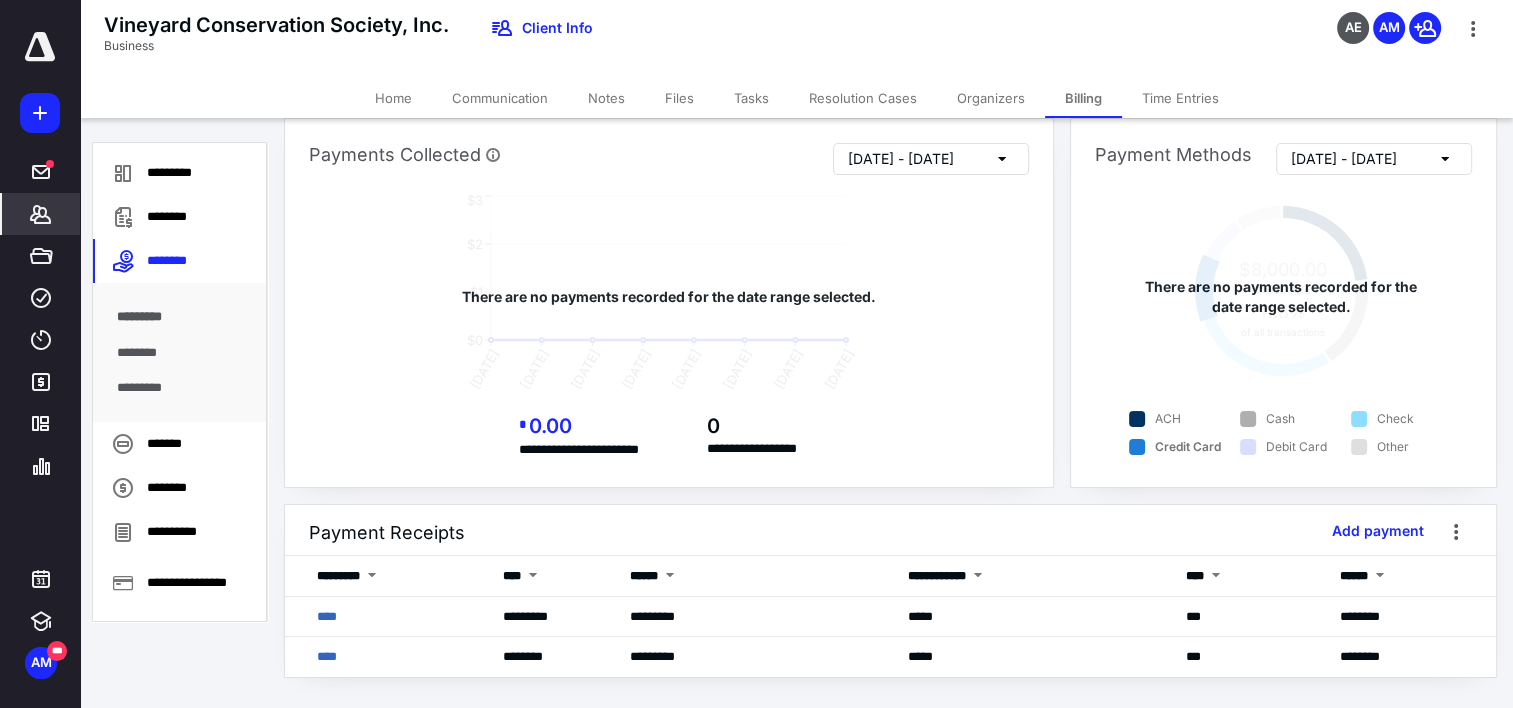 scroll, scrollTop: 36, scrollLeft: 0, axis: vertical 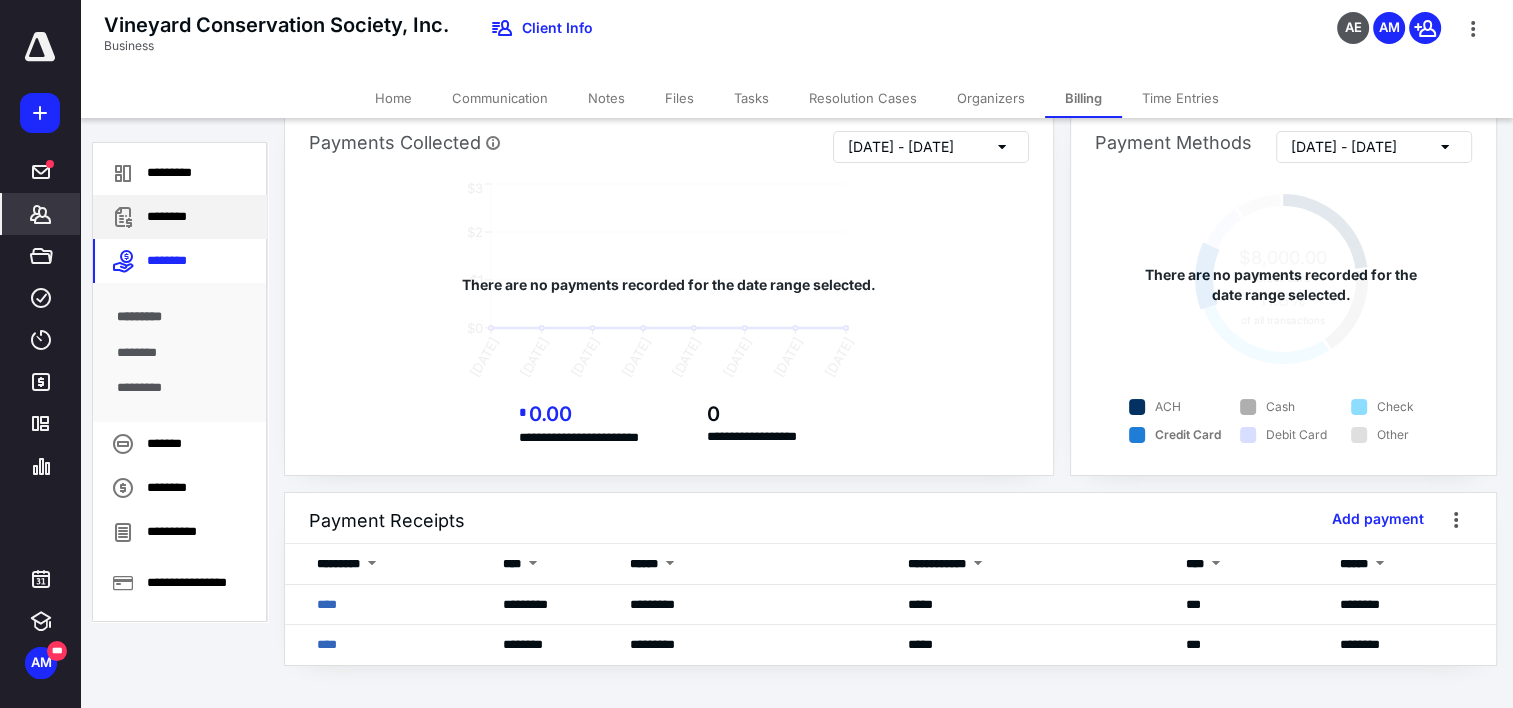 click on "********" at bounding box center [180, 217] 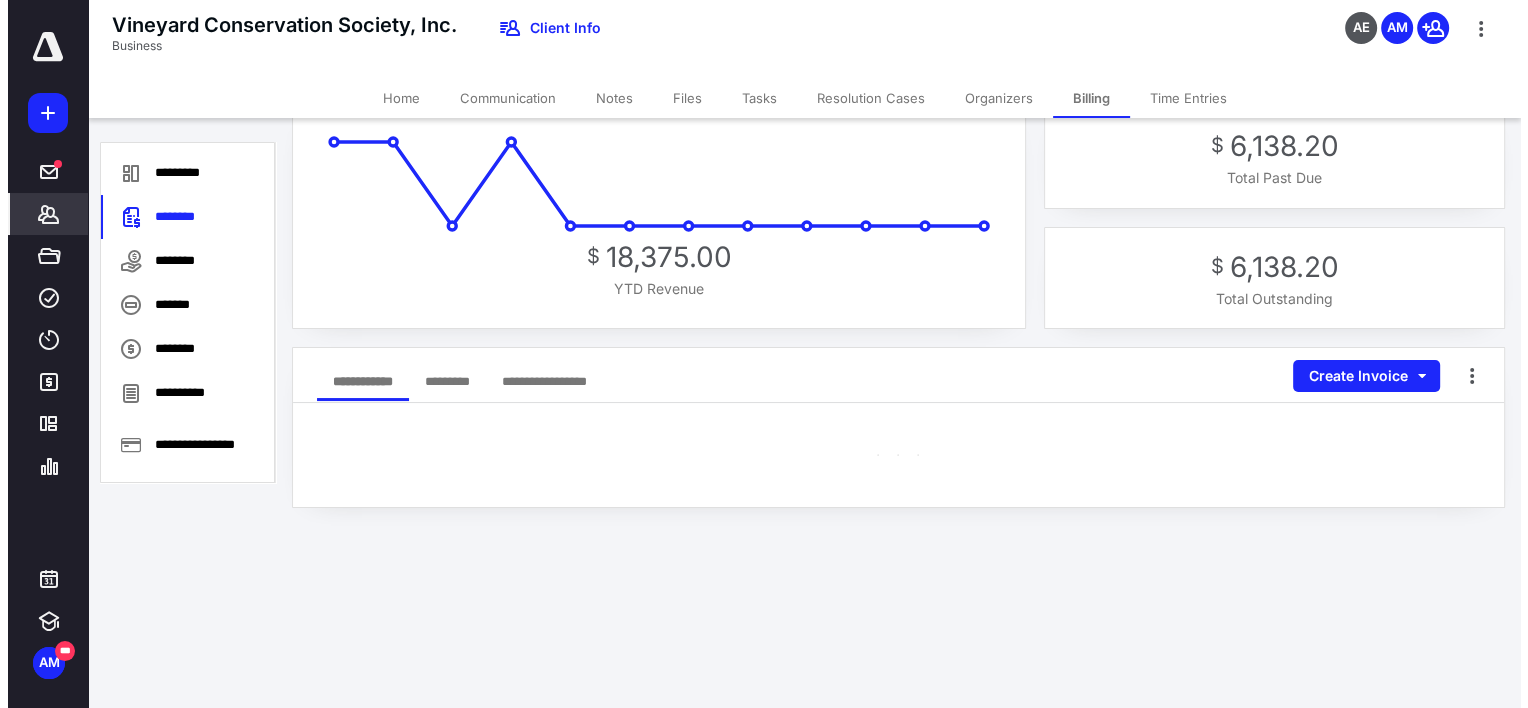 scroll, scrollTop: 0, scrollLeft: 0, axis: both 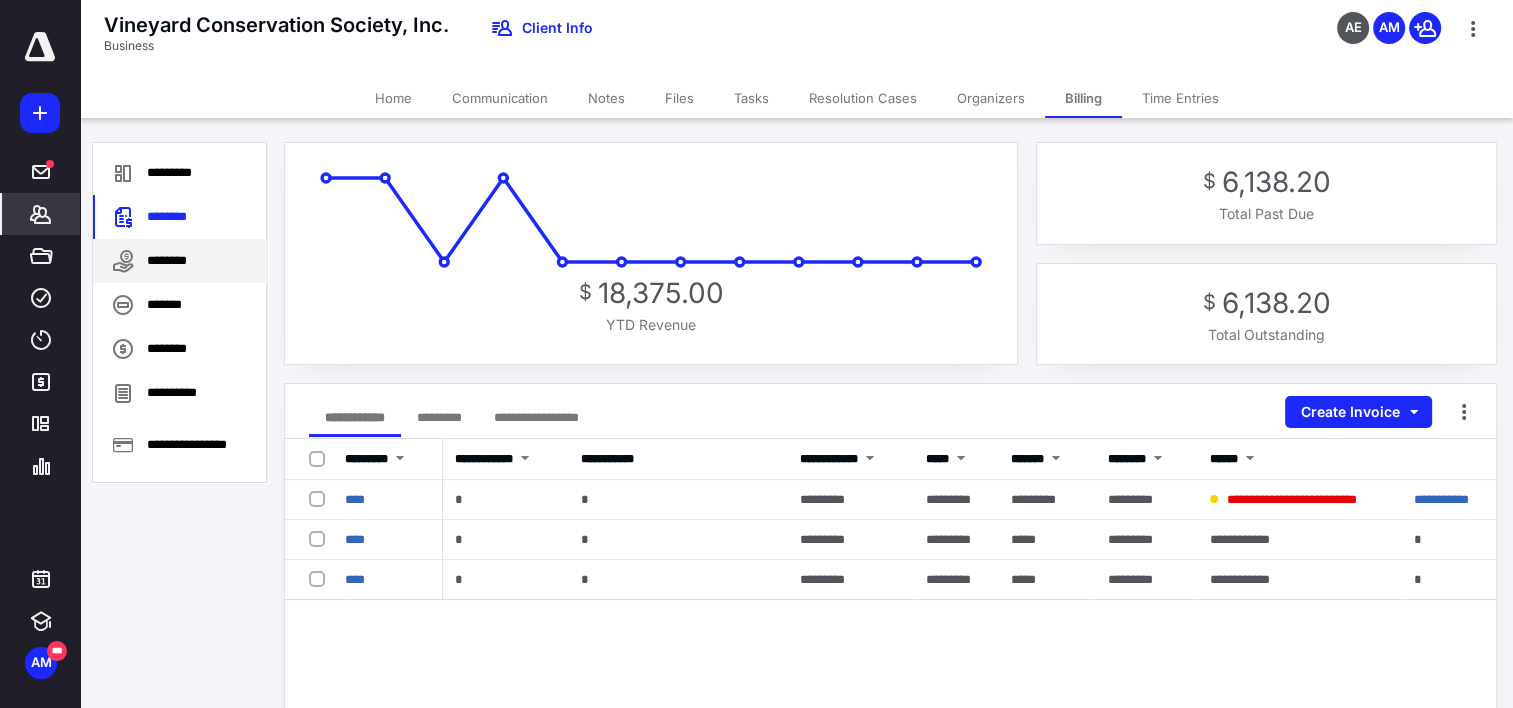 click on "********" at bounding box center [180, 261] 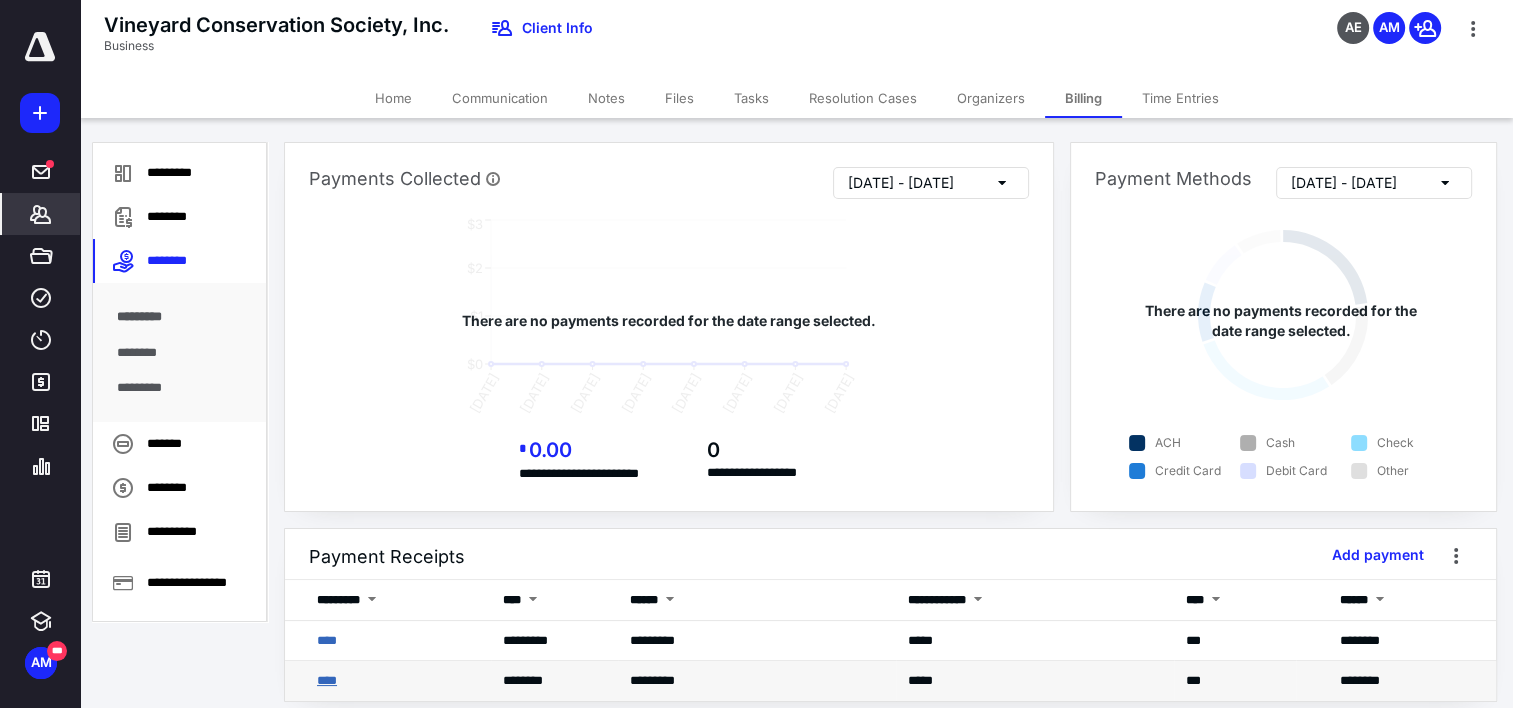 click on "****" at bounding box center [327, 680] 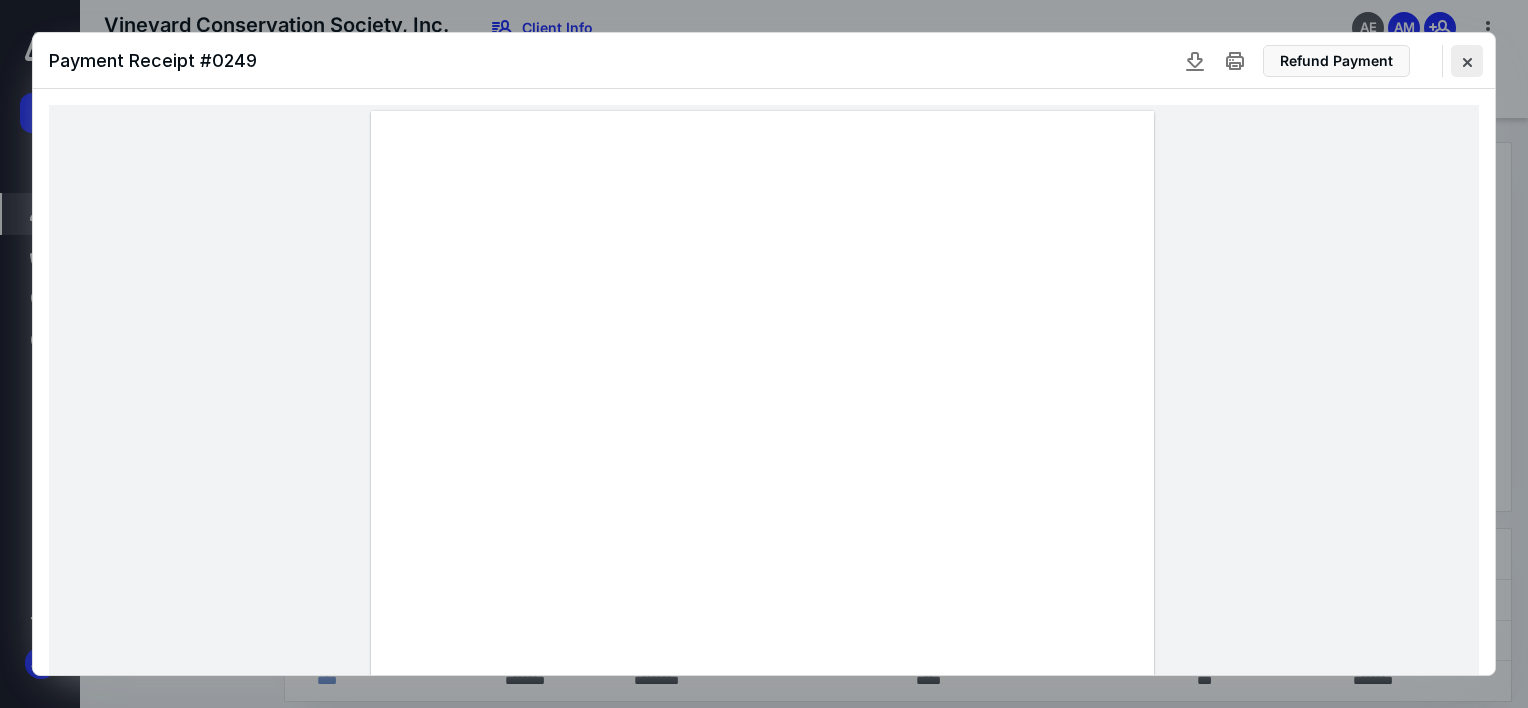 click at bounding box center [1467, 61] 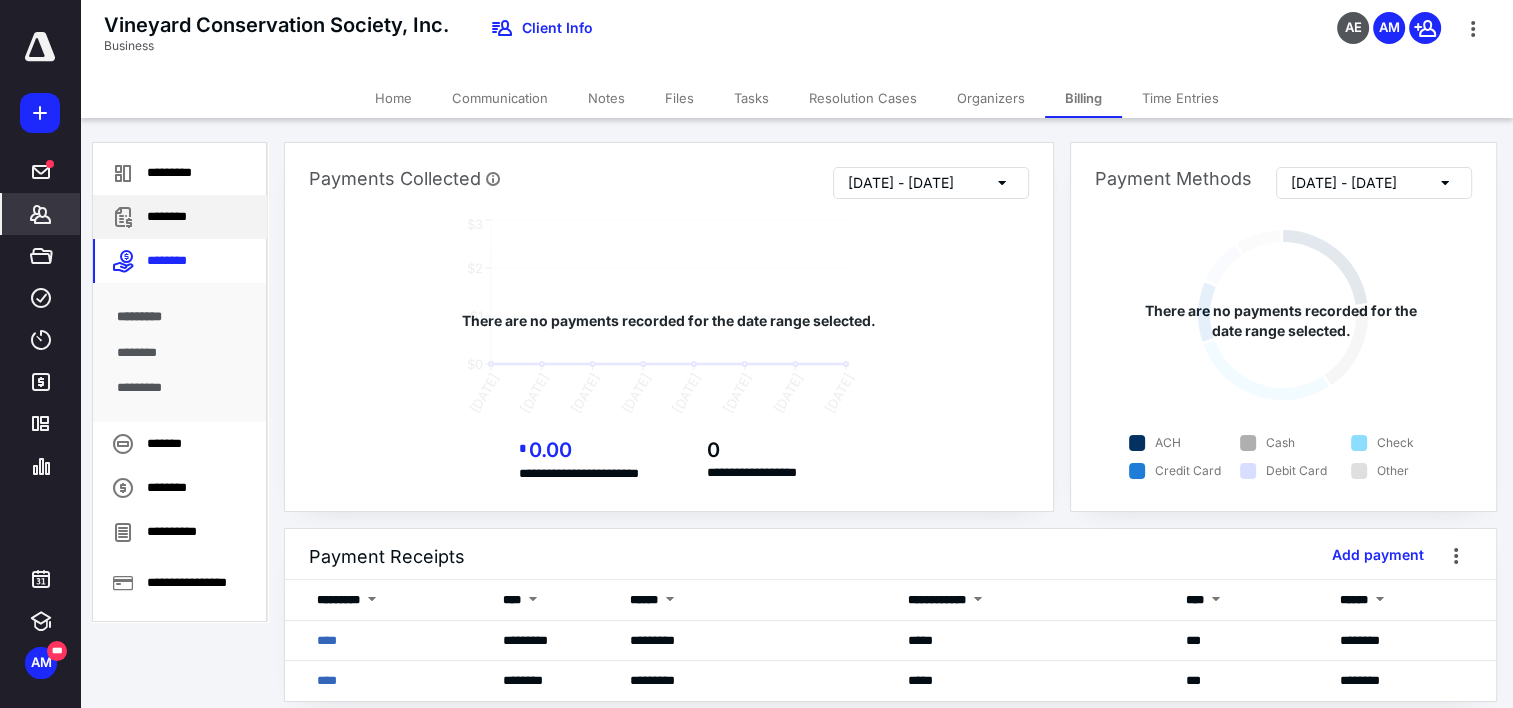click on "********" at bounding box center (180, 217) 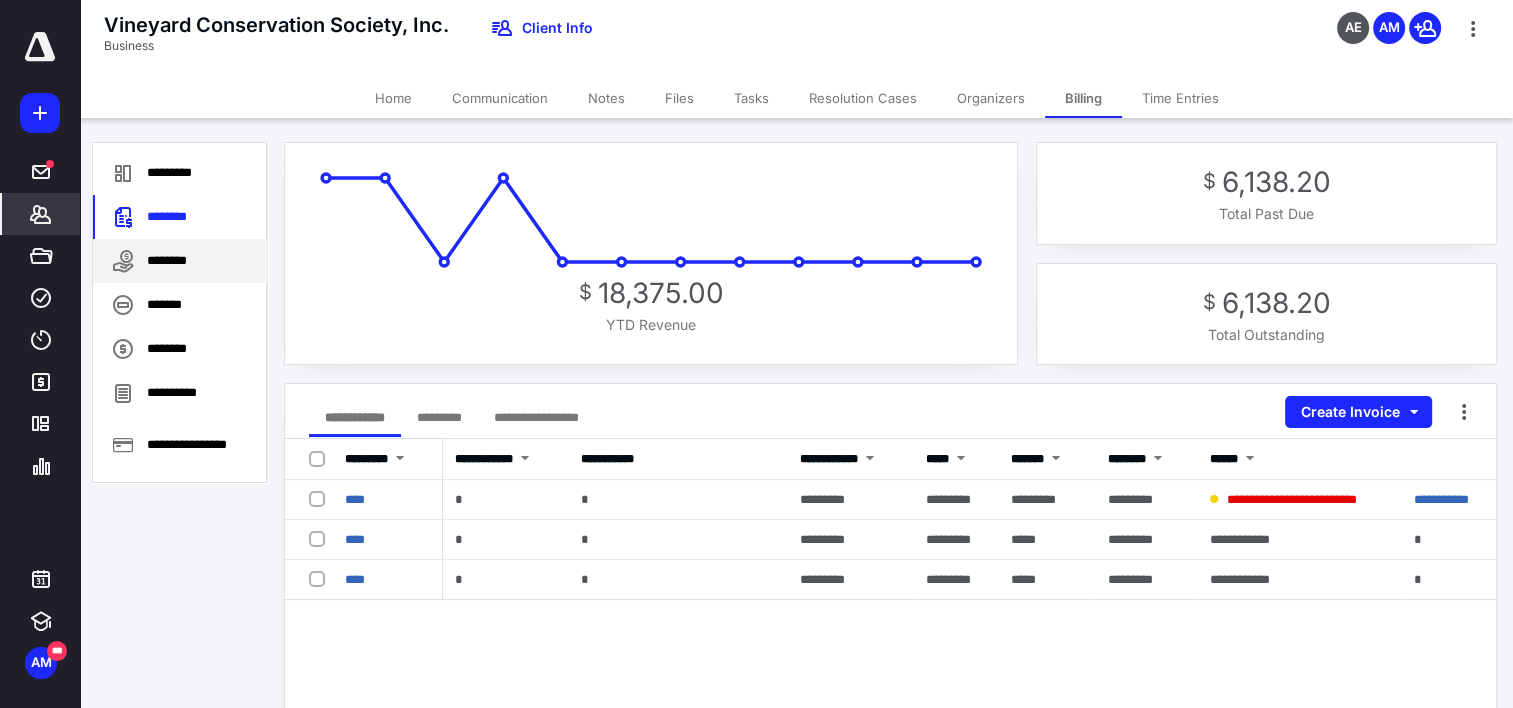 click on "********" at bounding box center (180, 261) 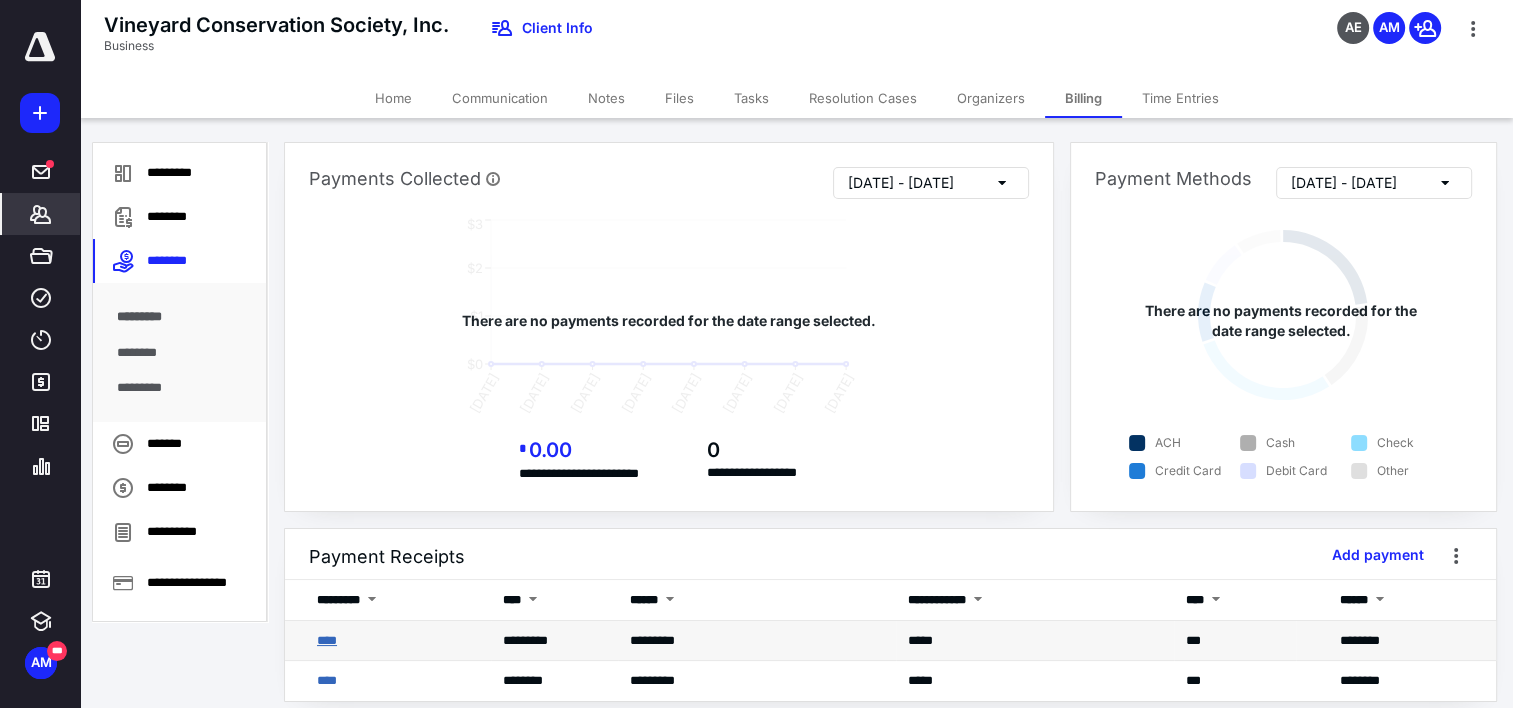 click on "****" at bounding box center [327, 640] 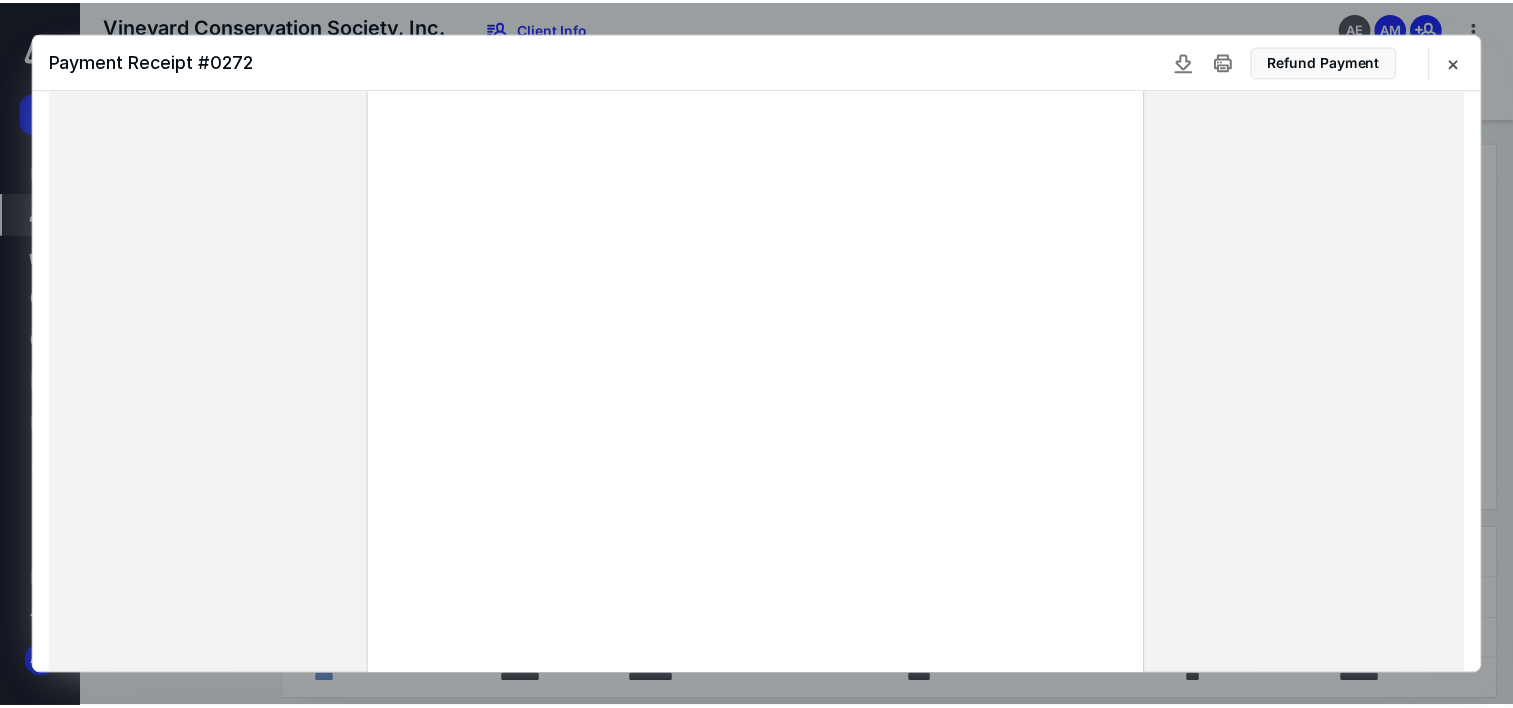scroll, scrollTop: 0, scrollLeft: 0, axis: both 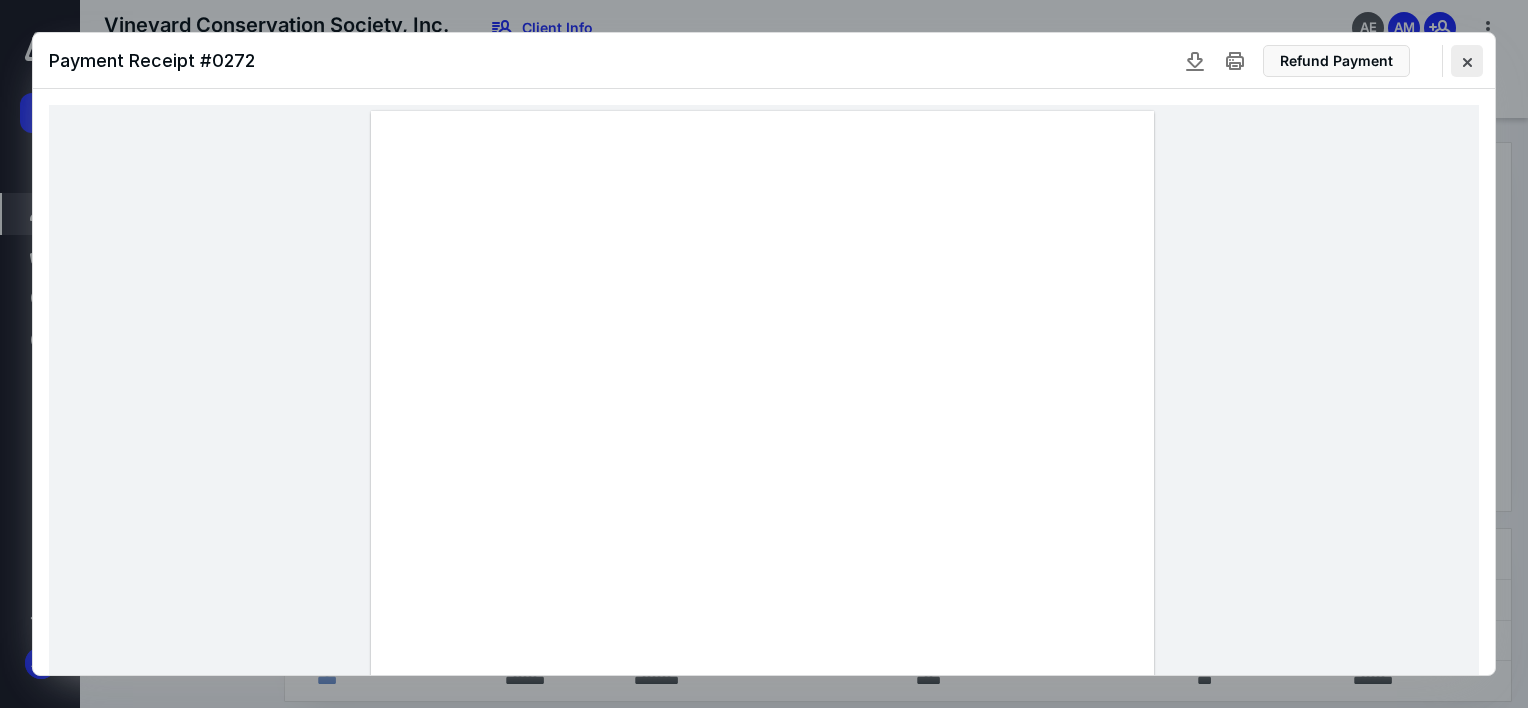 click at bounding box center [1467, 61] 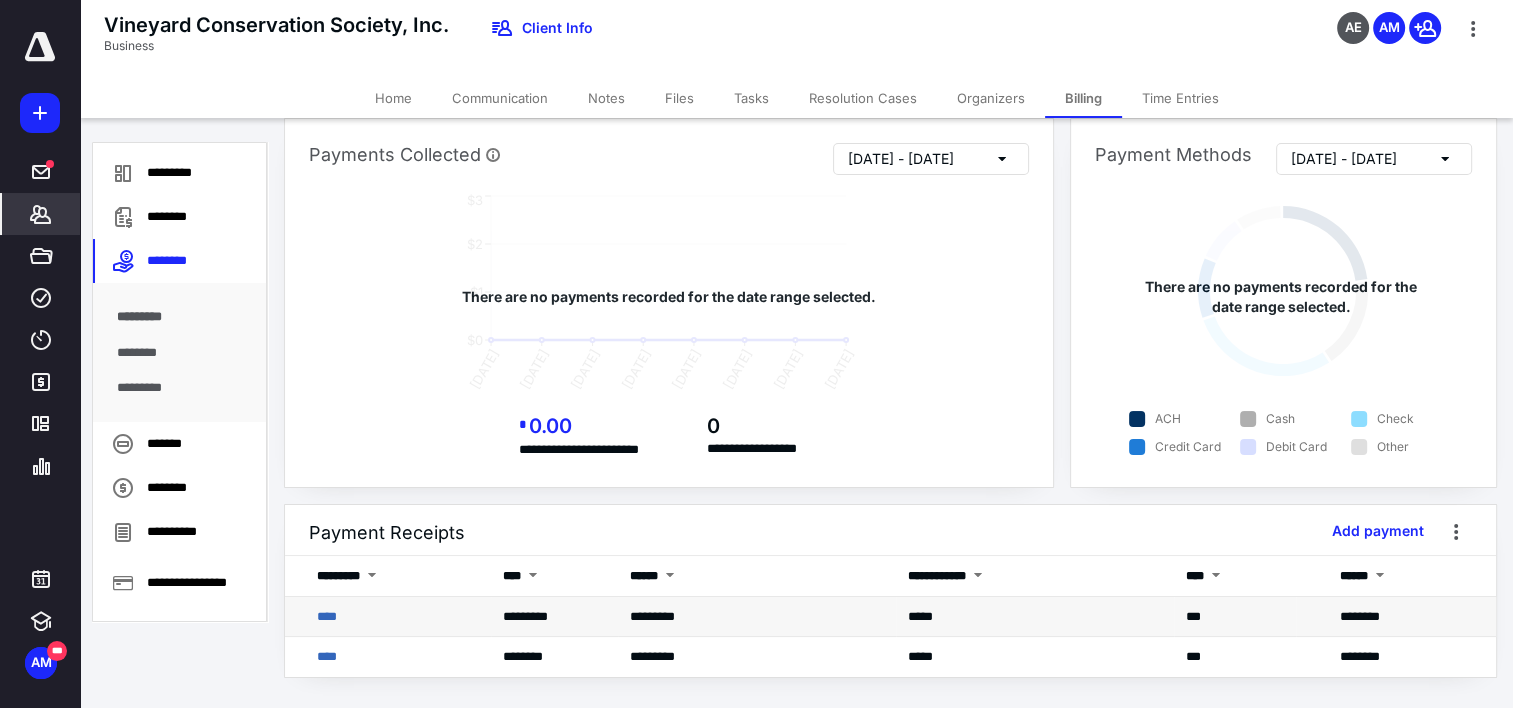 scroll, scrollTop: 36, scrollLeft: 0, axis: vertical 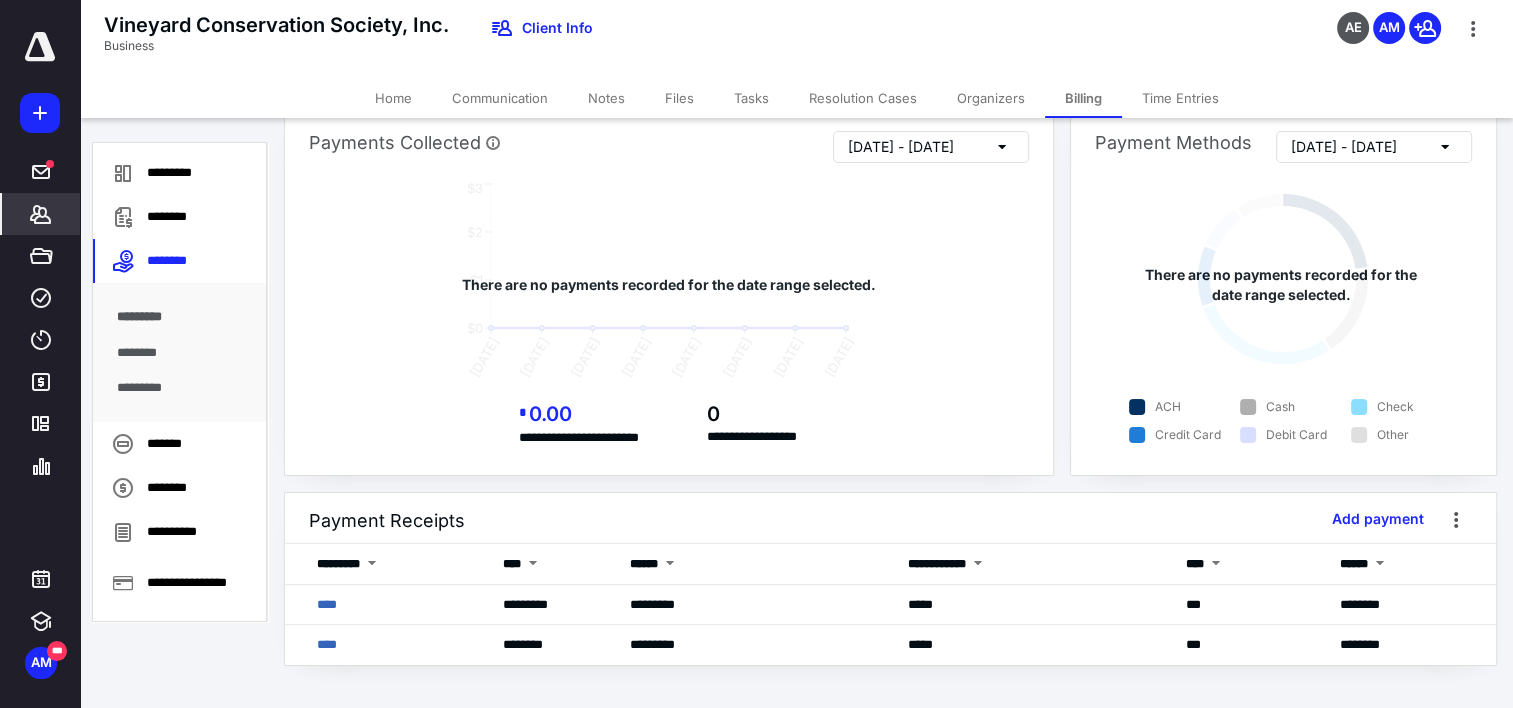 click on "Tasks" at bounding box center (751, 98) 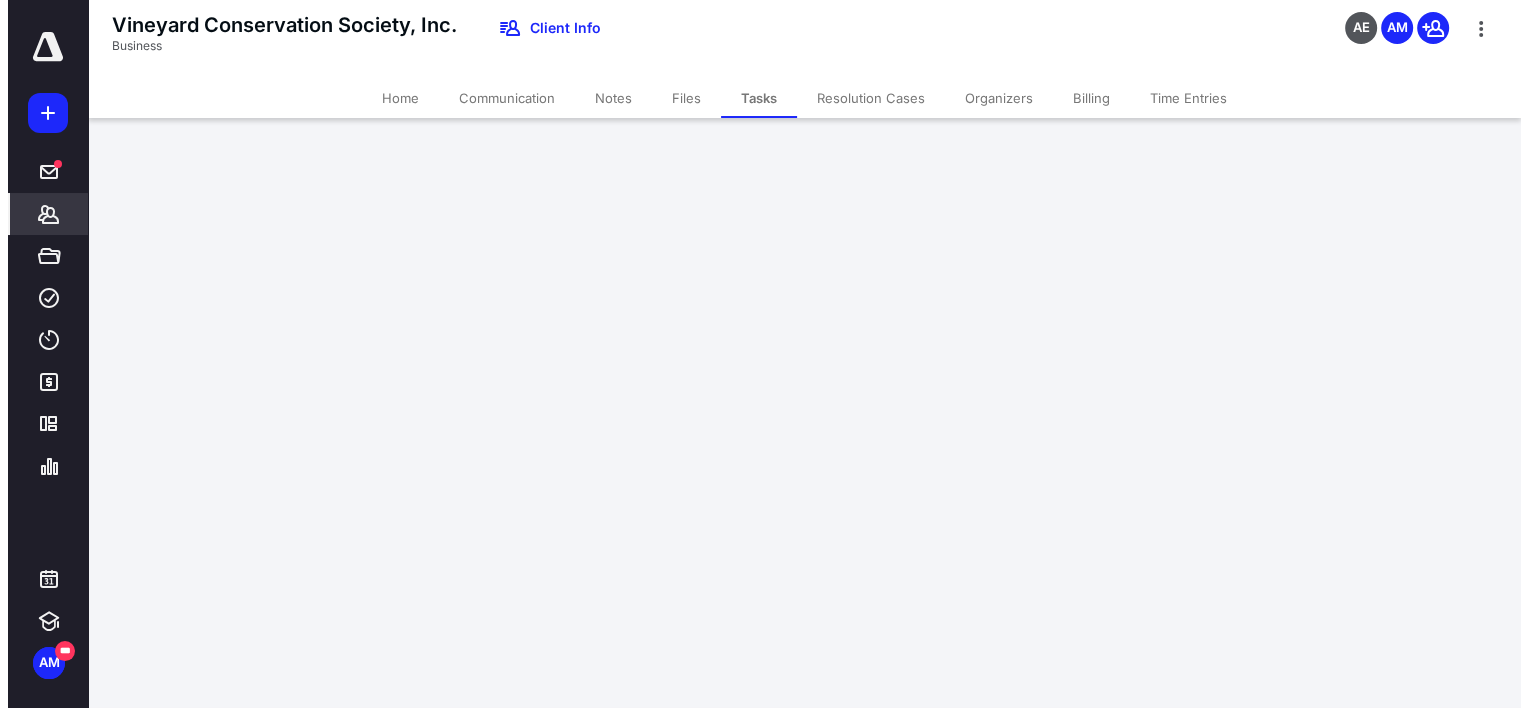 scroll, scrollTop: 0, scrollLeft: 0, axis: both 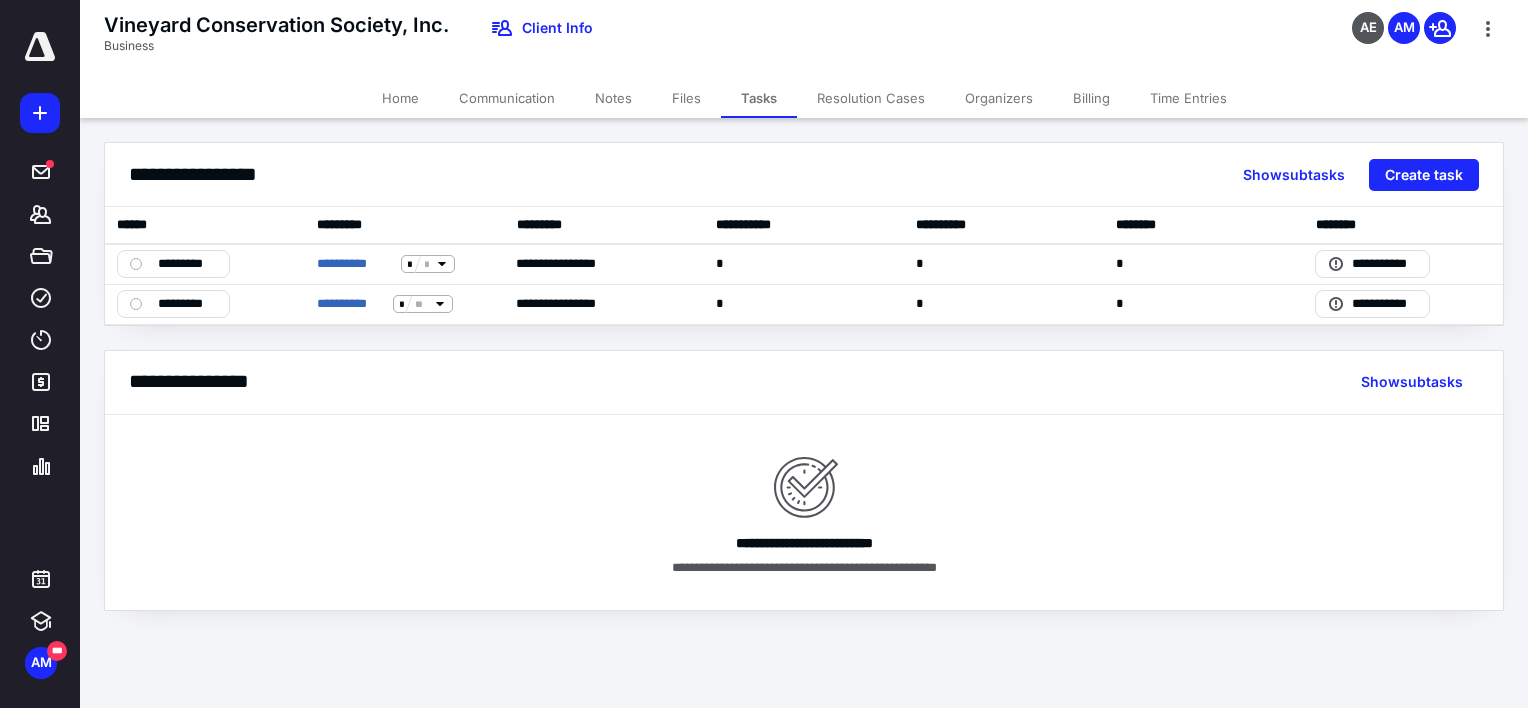 click on "Billing" at bounding box center (1091, 98) 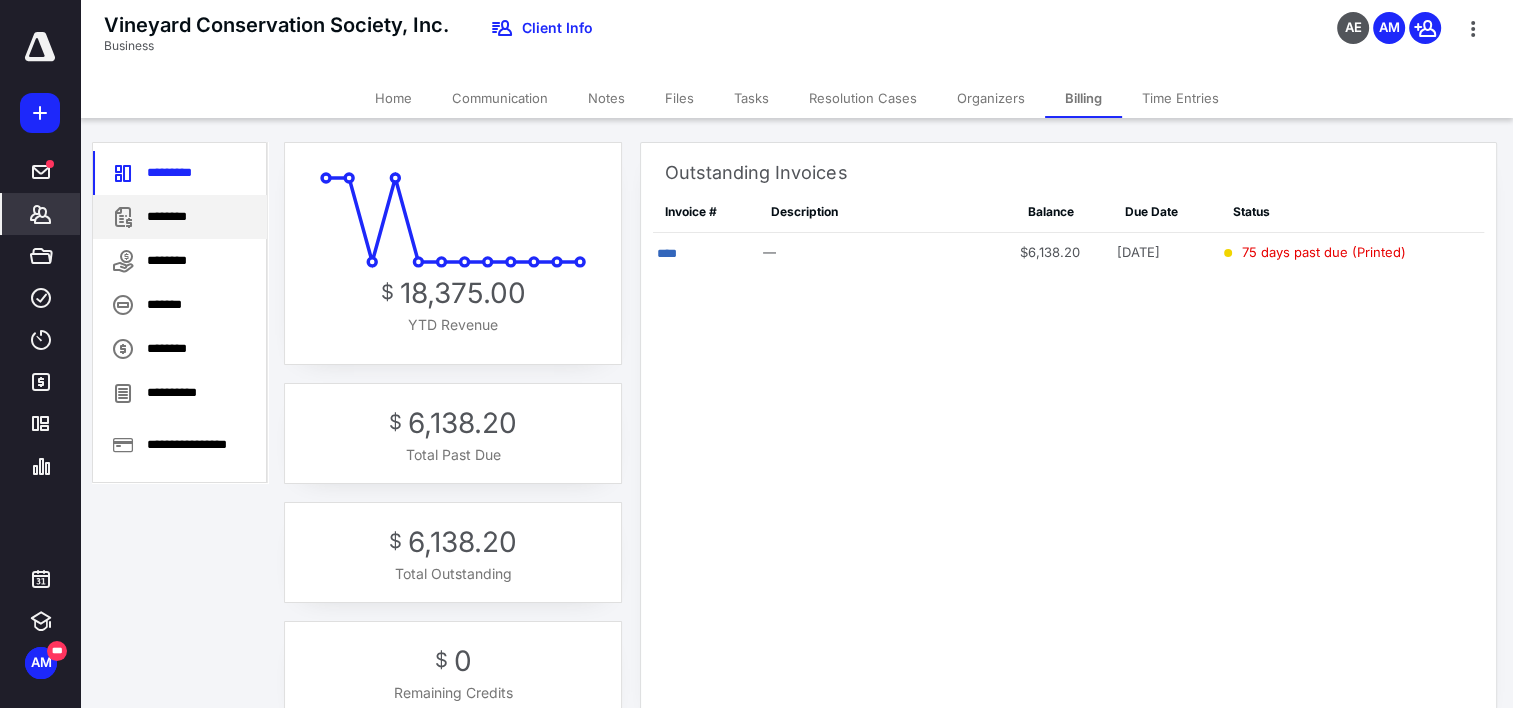 click on "********" at bounding box center [180, 217] 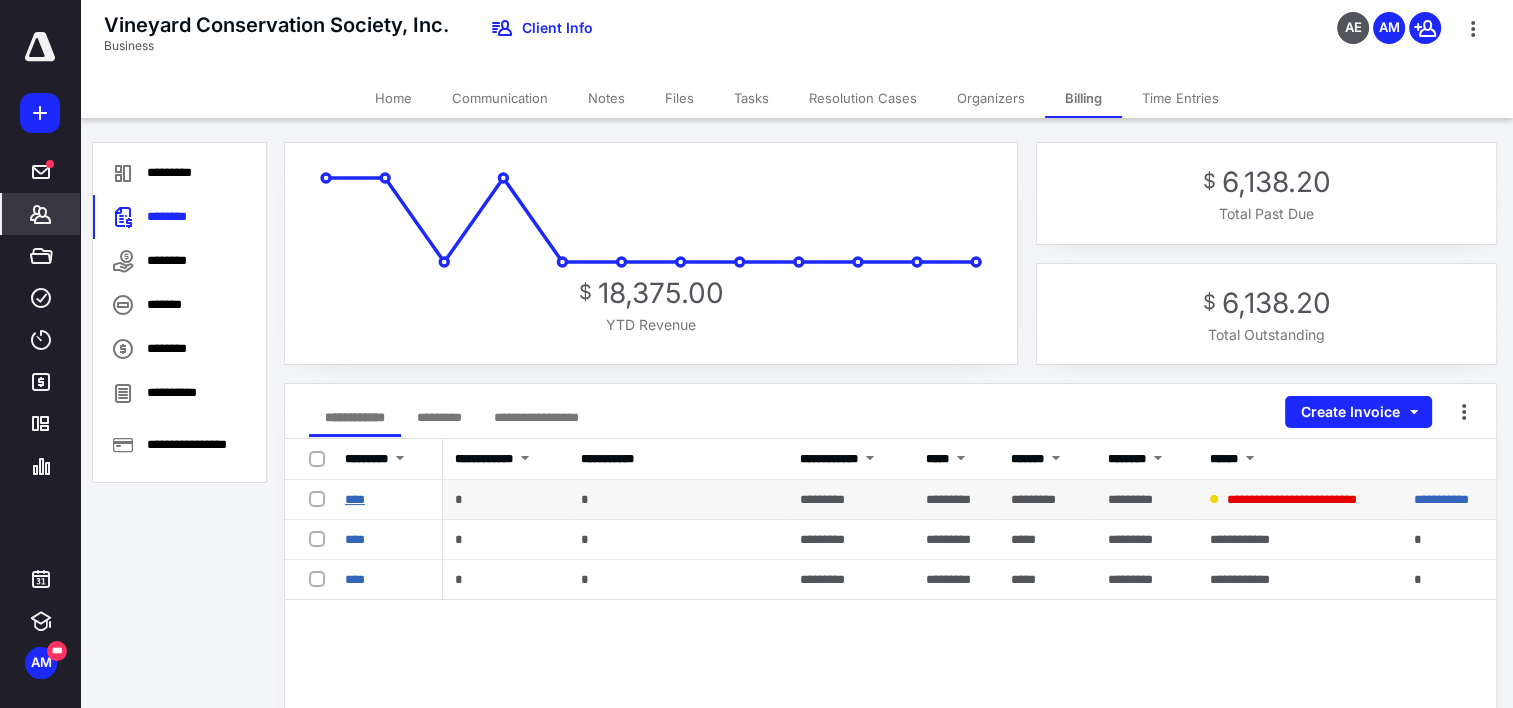 click on "****" at bounding box center (355, 499) 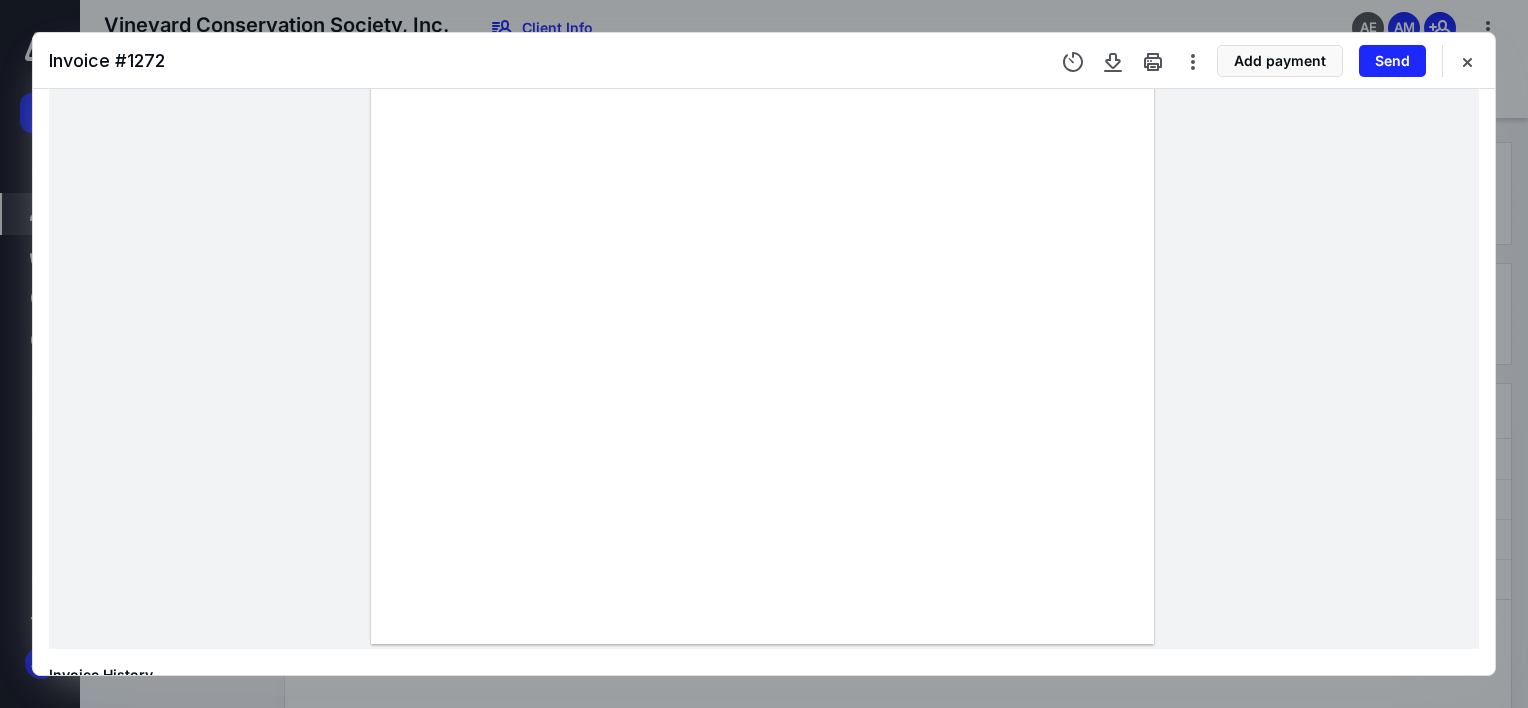 scroll, scrollTop: 600, scrollLeft: 0, axis: vertical 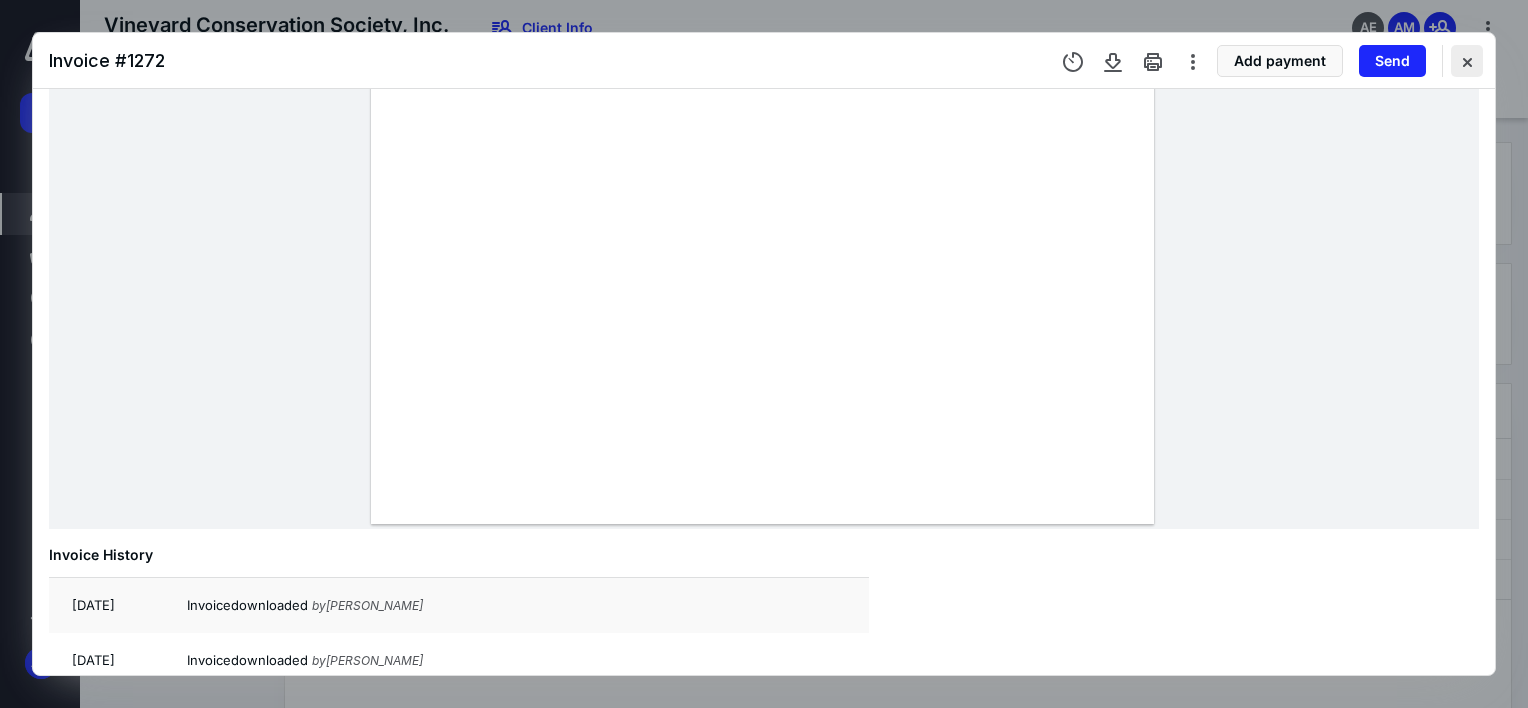 drag, startPoint x: 1464, startPoint y: 63, endPoint x: 1424, endPoint y: 128, distance: 76.321686 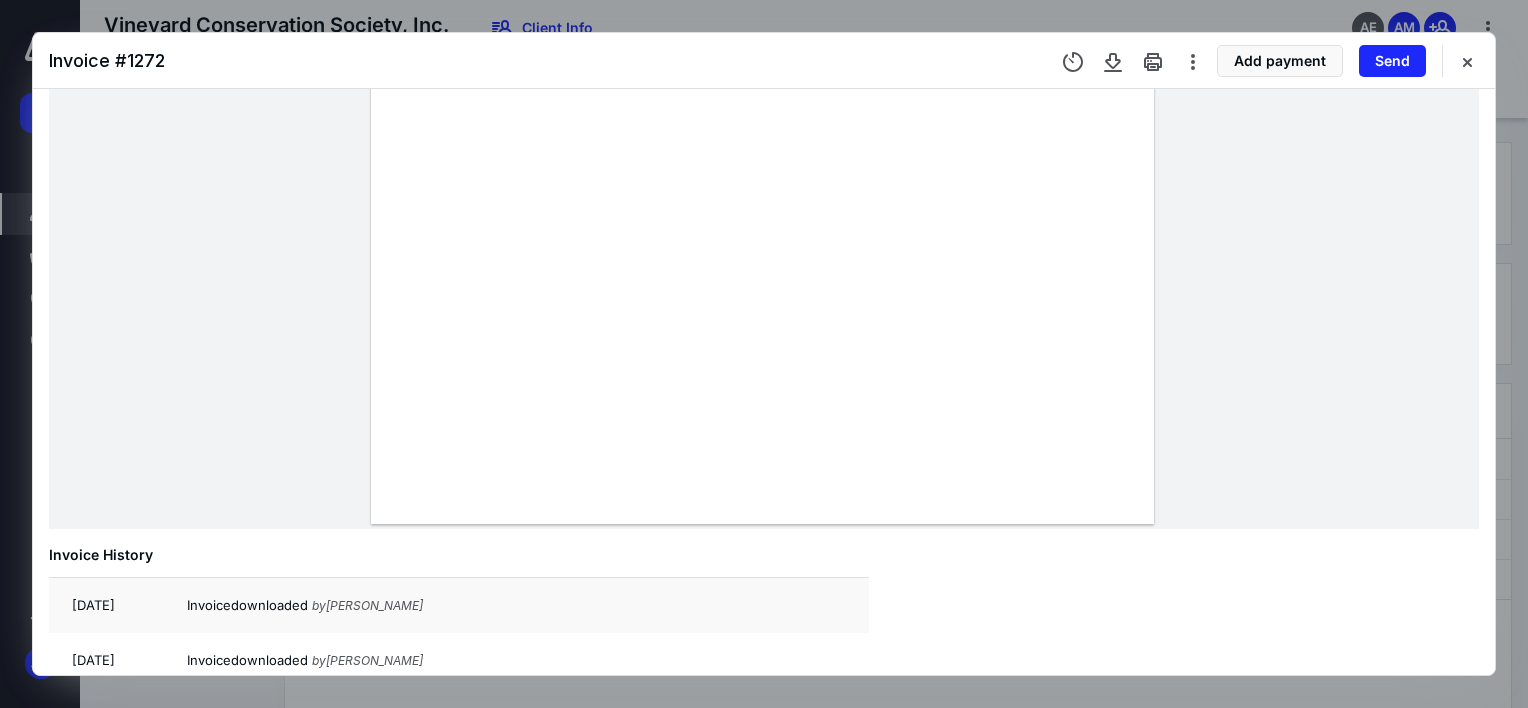 click at bounding box center [1467, 61] 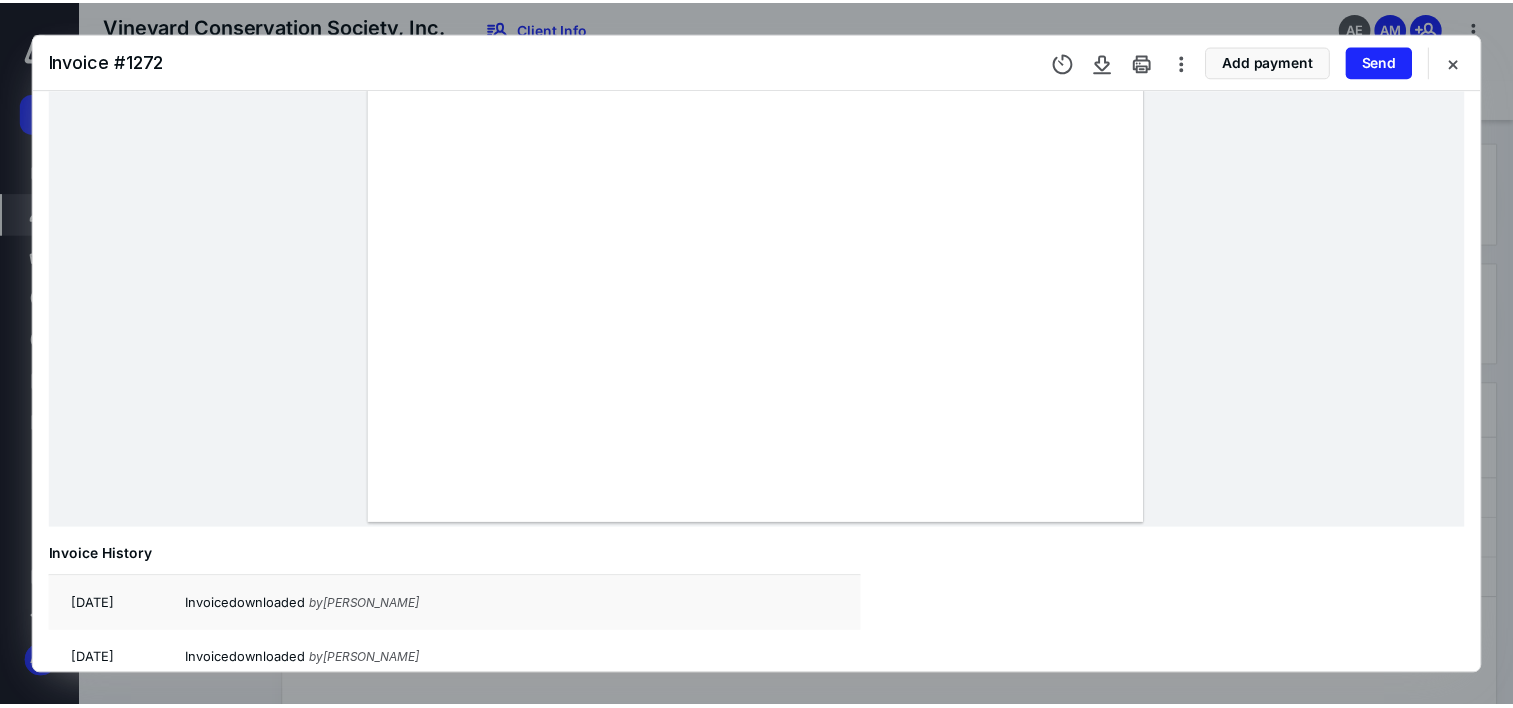 scroll, scrollTop: 469, scrollLeft: 0, axis: vertical 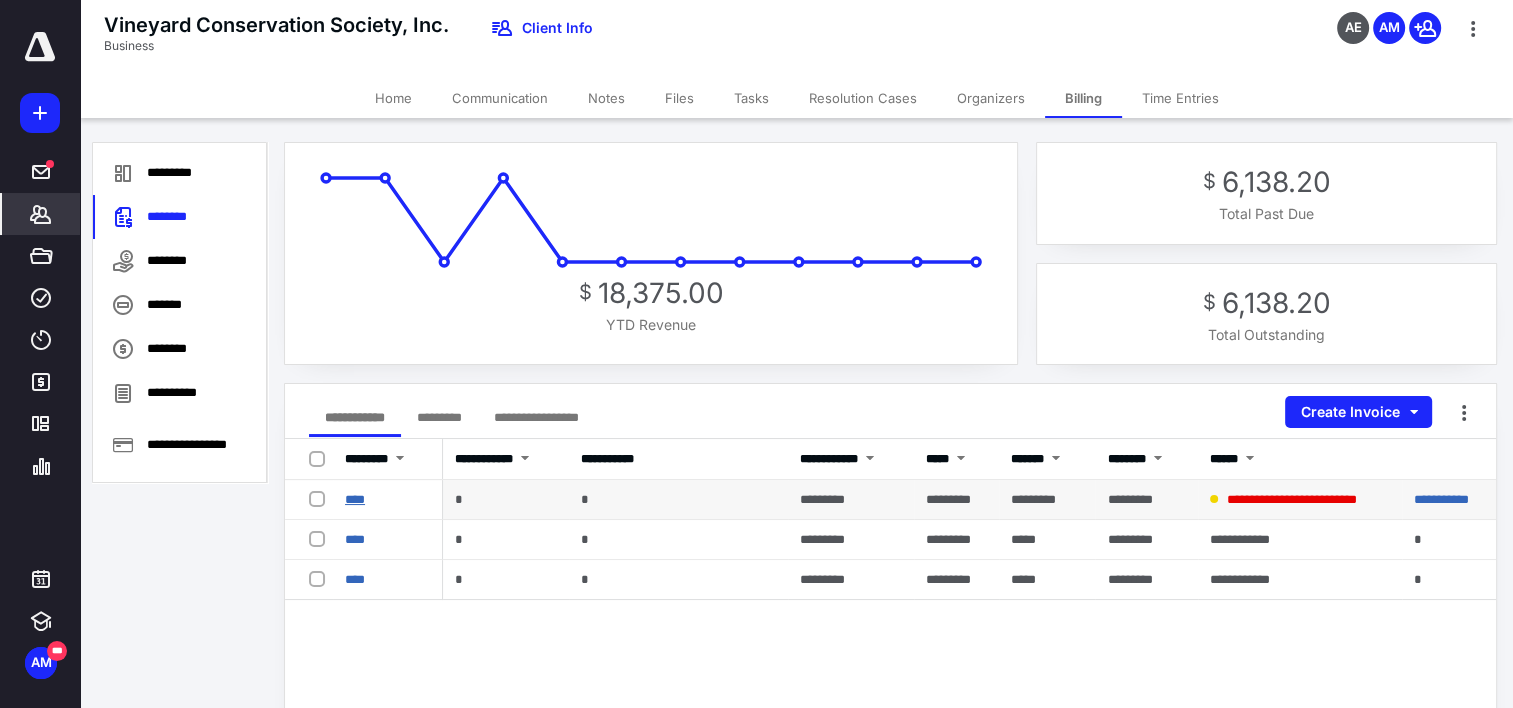 click on "****" at bounding box center (355, 499) 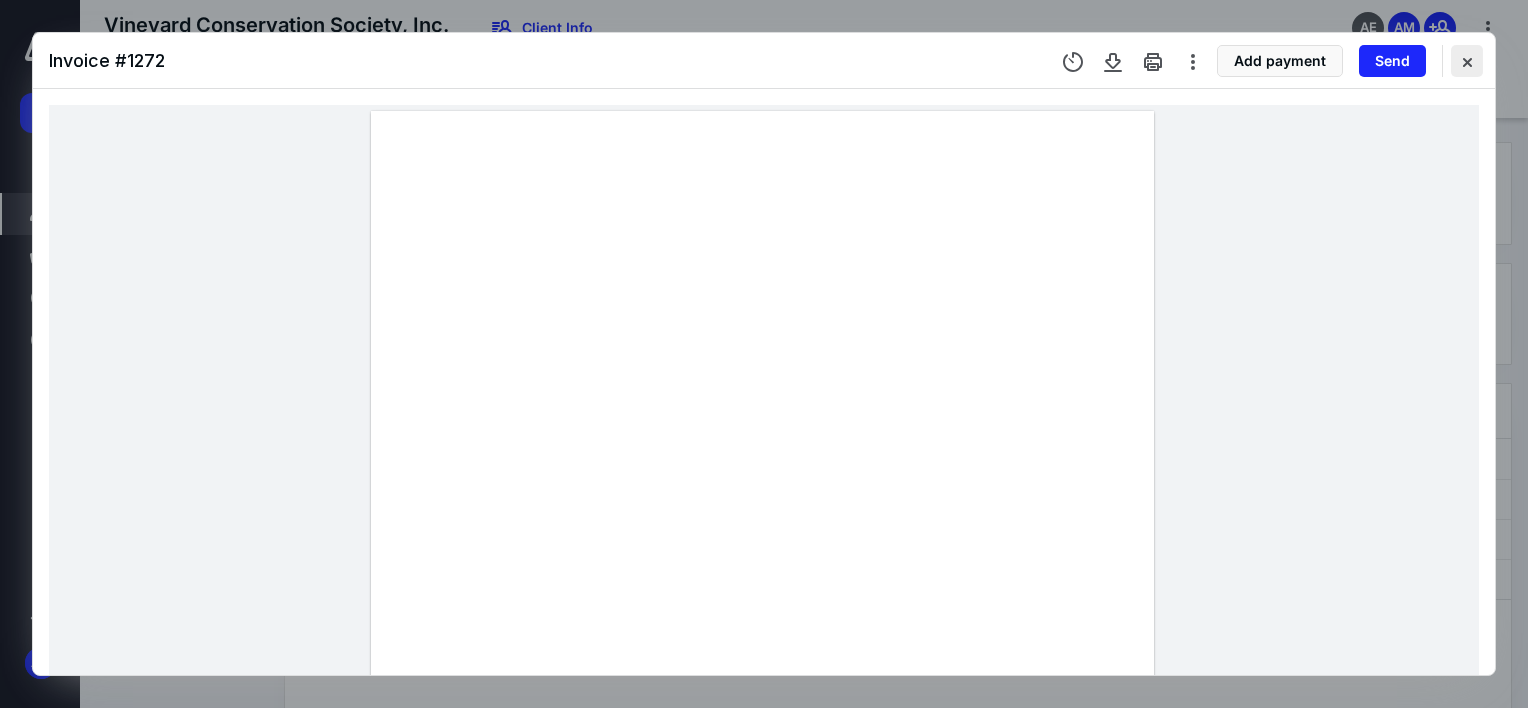 click at bounding box center [1467, 61] 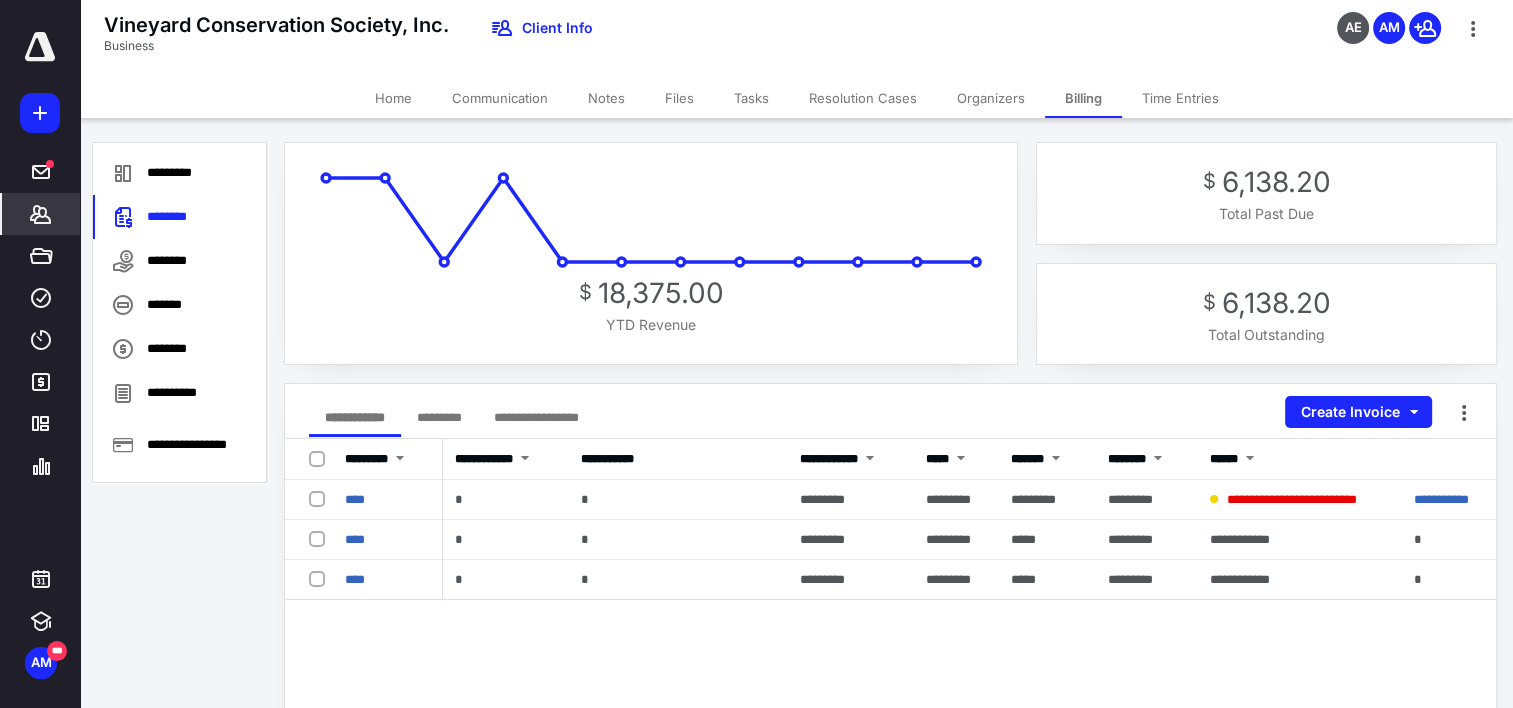 click on "*******" at bounding box center [41, 214] 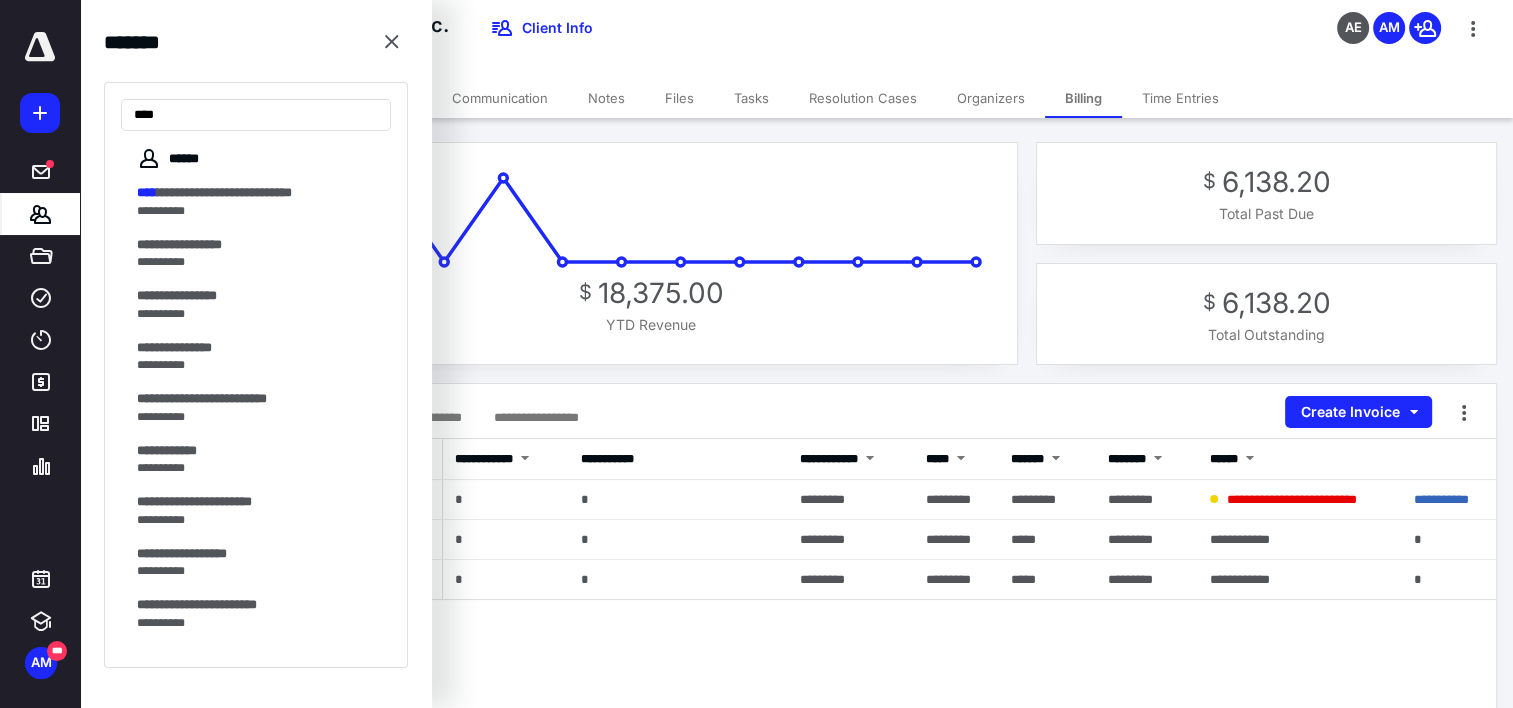 type on "****" 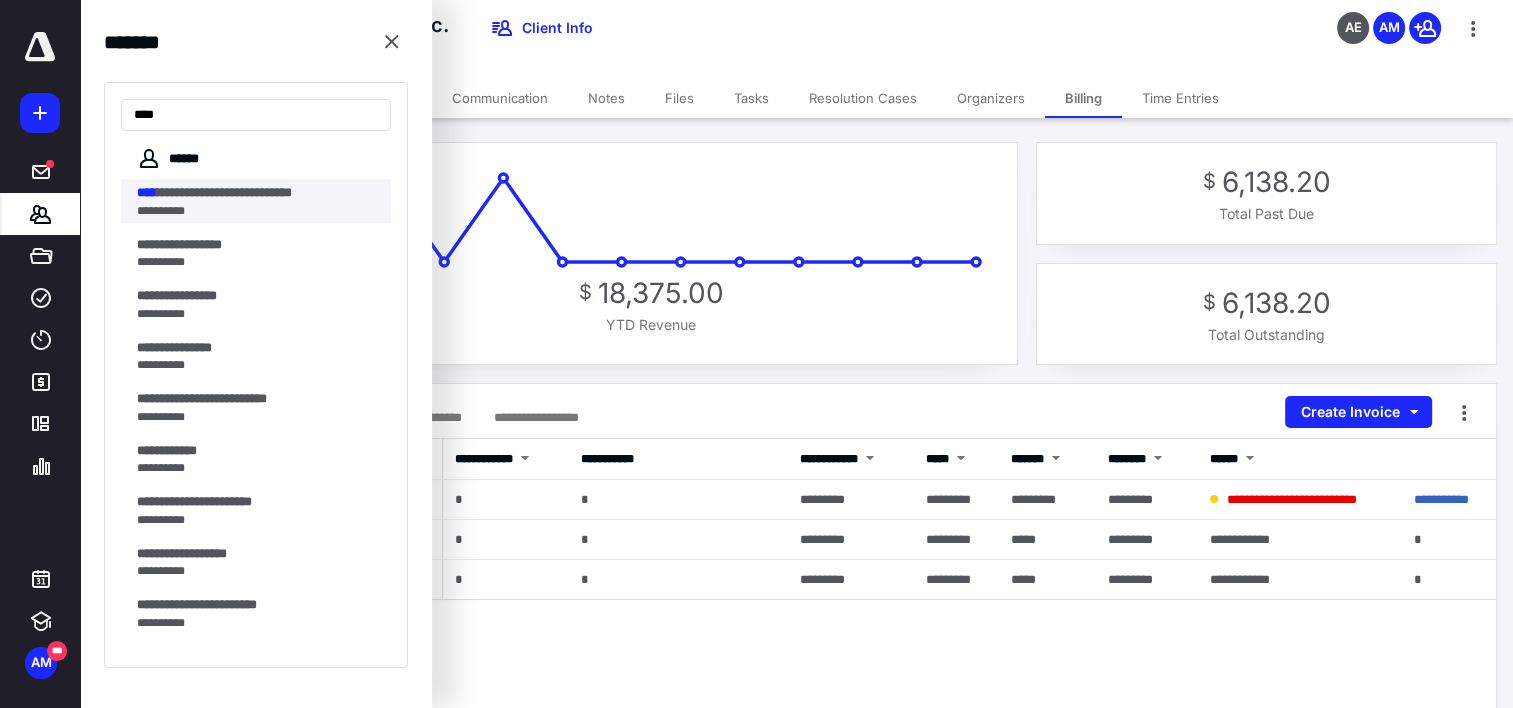 click on "****" at bounding box center [147, 192] 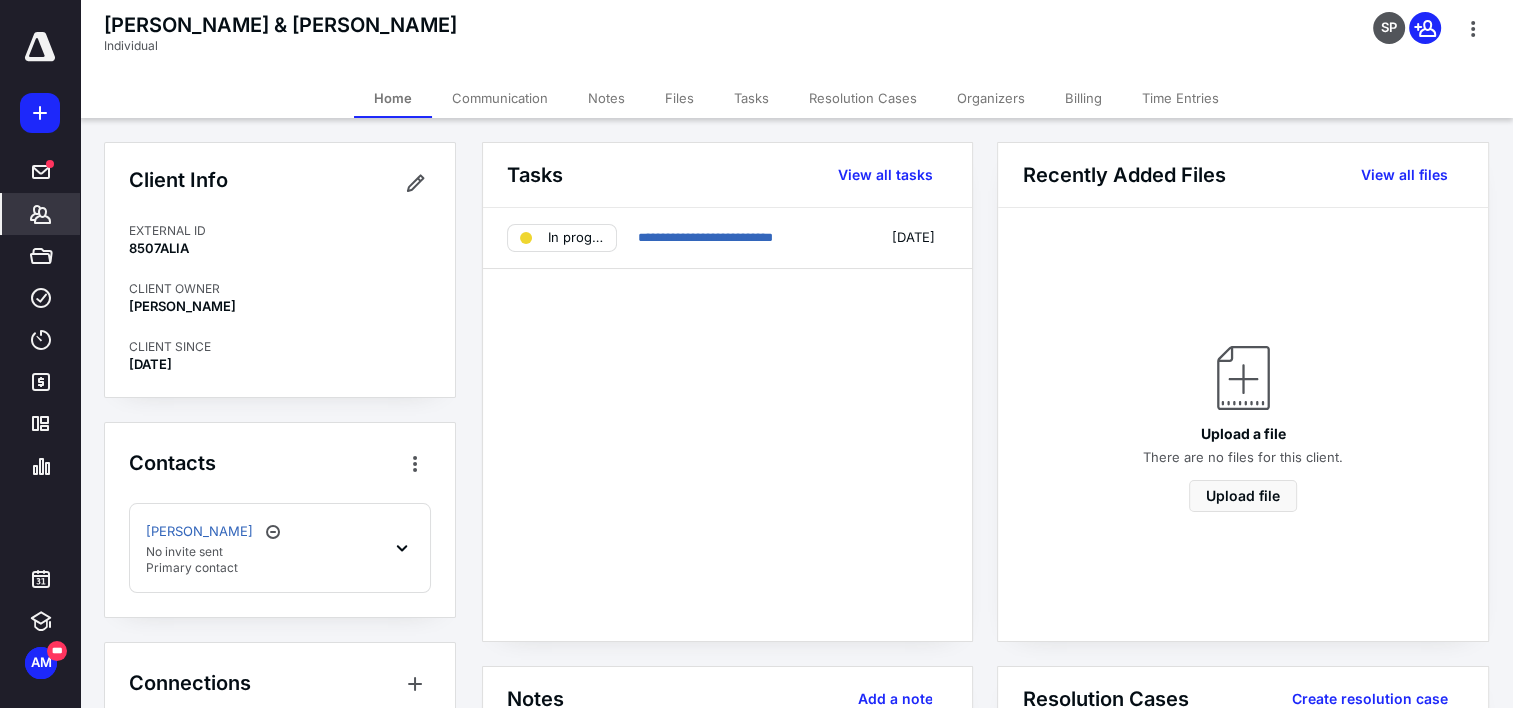 click on "Files" at bounding box center [679, 98] 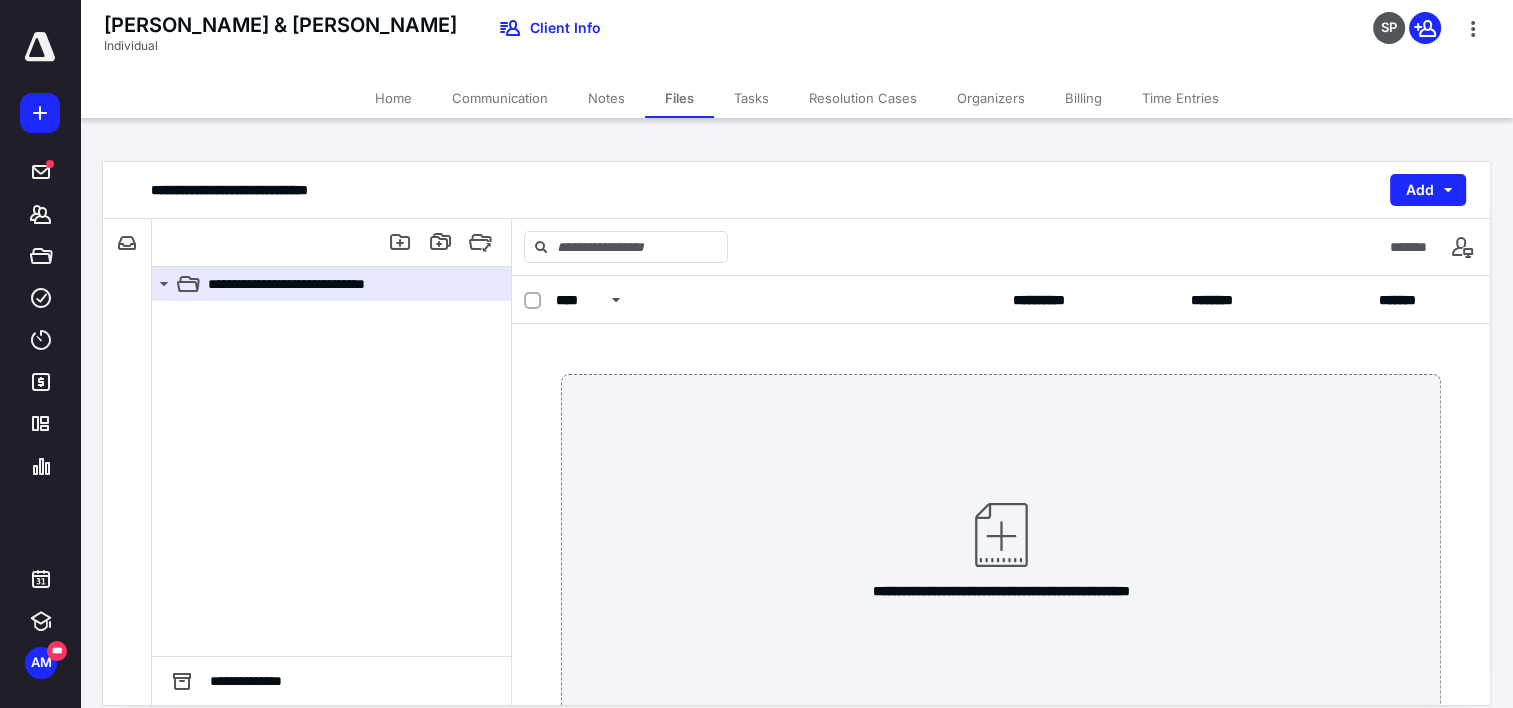 click on "Communication" at bounding box center [500, 98] 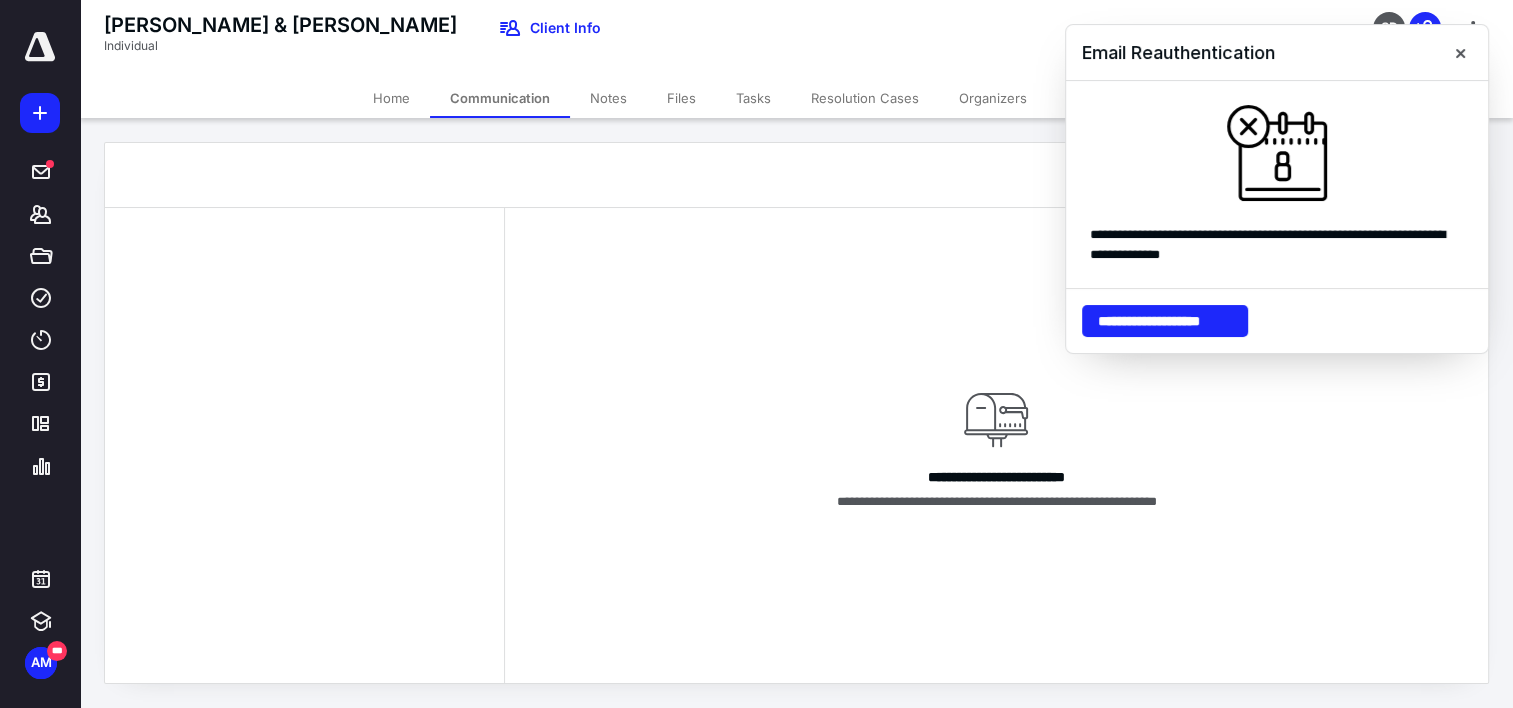 drag, startPoint x: 941, startPoint y: 353, endPoint x: 883, endPoint y: 332, distance: 61.68468 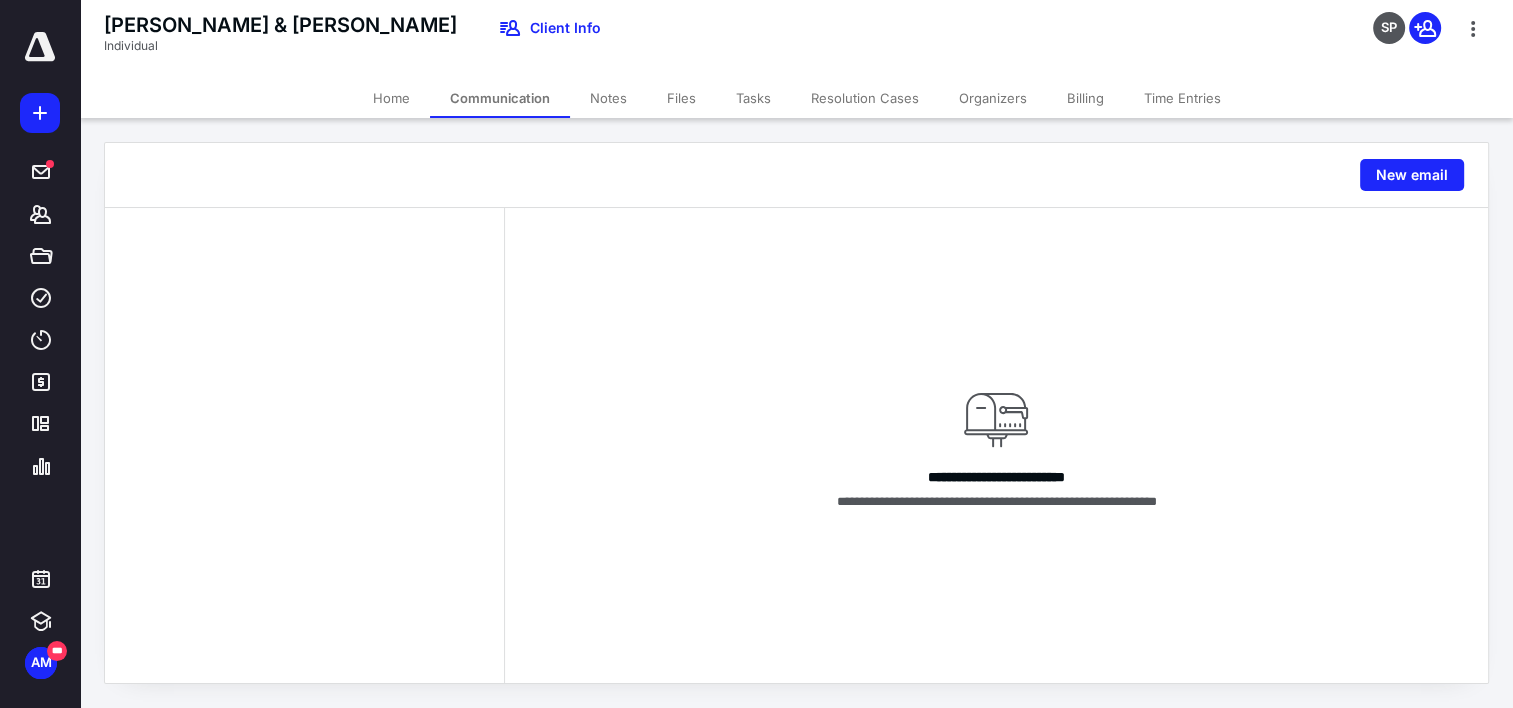 click on "Files" at bounding box center (681, 98) 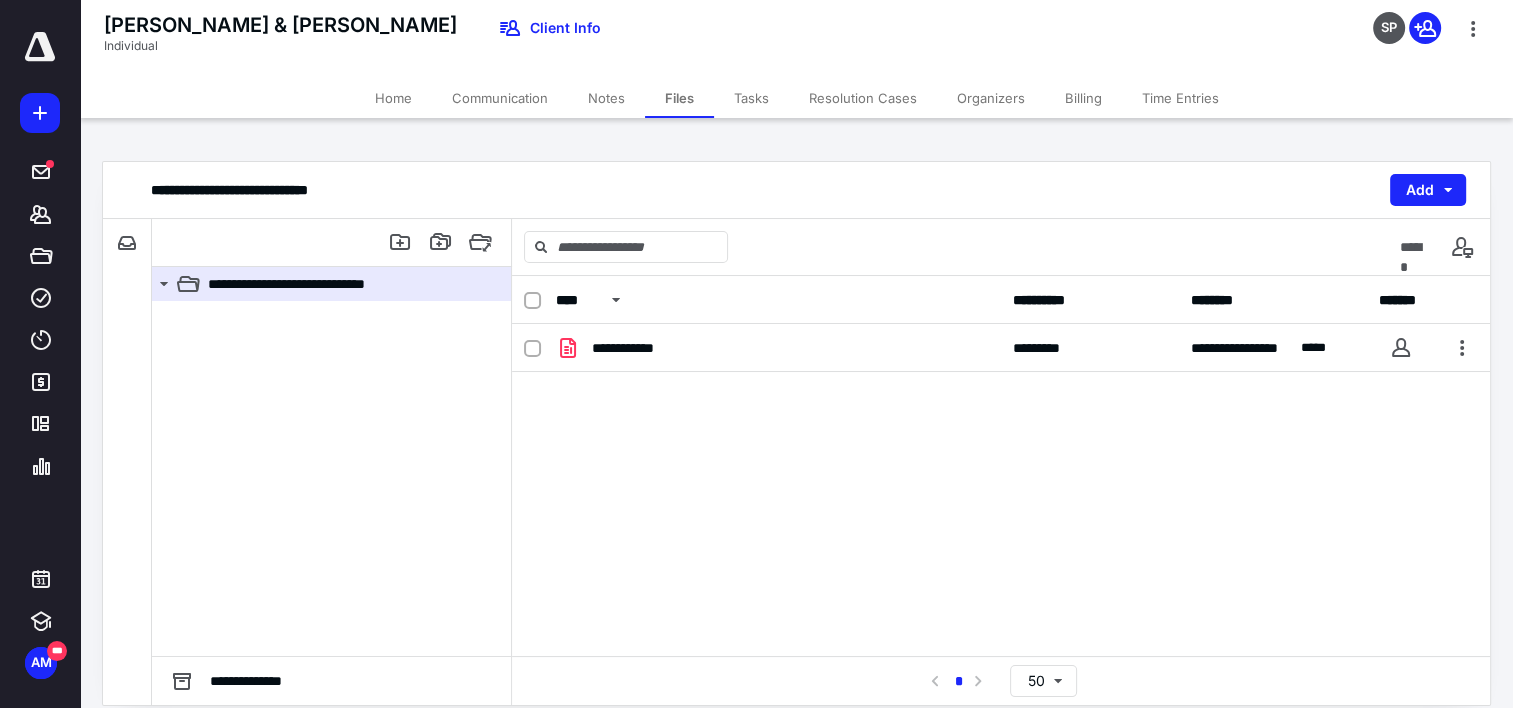 click on "Home" at bounding box center (393, 98) 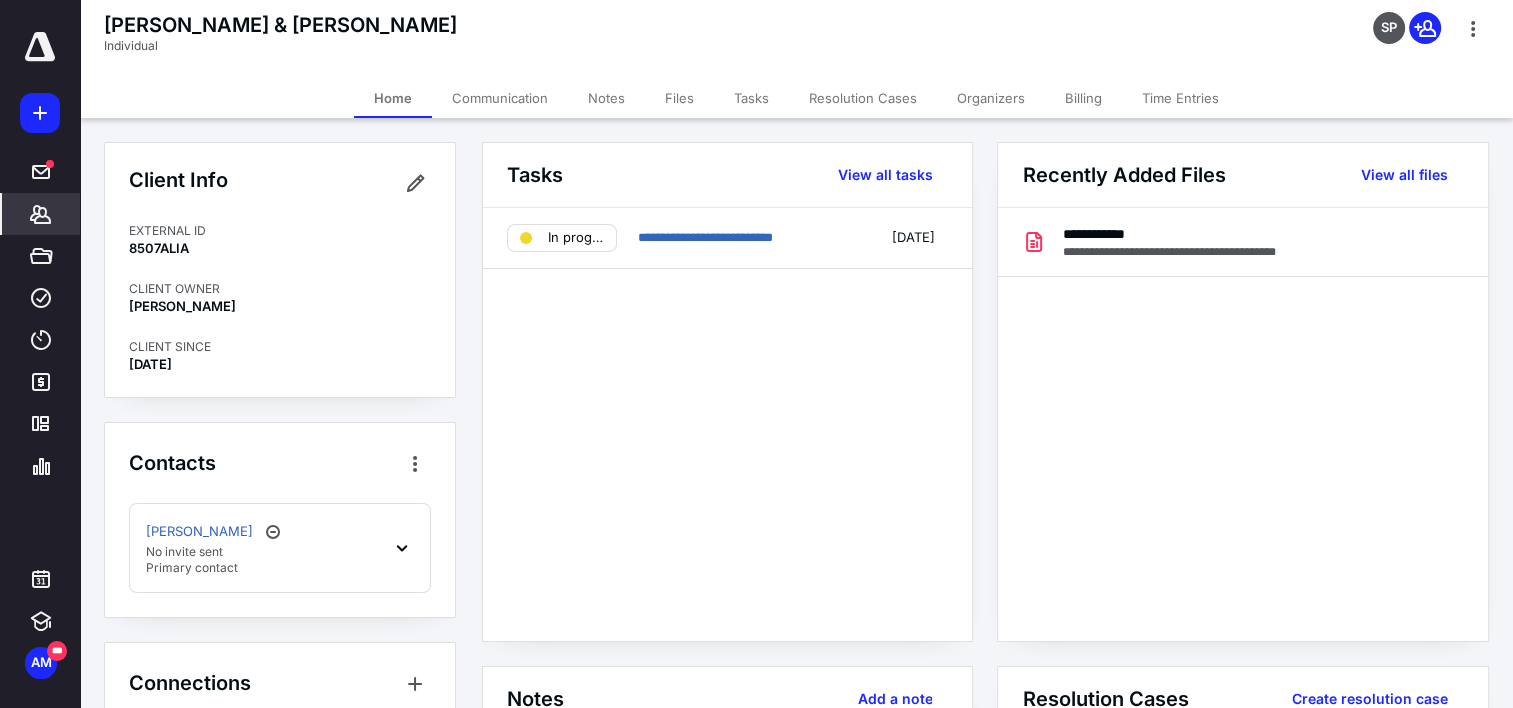 click 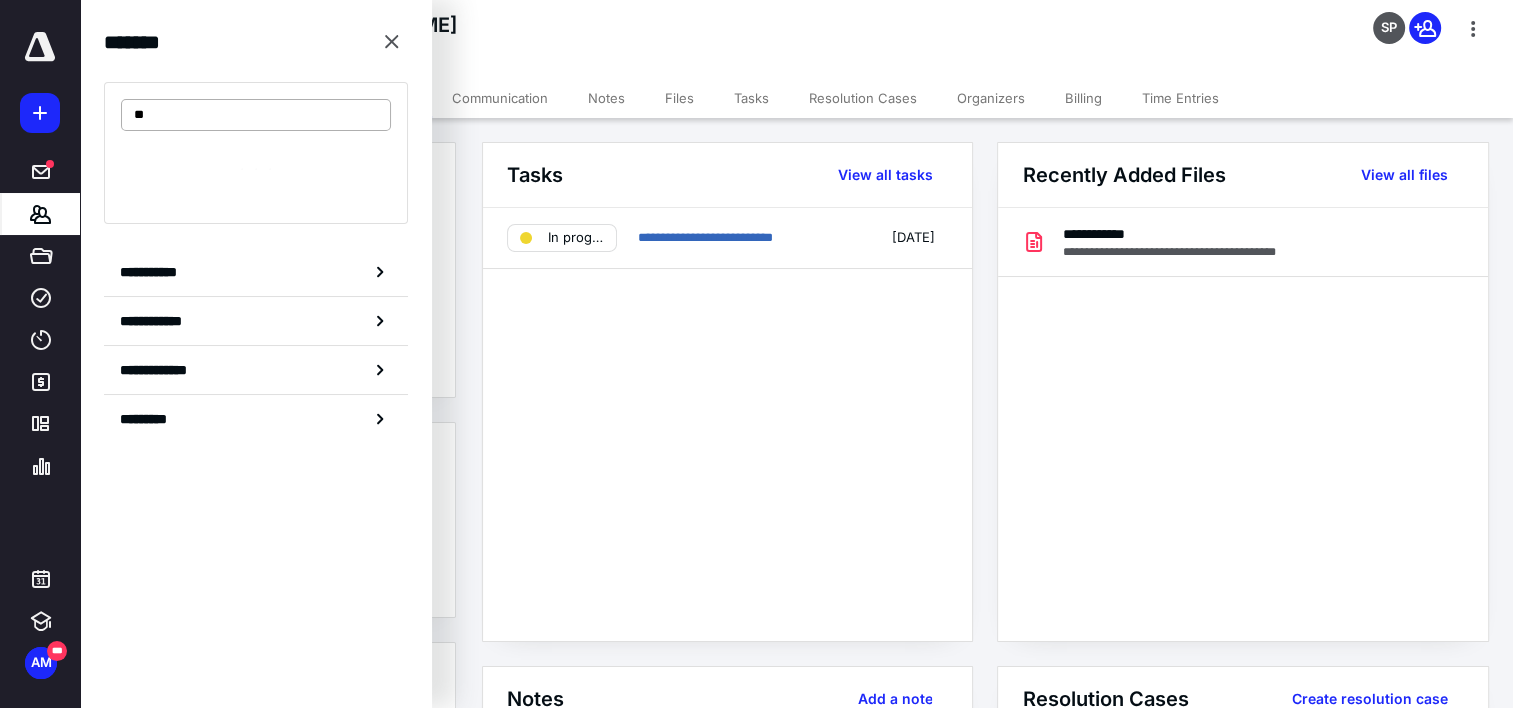 type on "*" 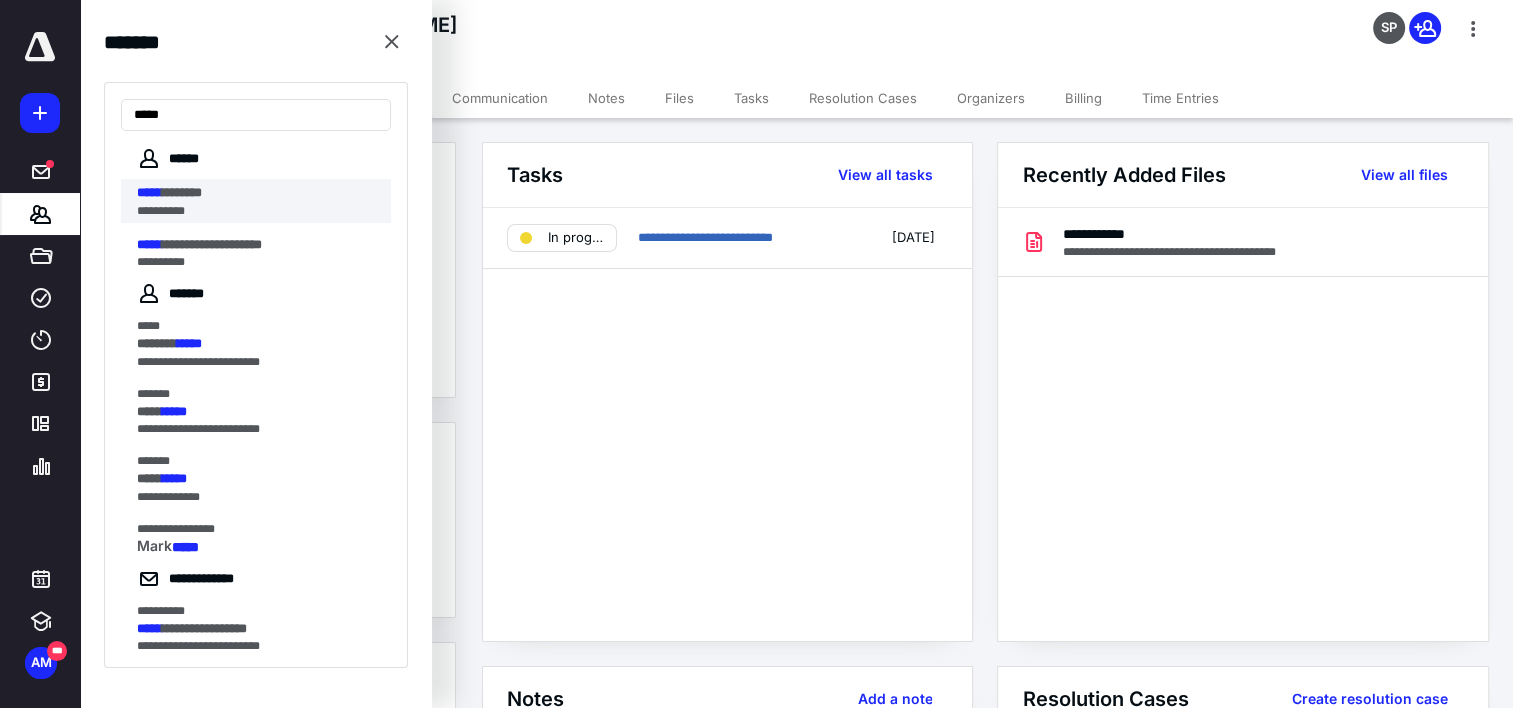 type on "*****" 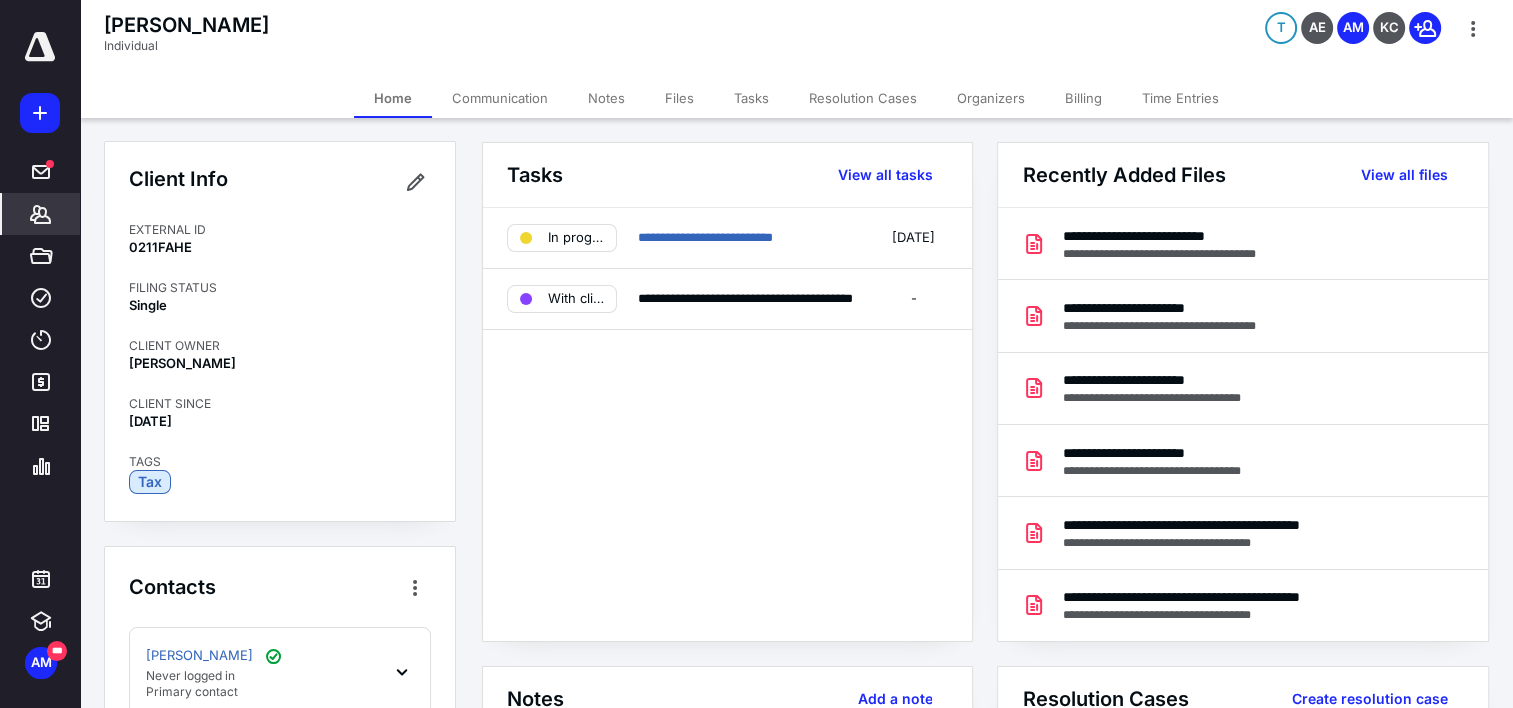 scroll, scrollTop: 0, scrollLeft: 0, axis: both 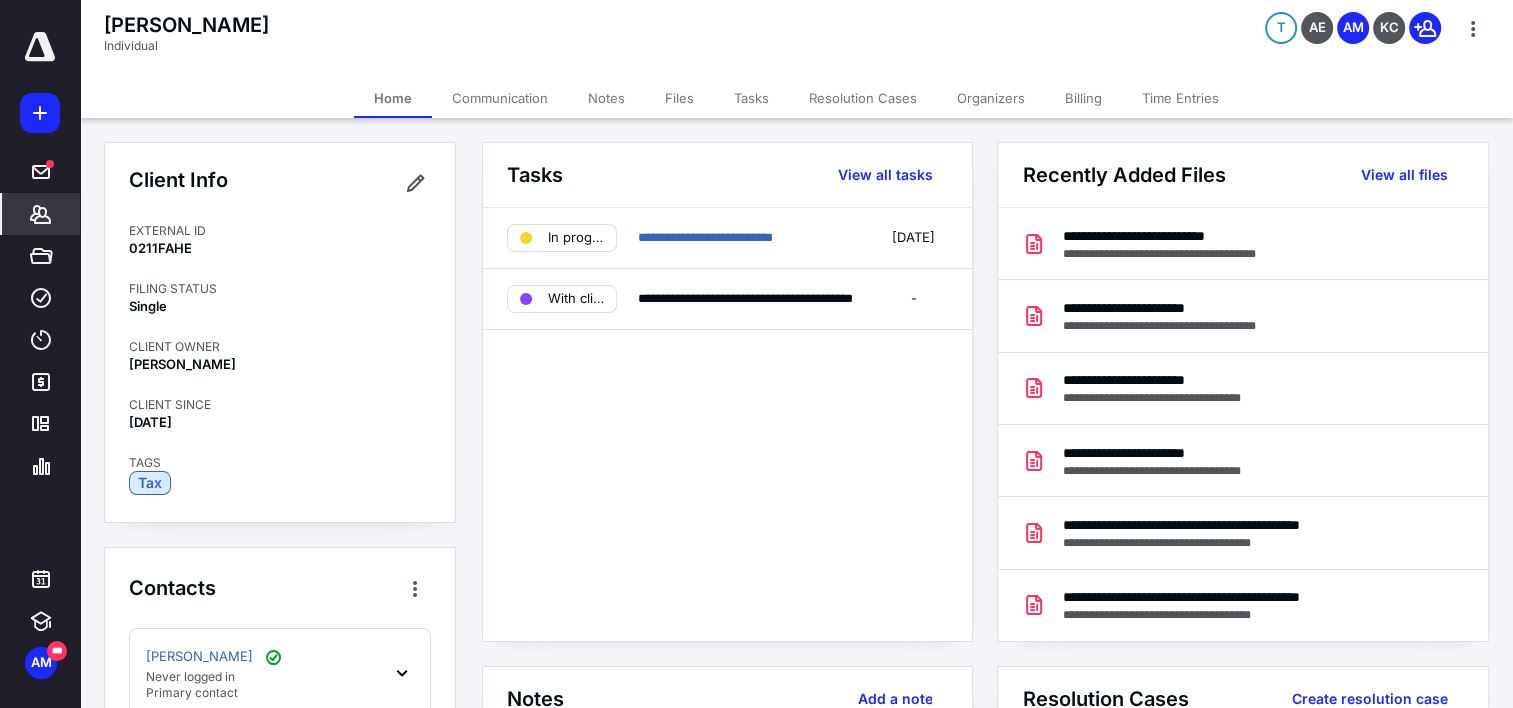 click on "Client Info EXTERNAL ID 0211FAHE FILING STATUS Single CLIENT OWNER [PERSON_NAME] CLIENT SINCE [DATE] TAGS Tax Contacts [PERSON_NAME] Never logged in Primary contact Connections" at bounding box center [280, 495] 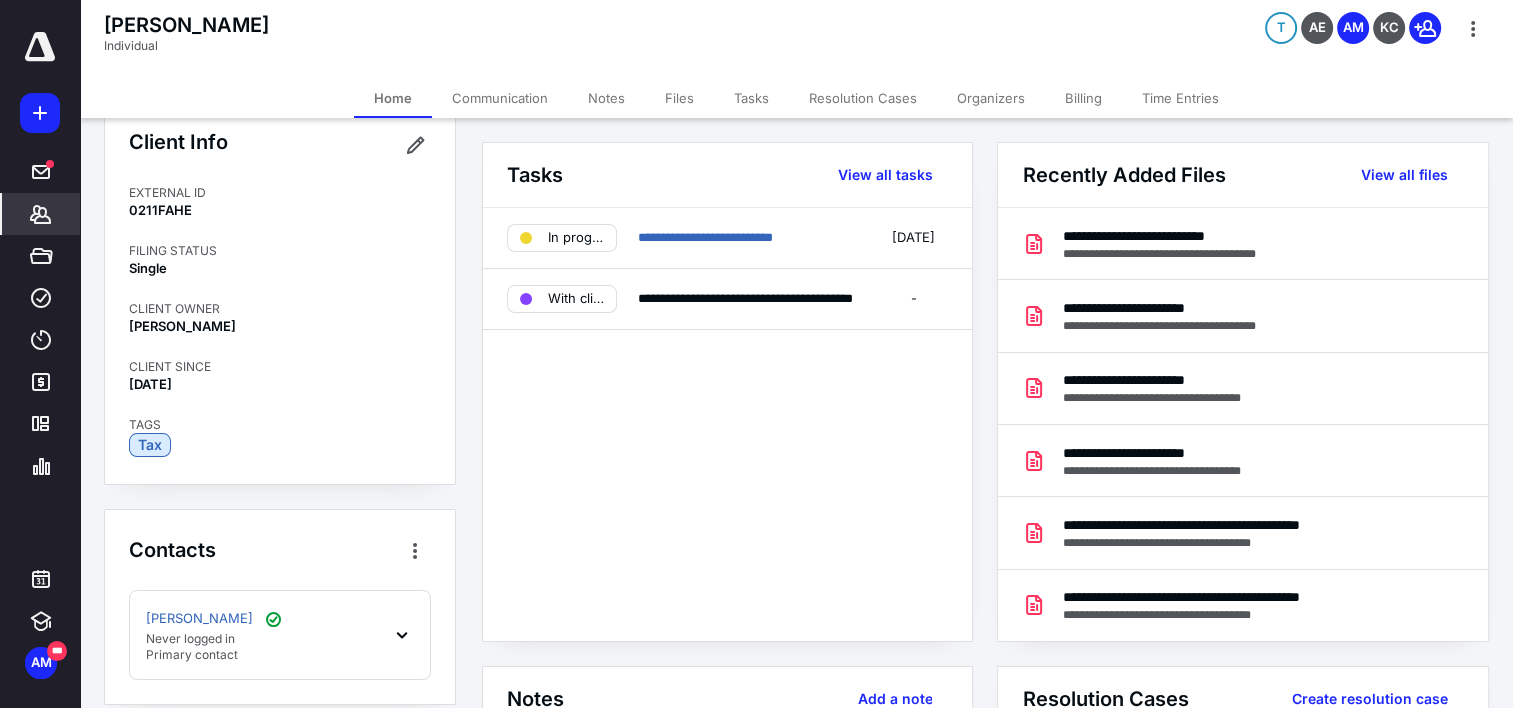 scroll, scrollTop: 0, scrollLeft: 0, axis: both 